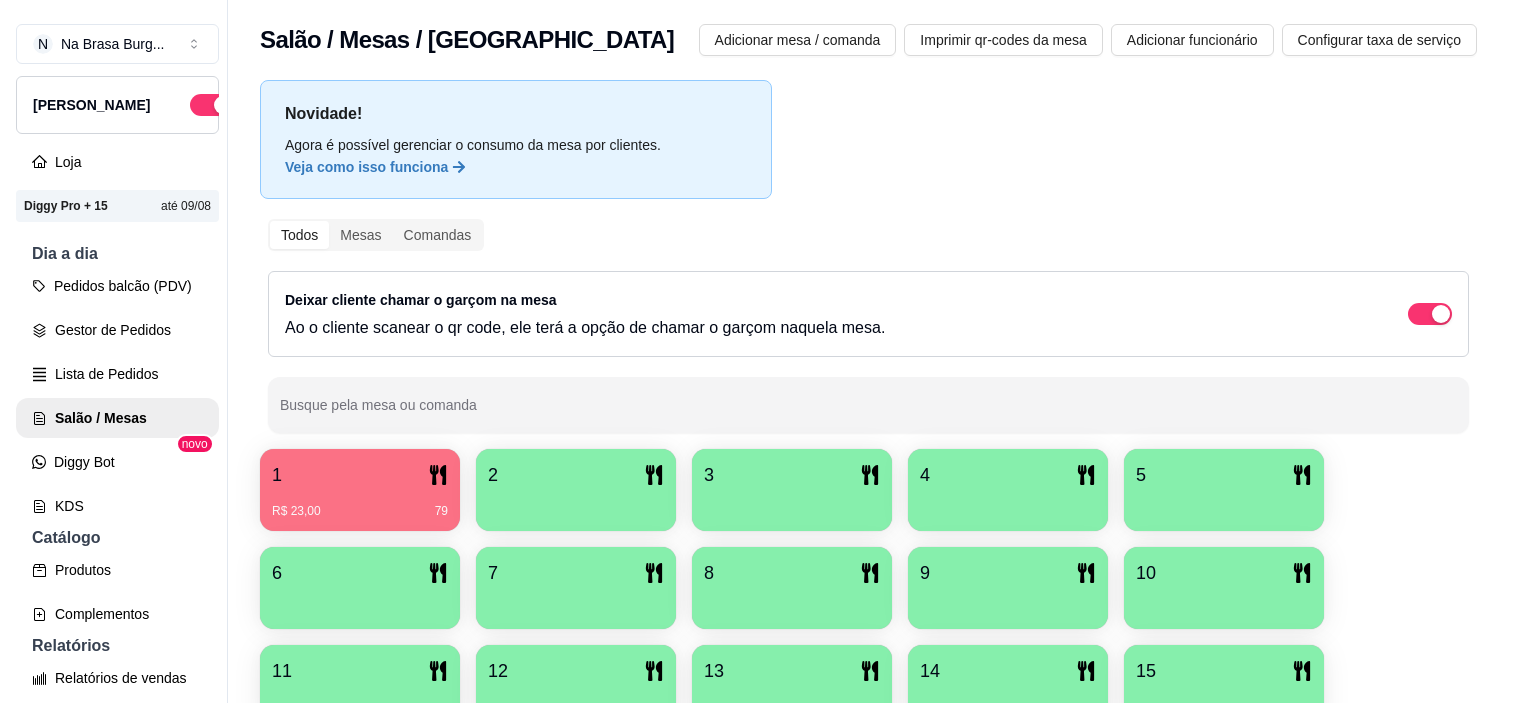 scroll, scrollTop: 0, scrollLeft: 0, axis: both 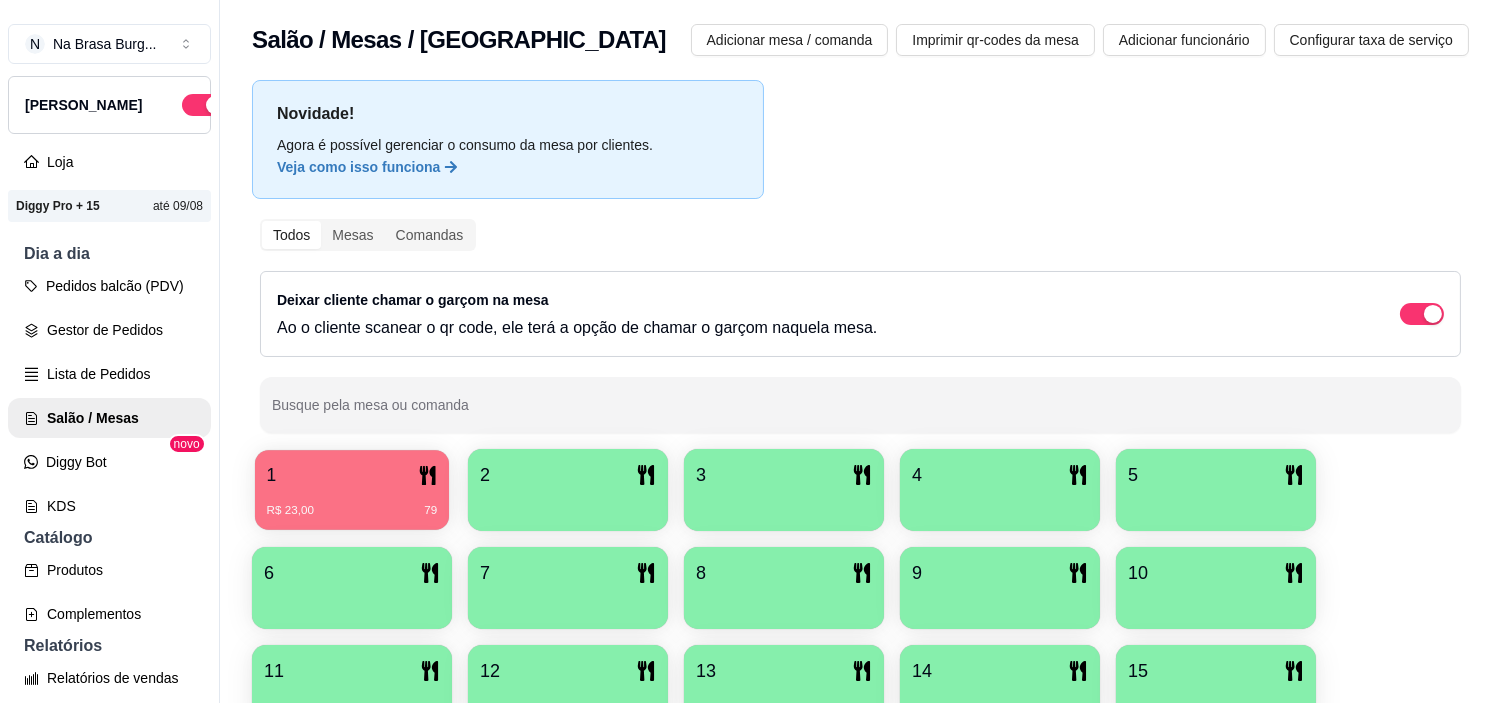 click on "R$ 23,00 79" at bounding box center [352, 511] 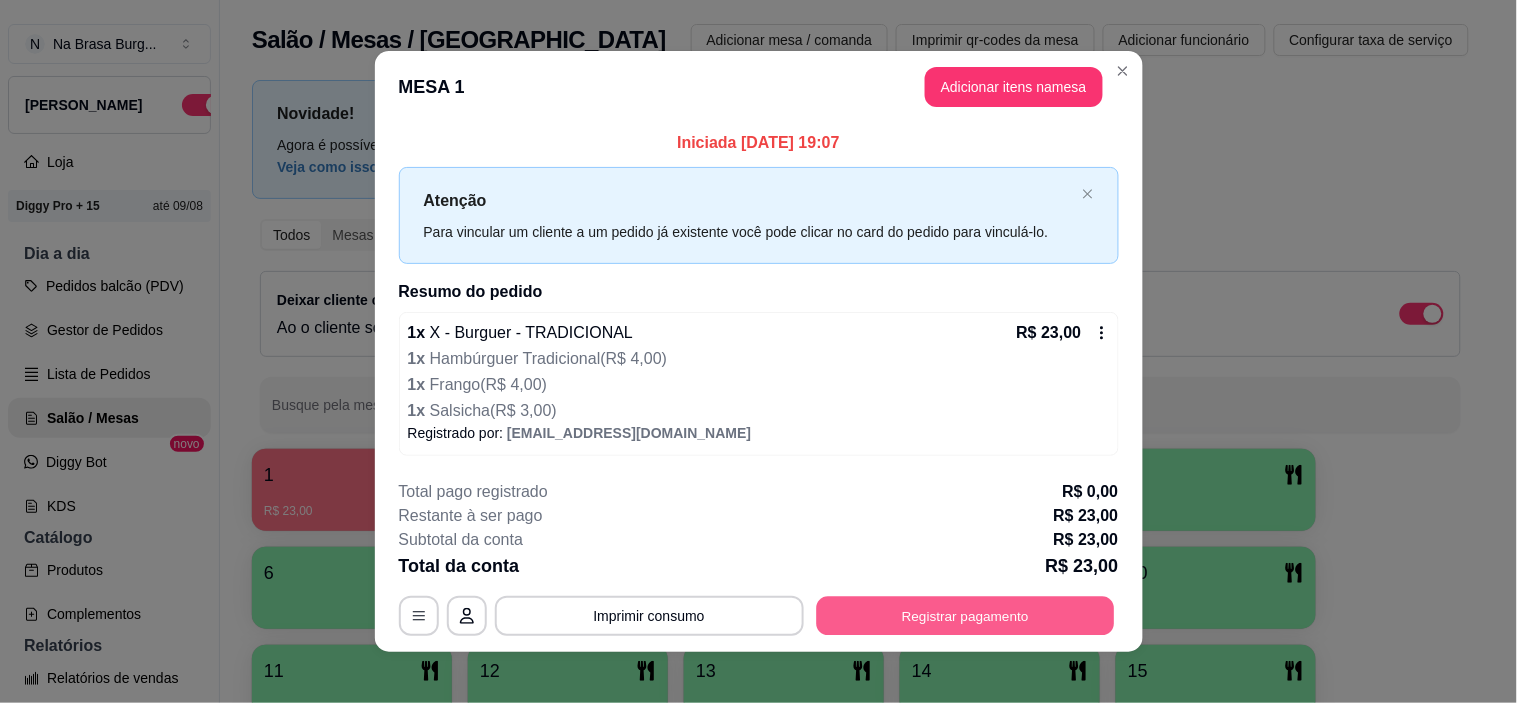 click on "Registrar pagamento" at bounding box center (965, 616) 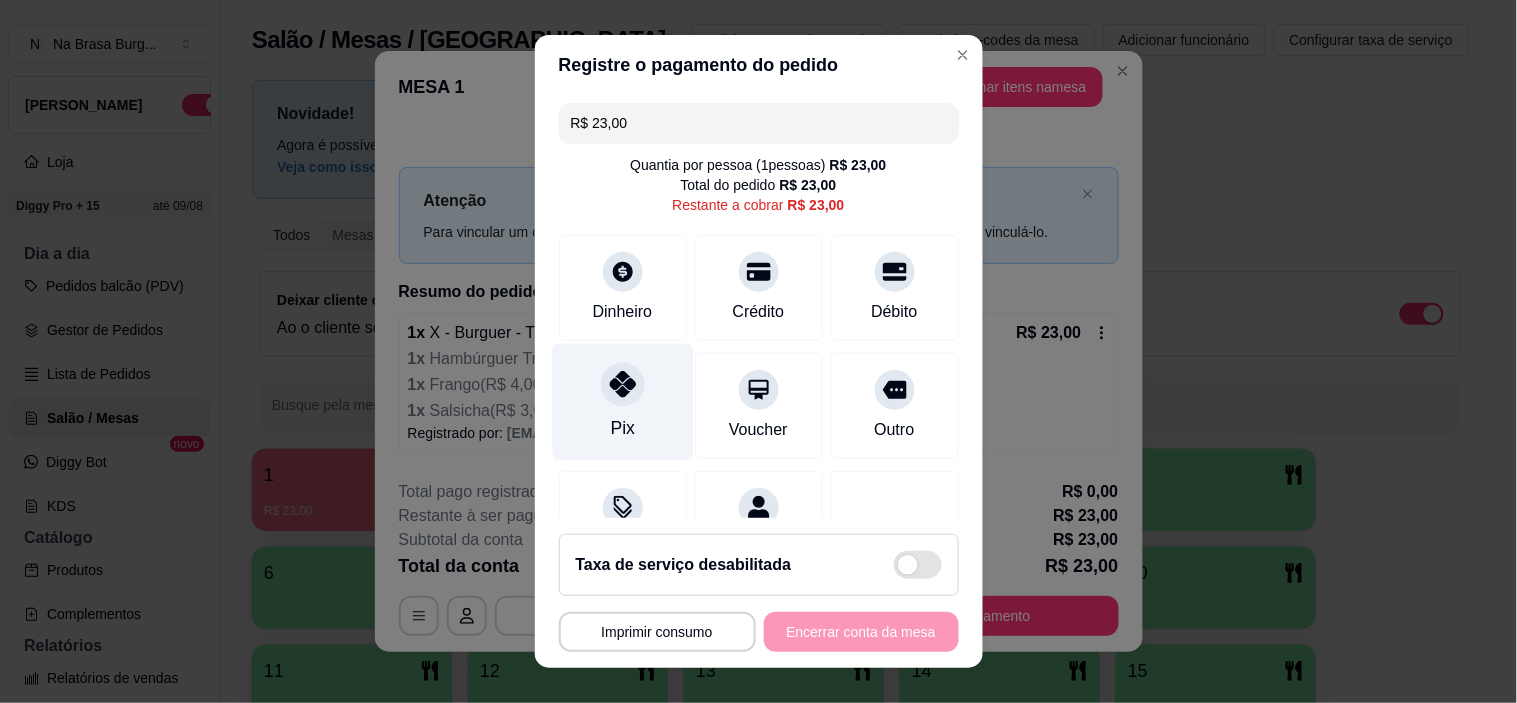 click 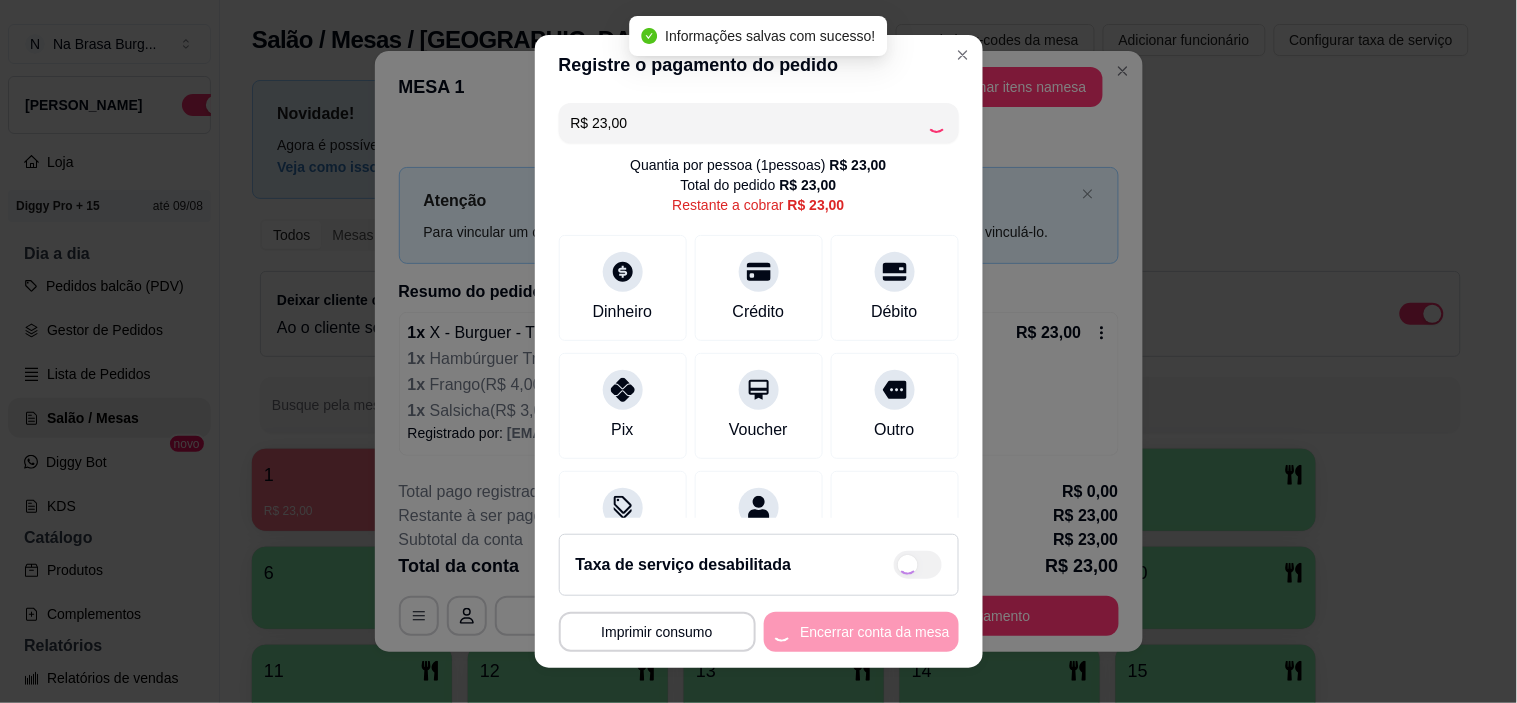 type on "R$ 0,00" 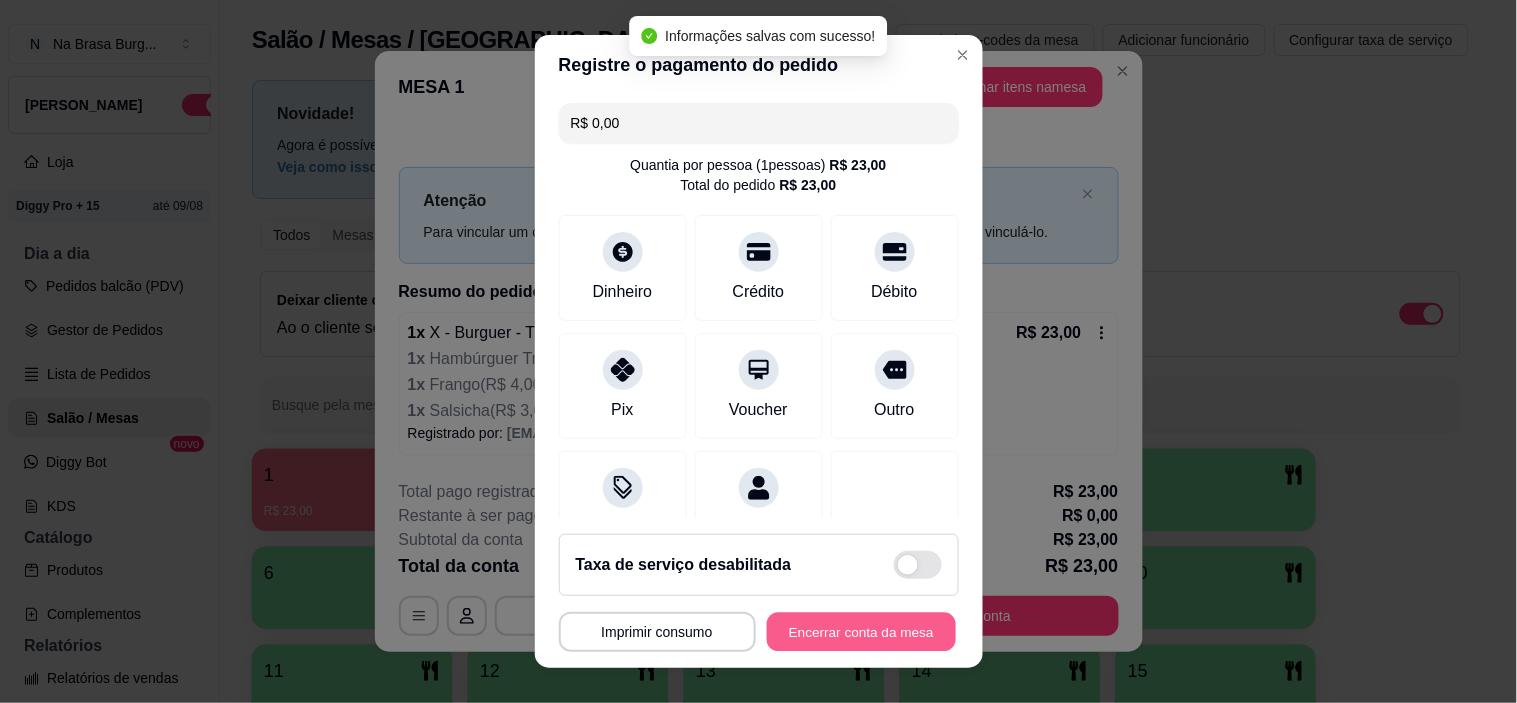click on "Encerrar conta da mesa" at bounding box center (861, 631) 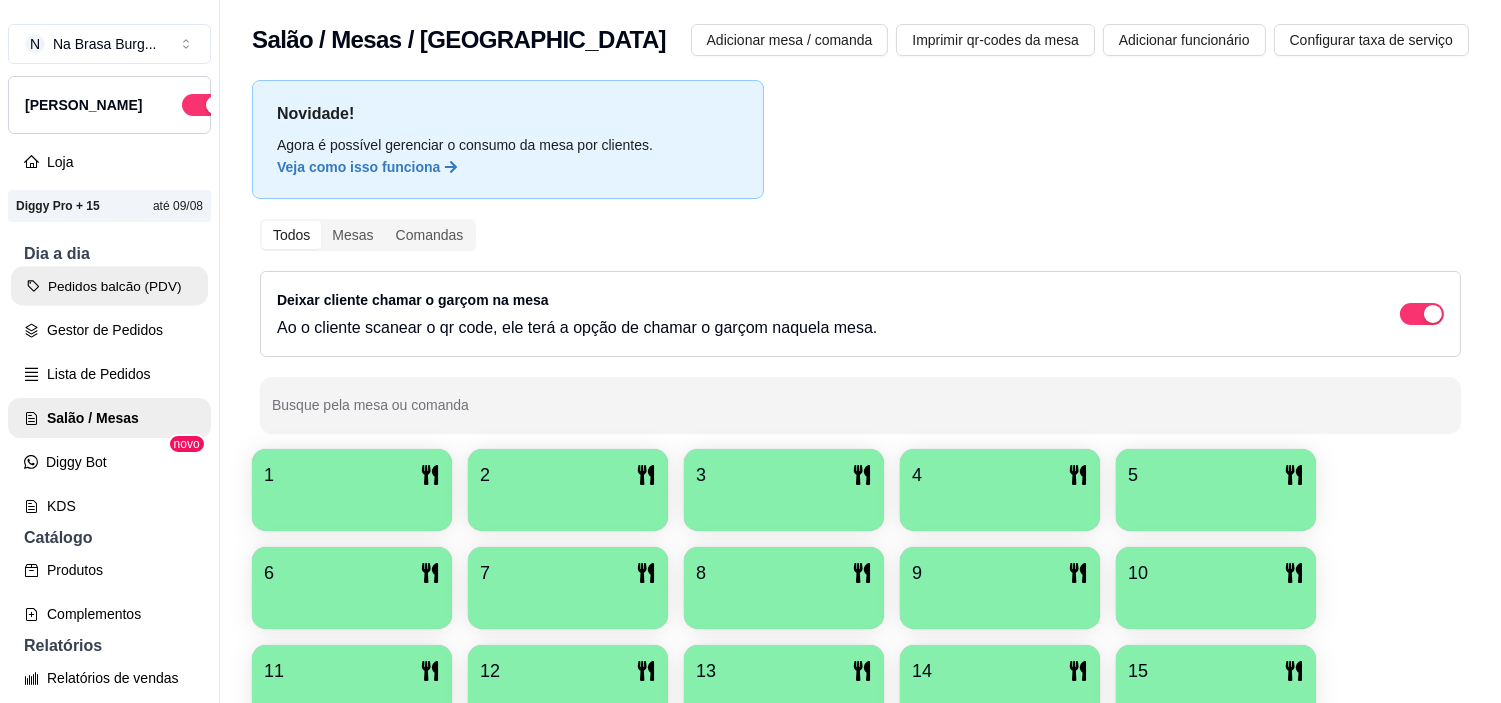 click on "Pedidos balcão (PDV)" at bounding box center (109, 286) 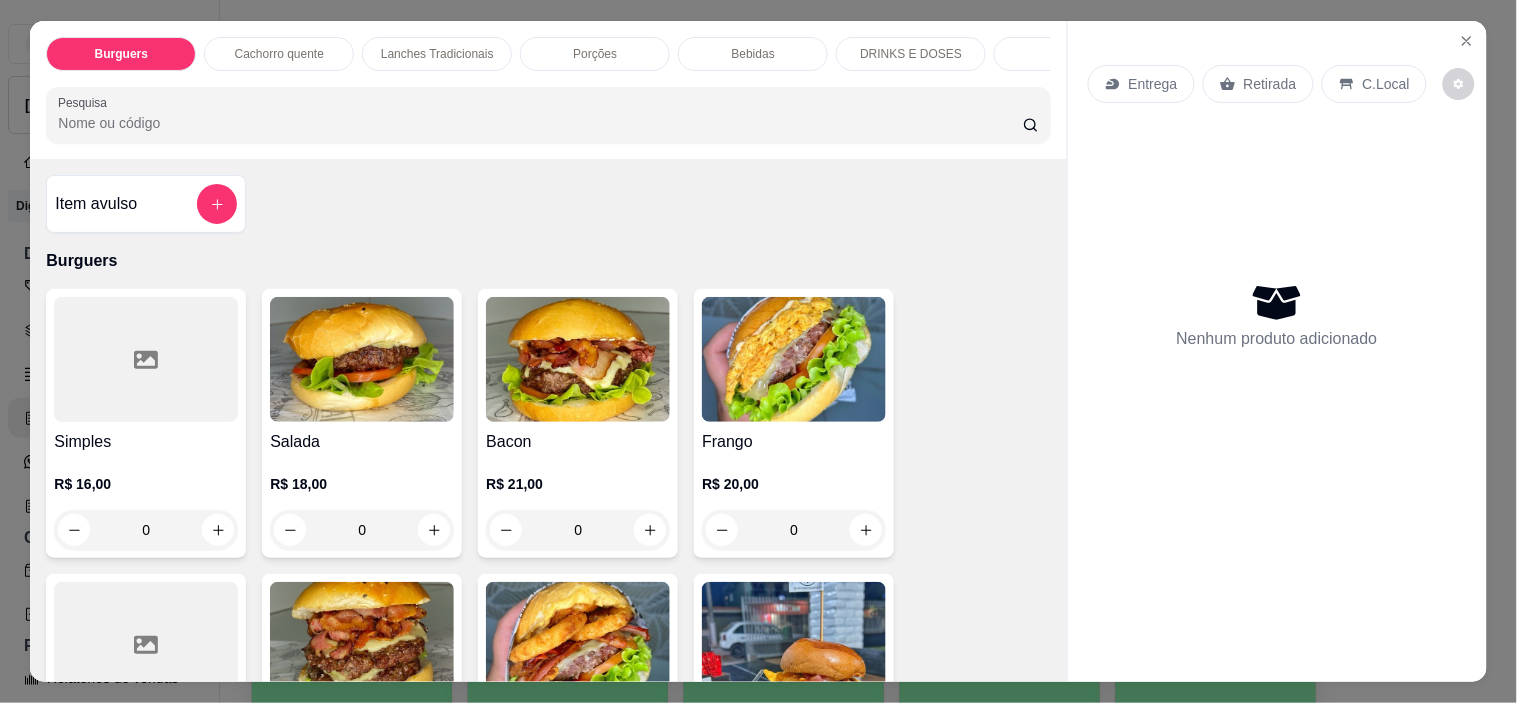 click on "Lanches Tradicionais" at bounding box center (437, 54) 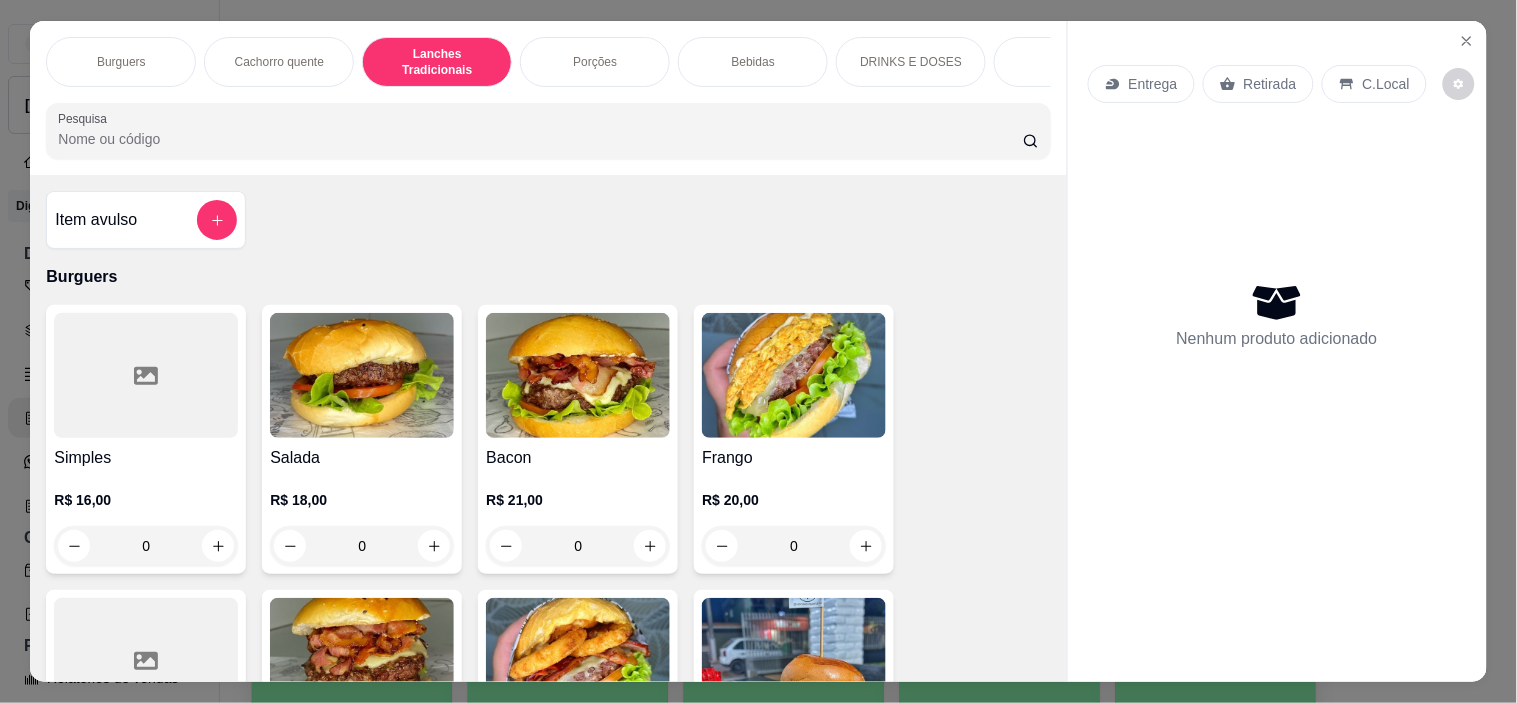 scroll, scrollTop: 1618, scrollLeft: 0, axis: vertical 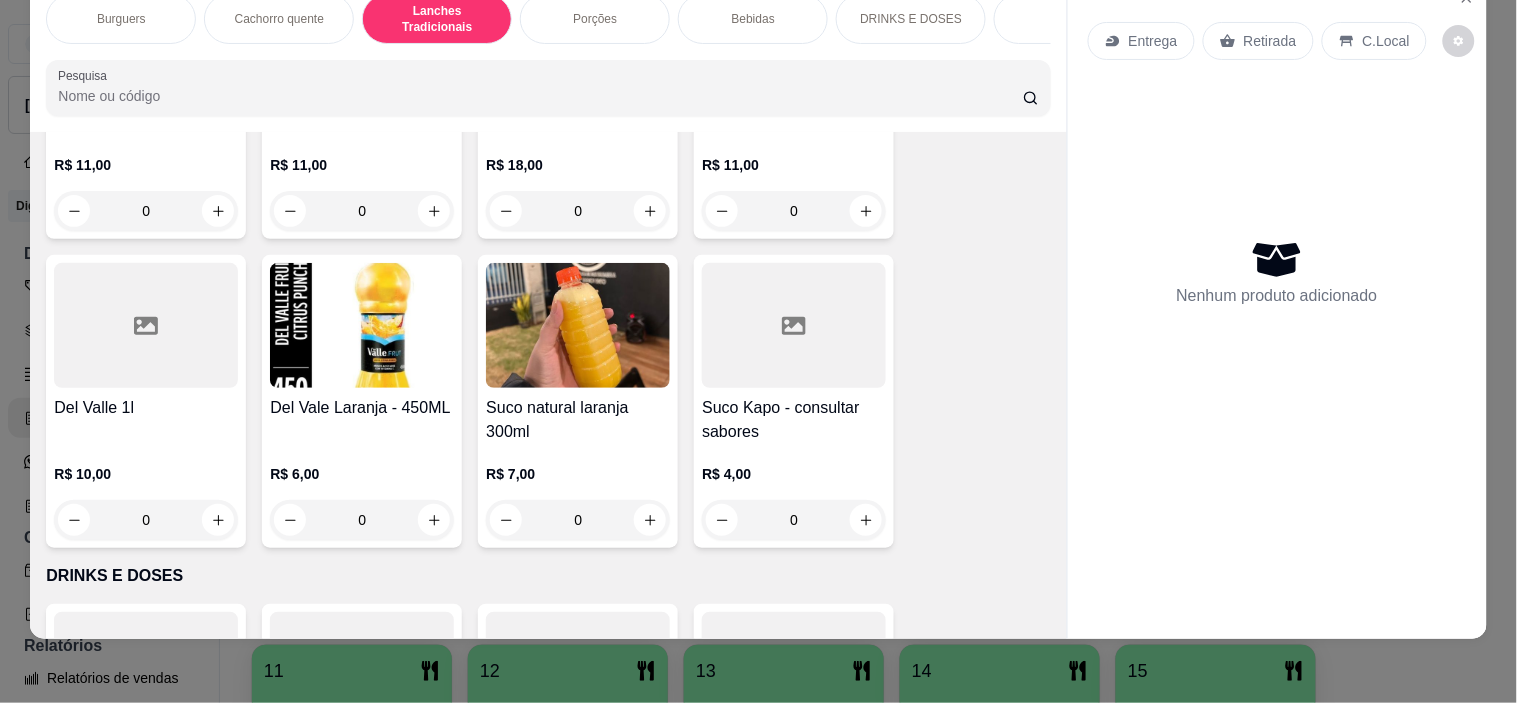 drag, startPoint x: 1071, startPoint y: 533, endPoint x: 1062, endPoint y: 566, distance: 34.20526 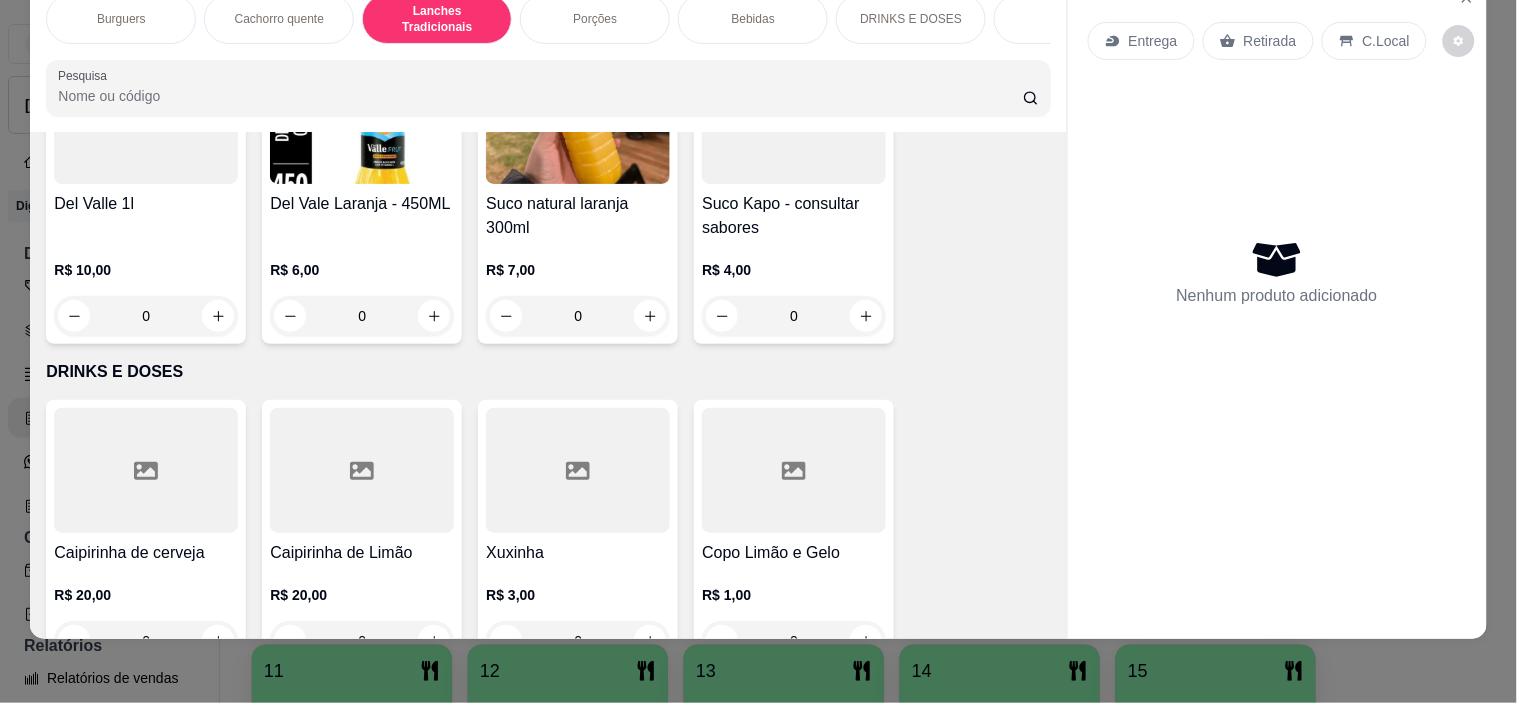 scroll, scrollTop: 4412, scrollLeft: 0, axis: vertical 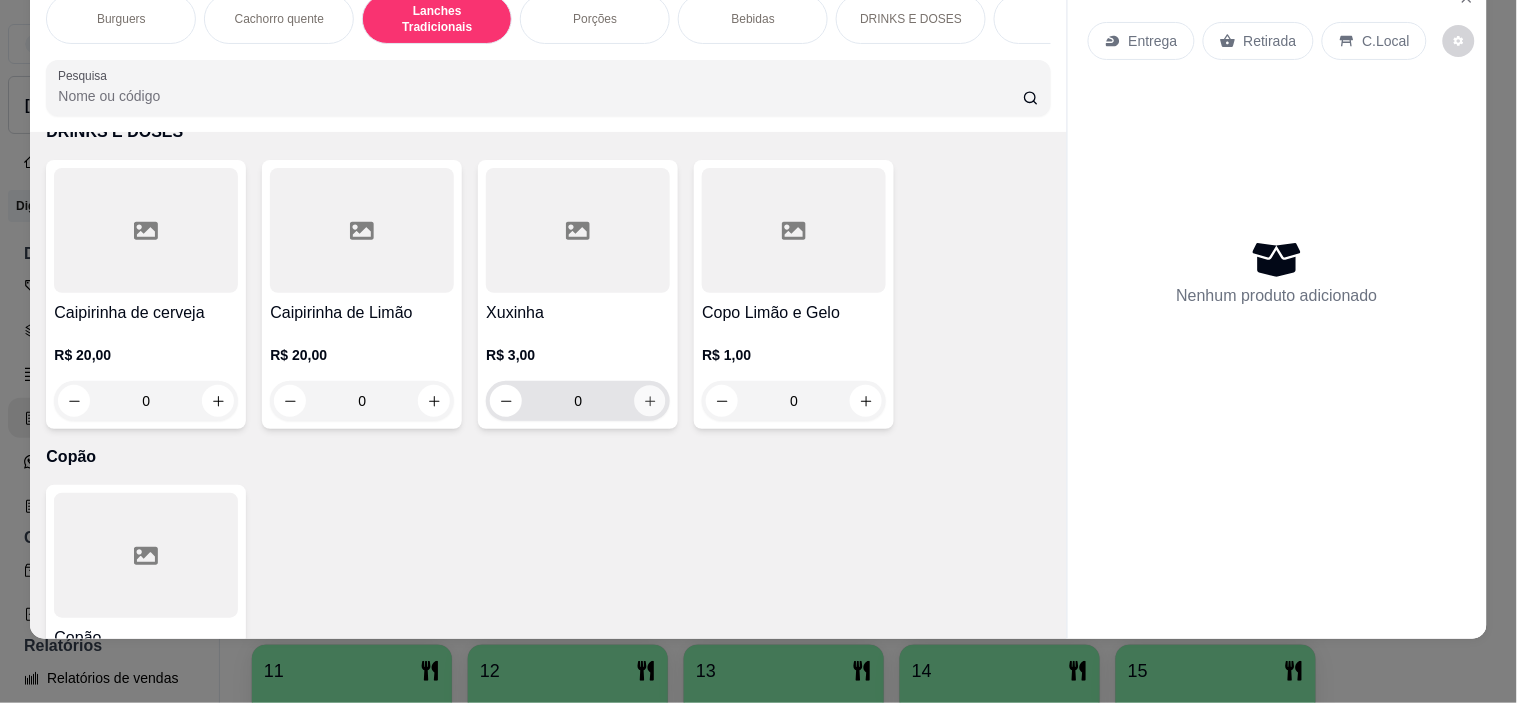 click at bounding box center [650, 401] 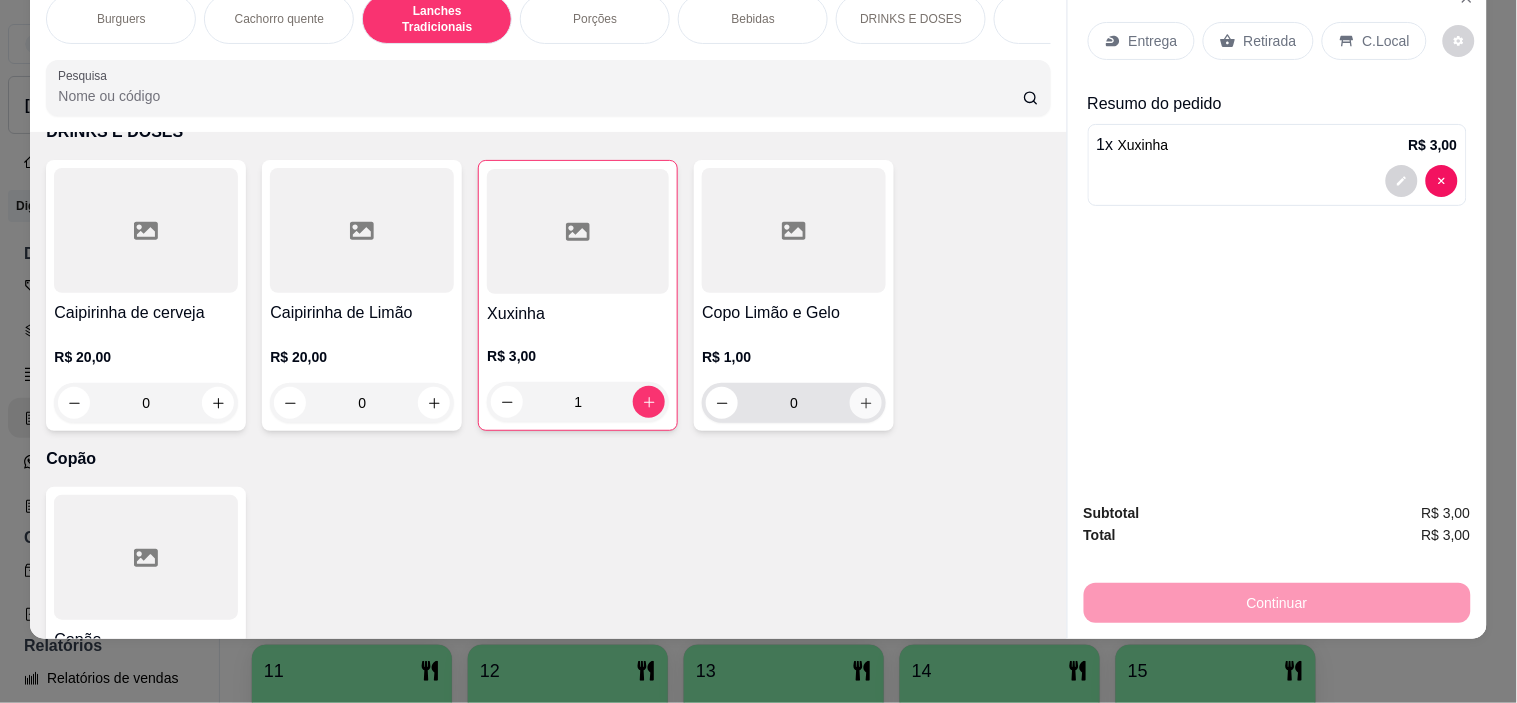 click at bounding box center (866, 403) 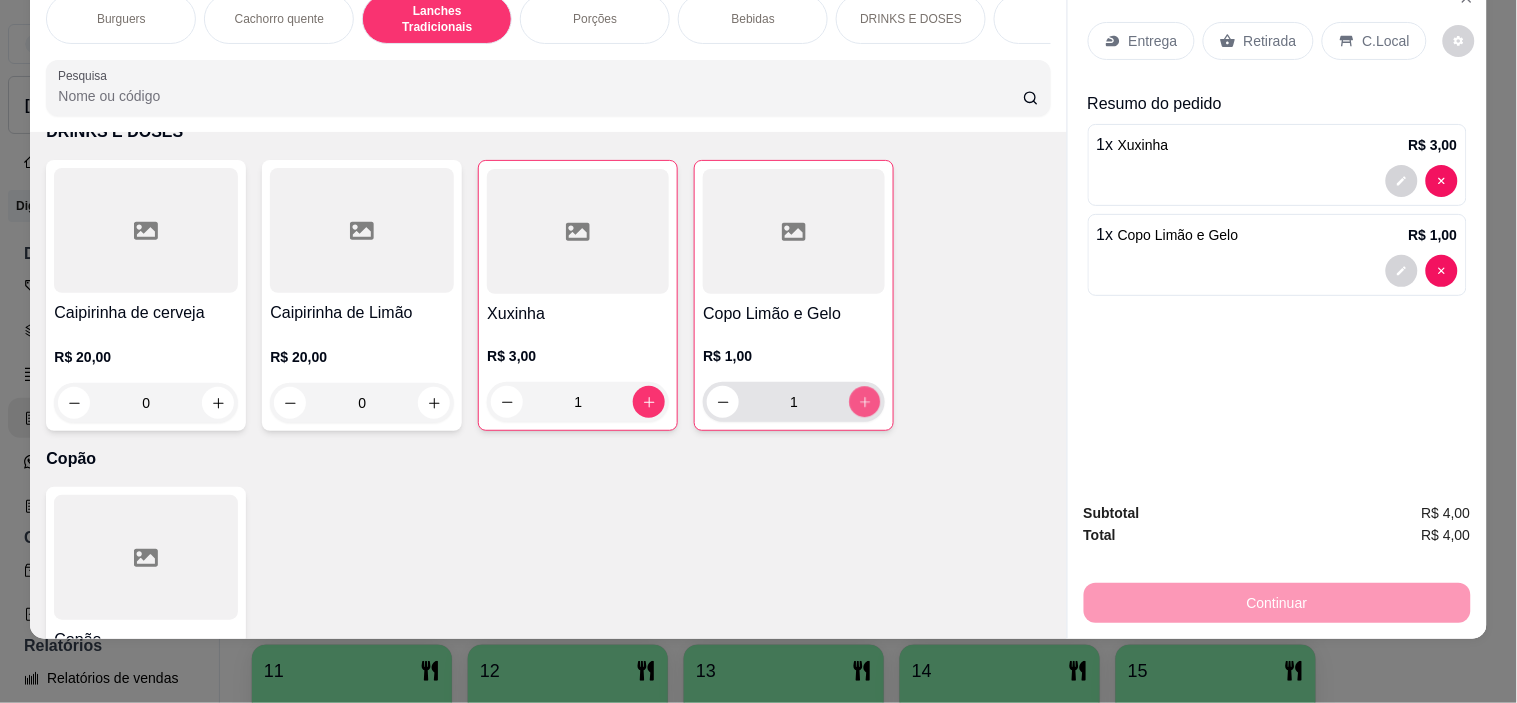 click at bounding box center (865, 402) 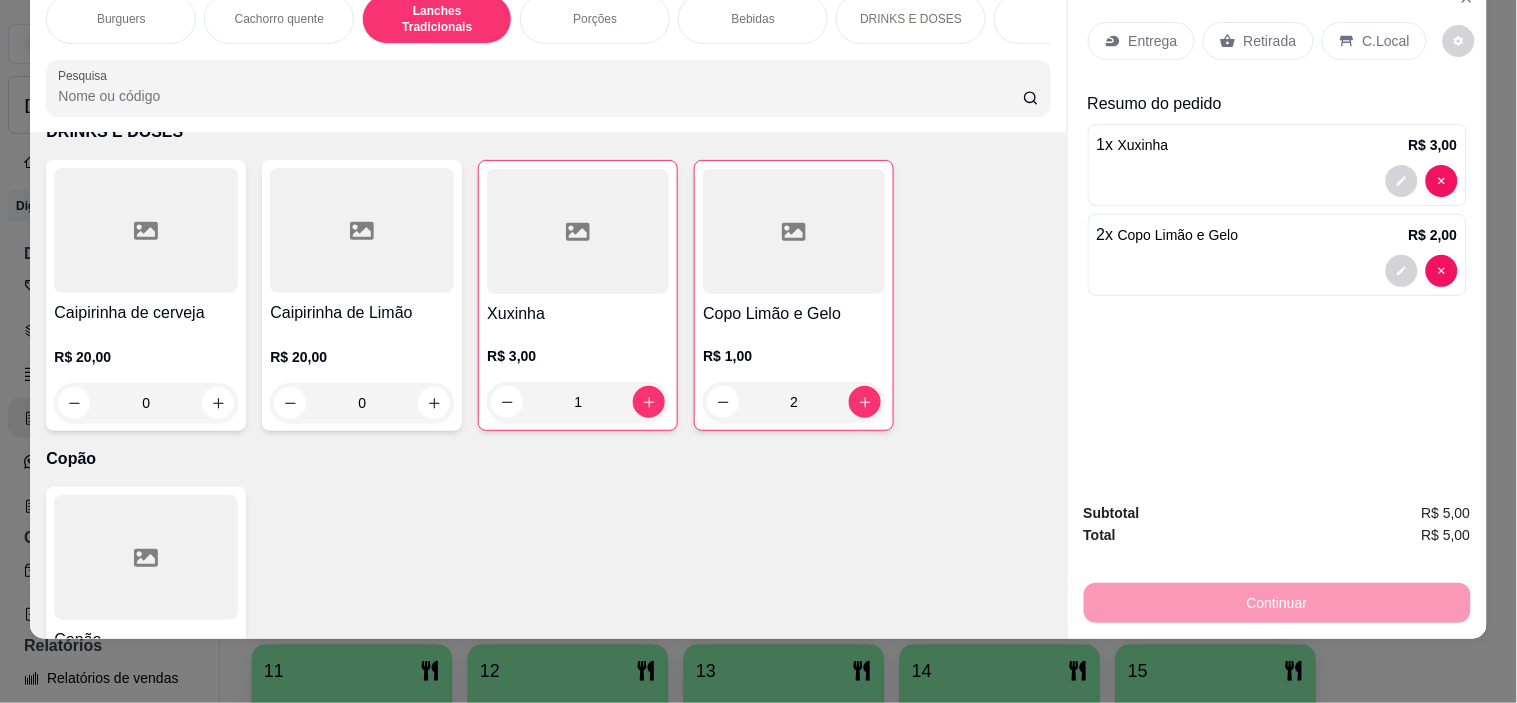 click on "Retirada" at bounding box center (1270, 41) 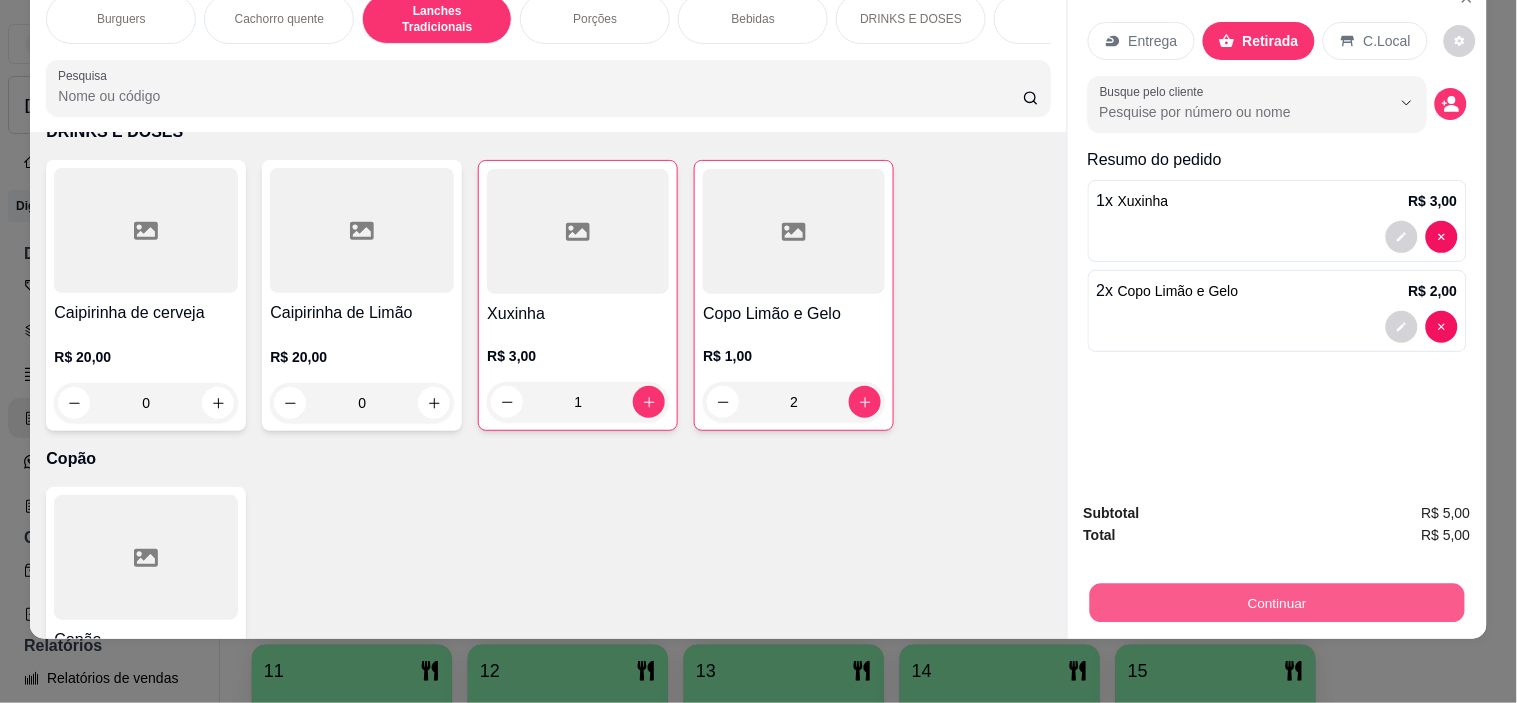 click on "Continuar" at bounding box center (1276, 603) 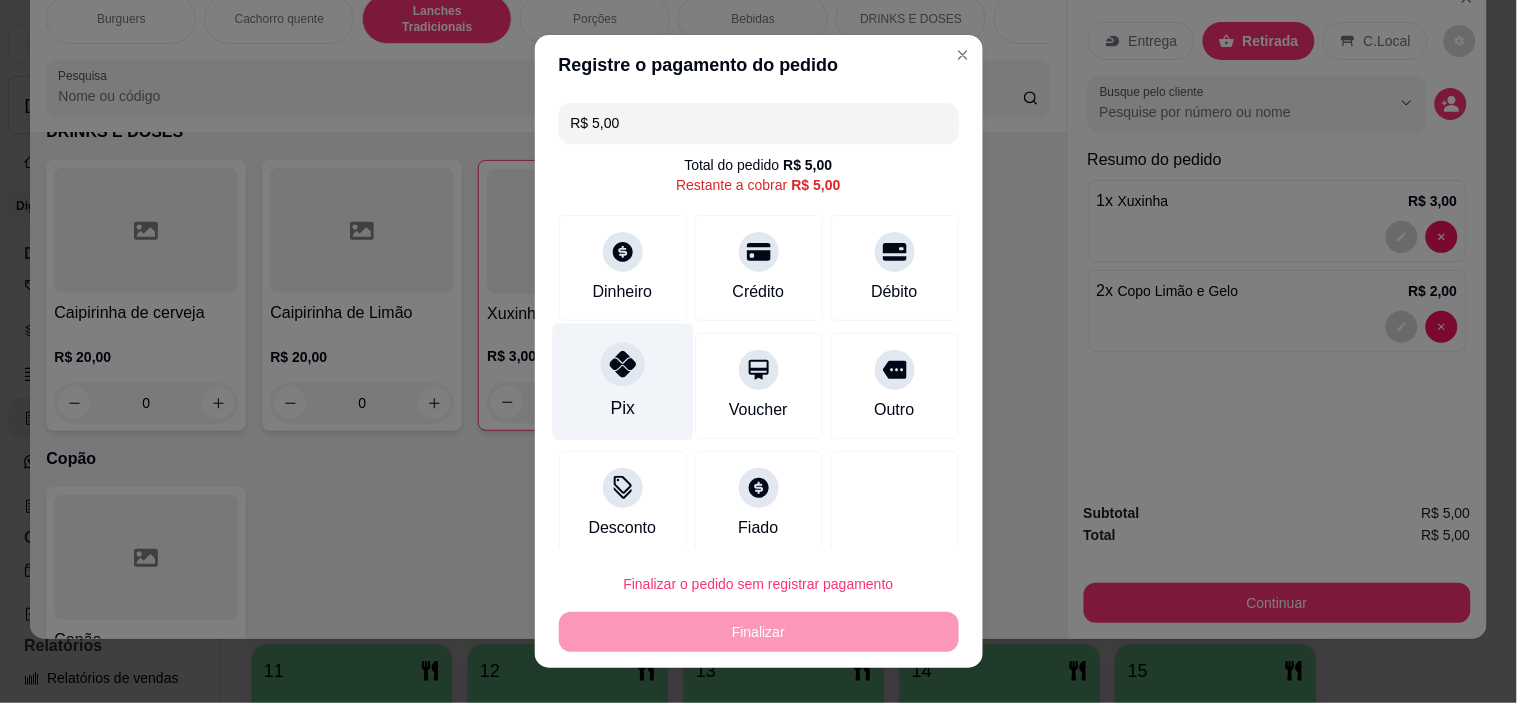 click on "Pix" at bounding box center [622, 382] 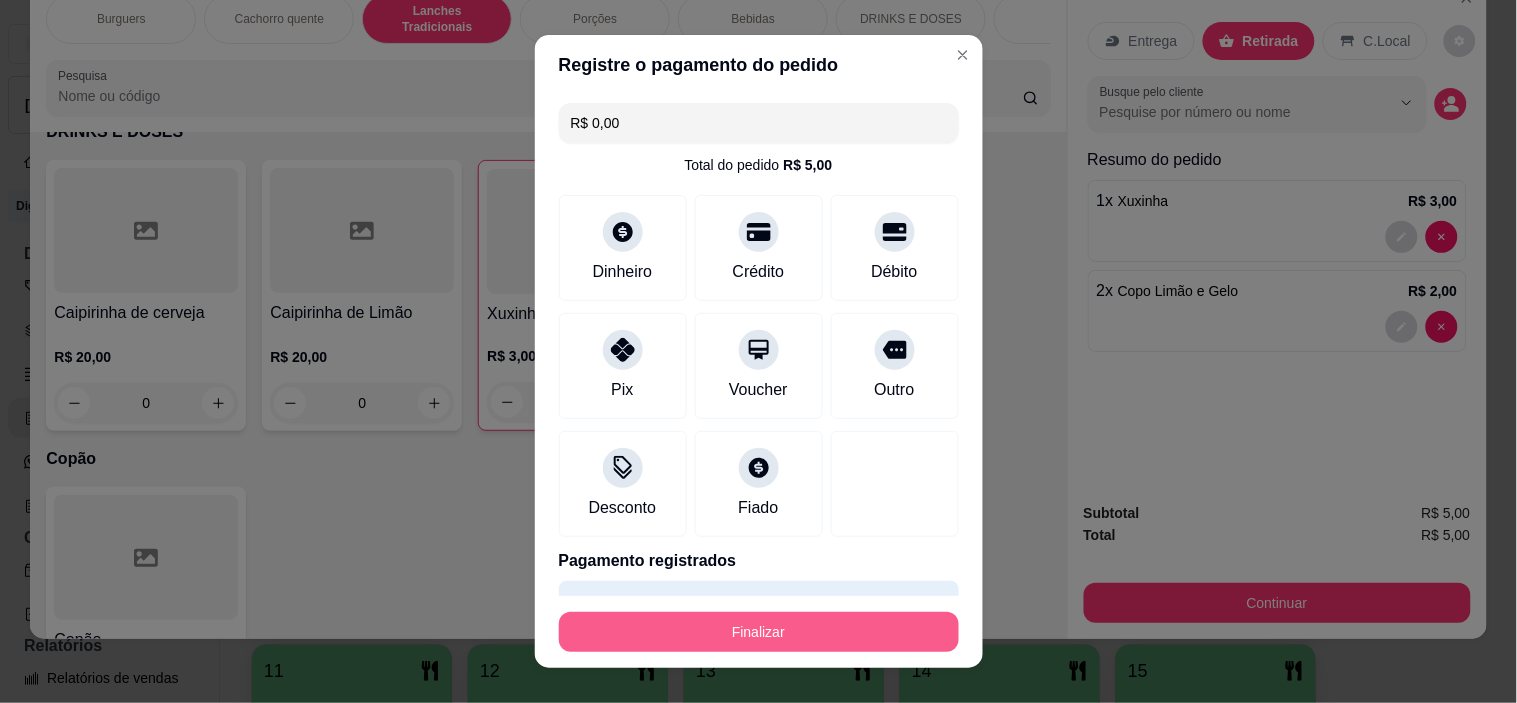 click on "Finalizar" at bounding box center [759, 632] 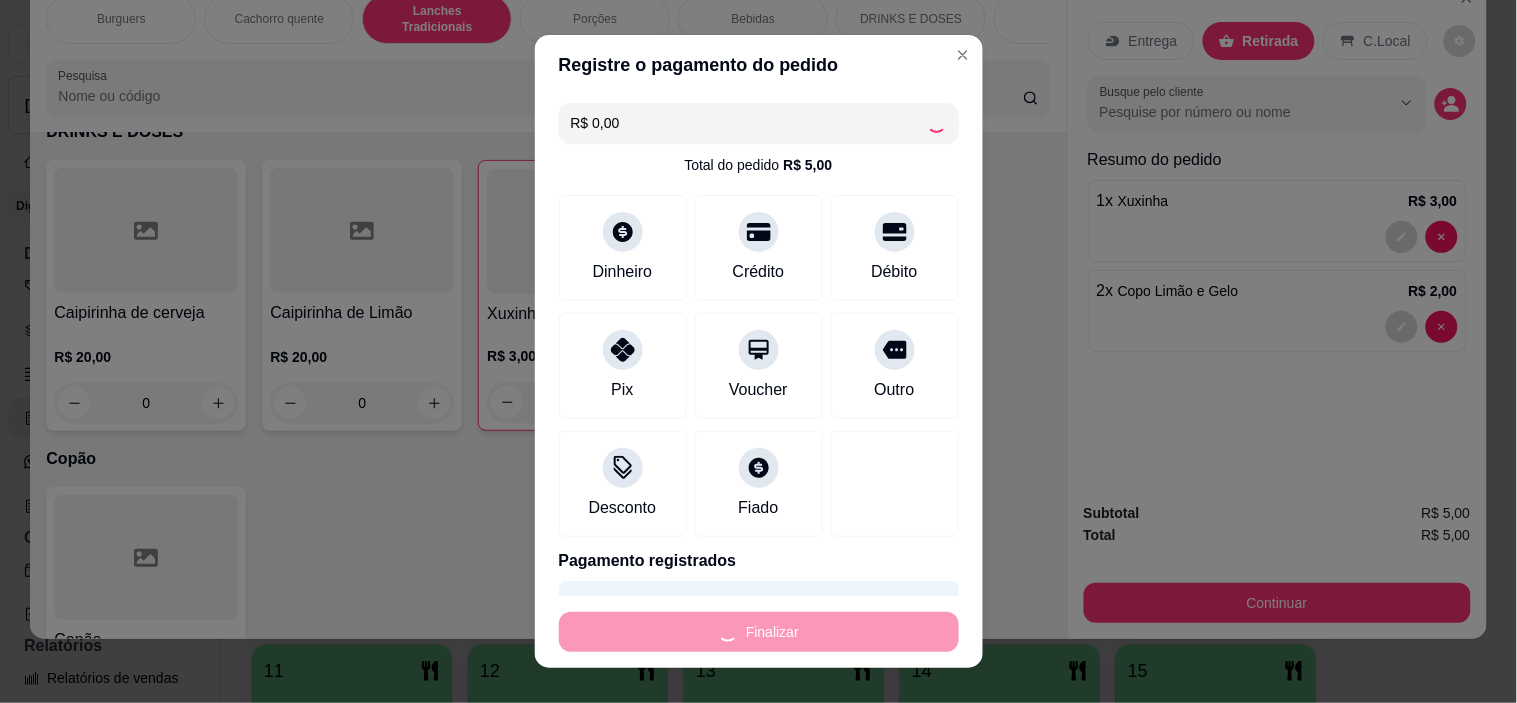 type on "0" 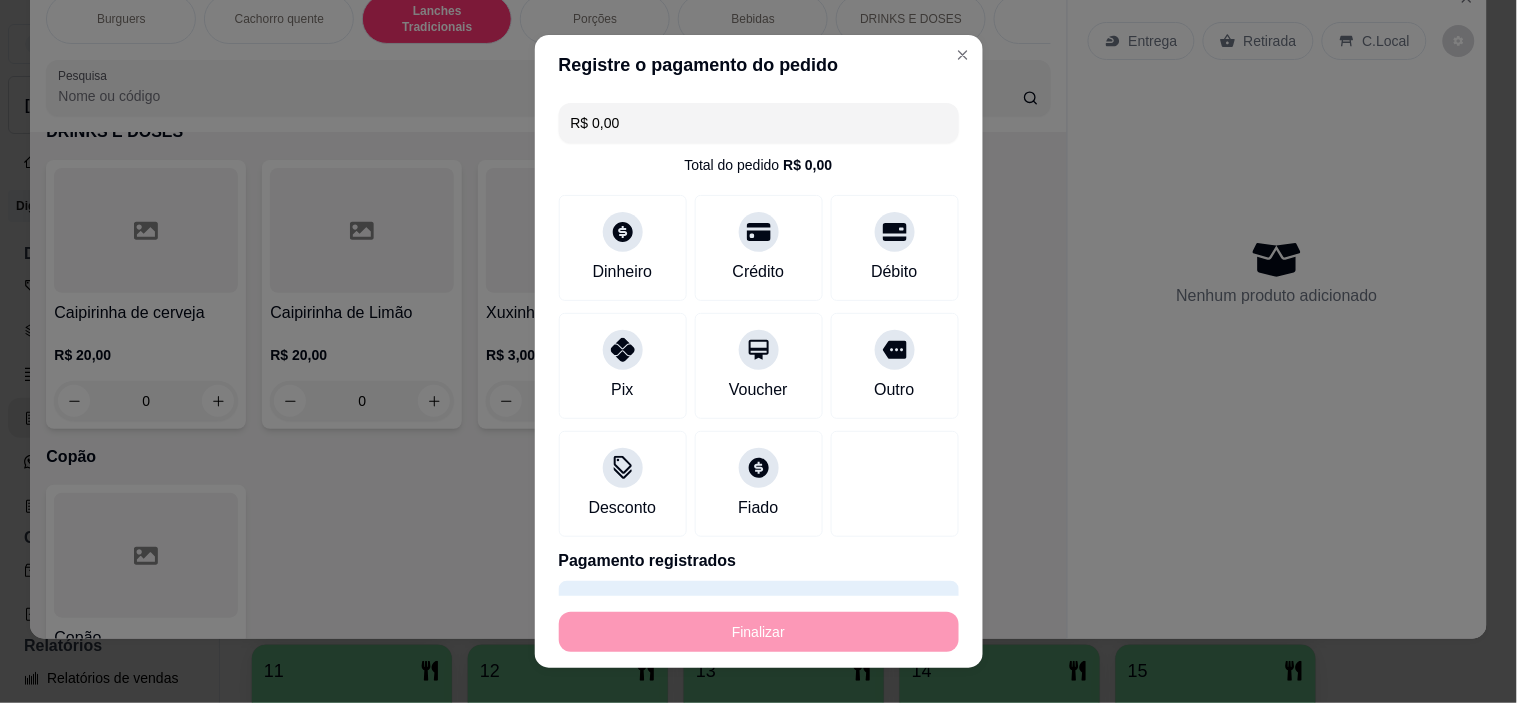 type on "-R$ 5,00" 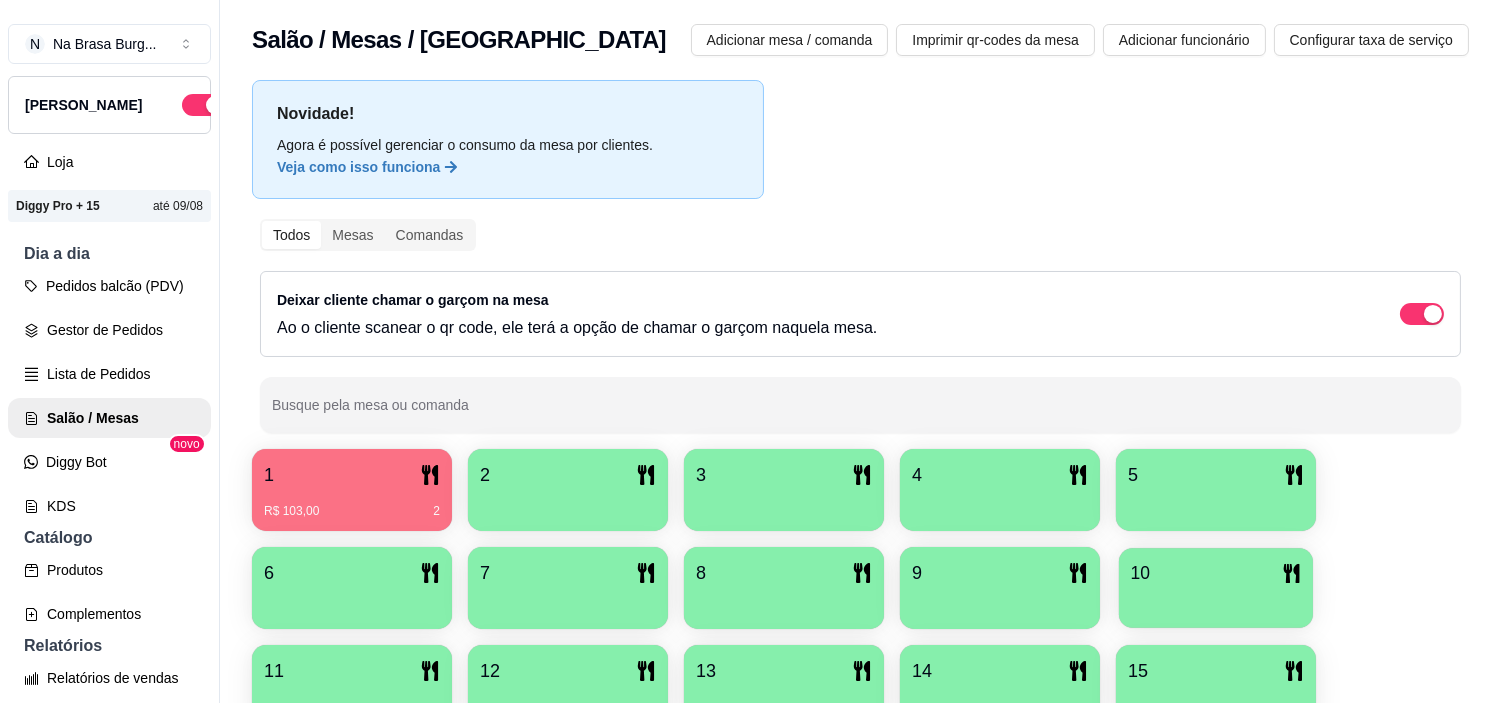 click on "10" at bounding box center [1216, 573] 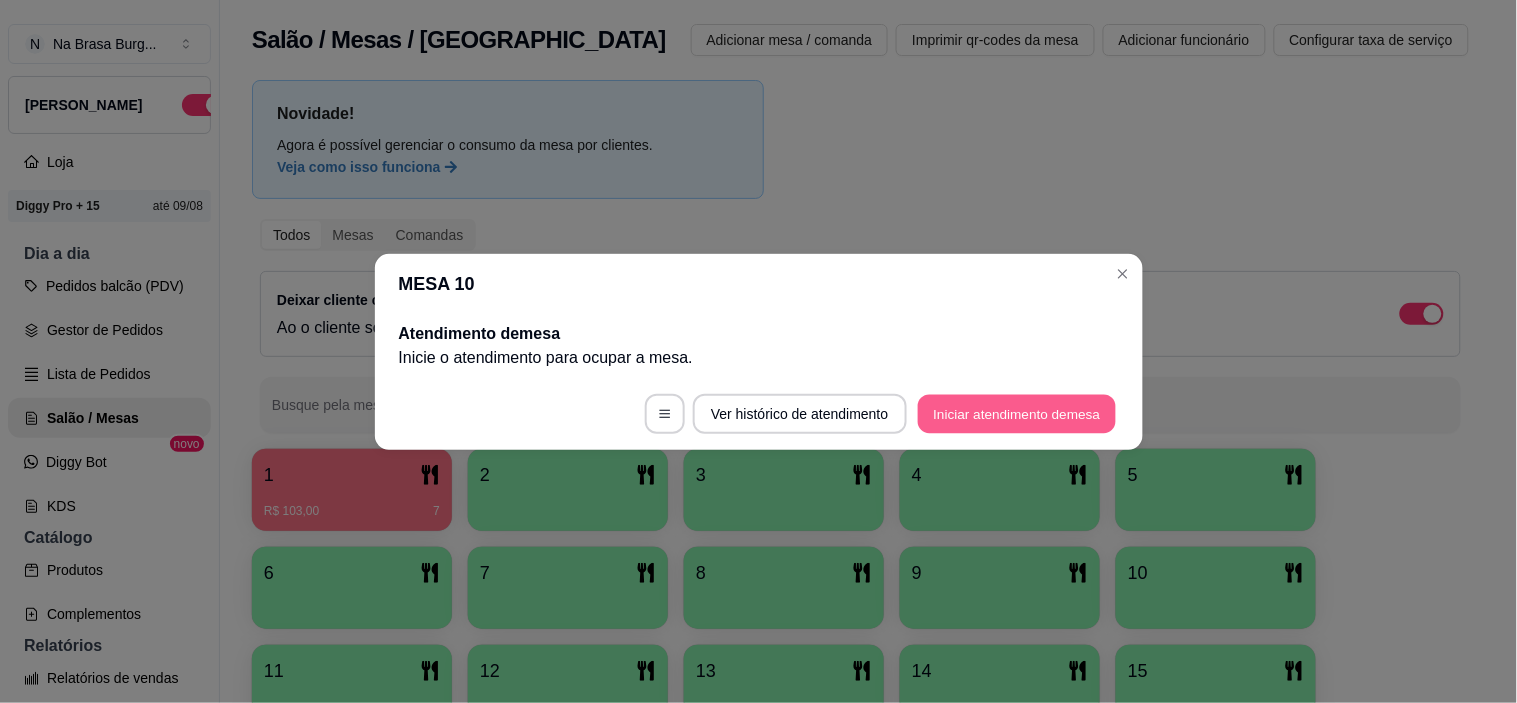click on "Iniciar atendimento de  mesa" at bounding box center (1017, 413) 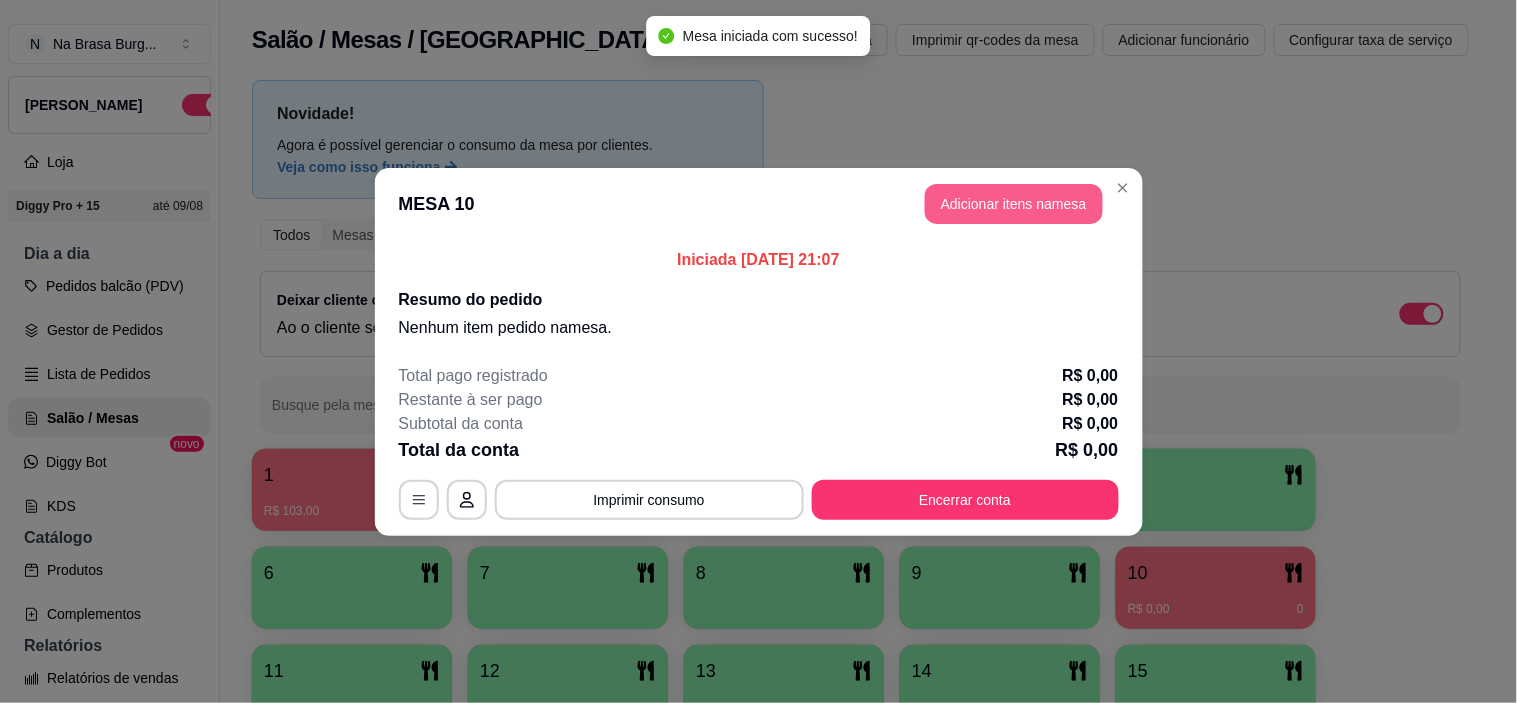 click on "Adicionar itens na  mesa" at bounding box center [1014, 204] 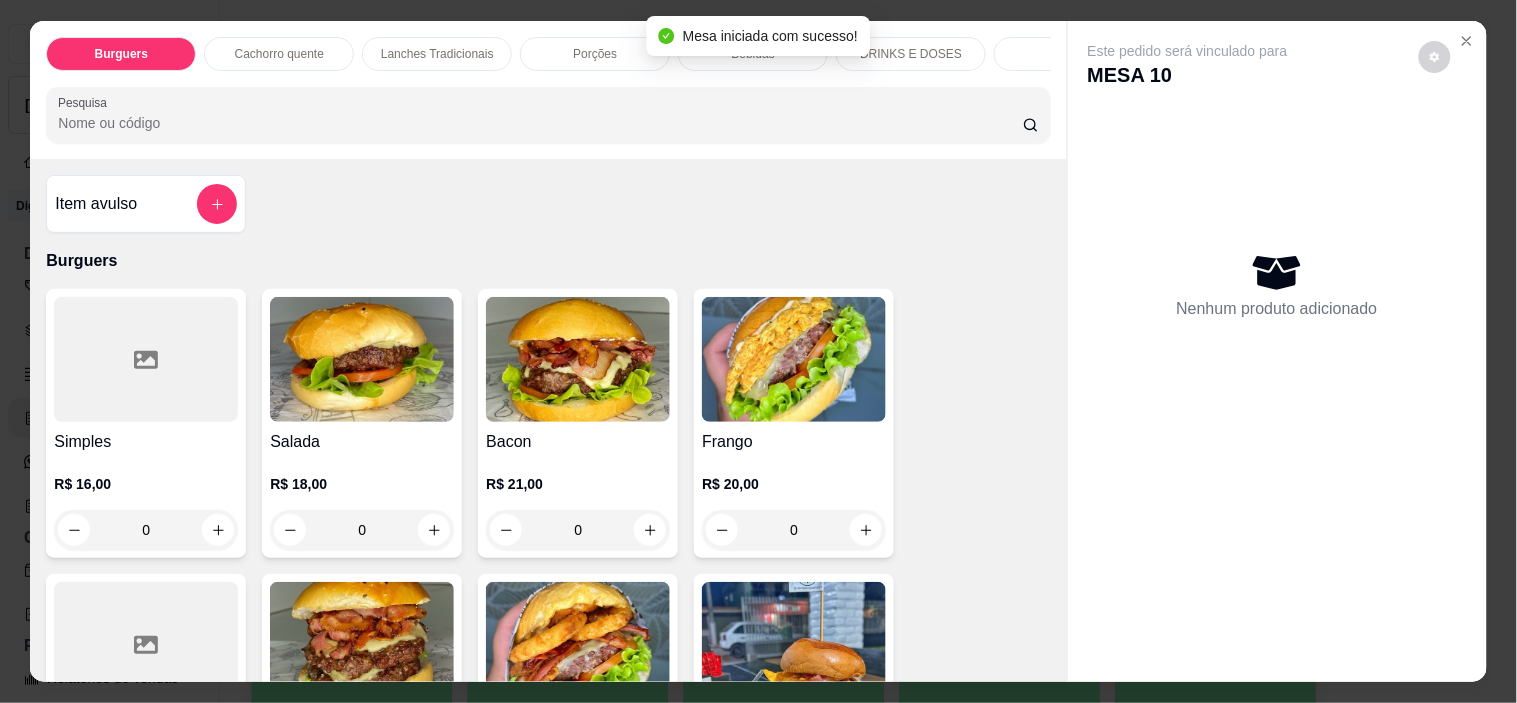 click on "Burguers Cachorro quente  Lanches Tradicionais  Porções  Bebidas DRINKS E DOSES Copão Pesquisa" at bounding box center [548, 90] 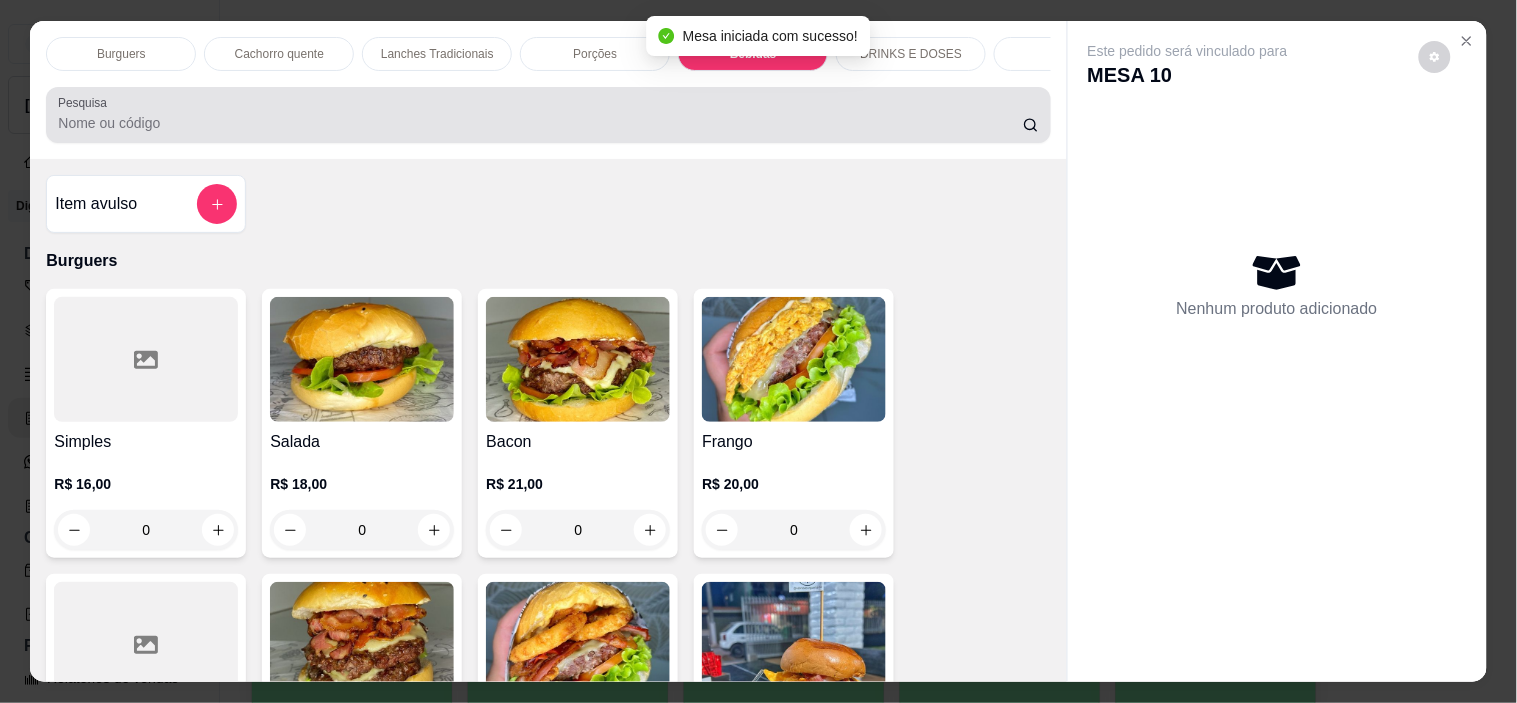 scroll, scrollTop: 2886, scrollLeft: 0, axis: vertical 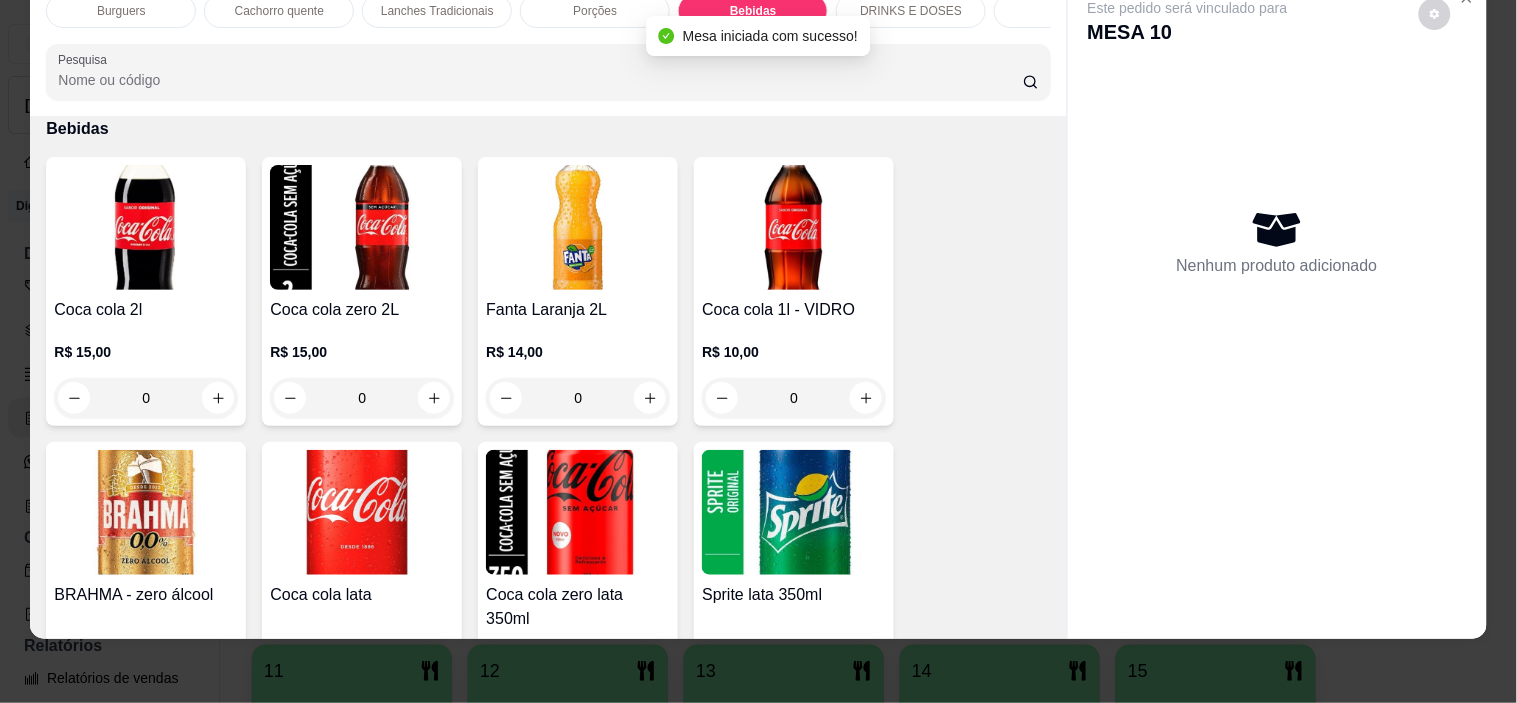 click at bounding box center (362, 512) 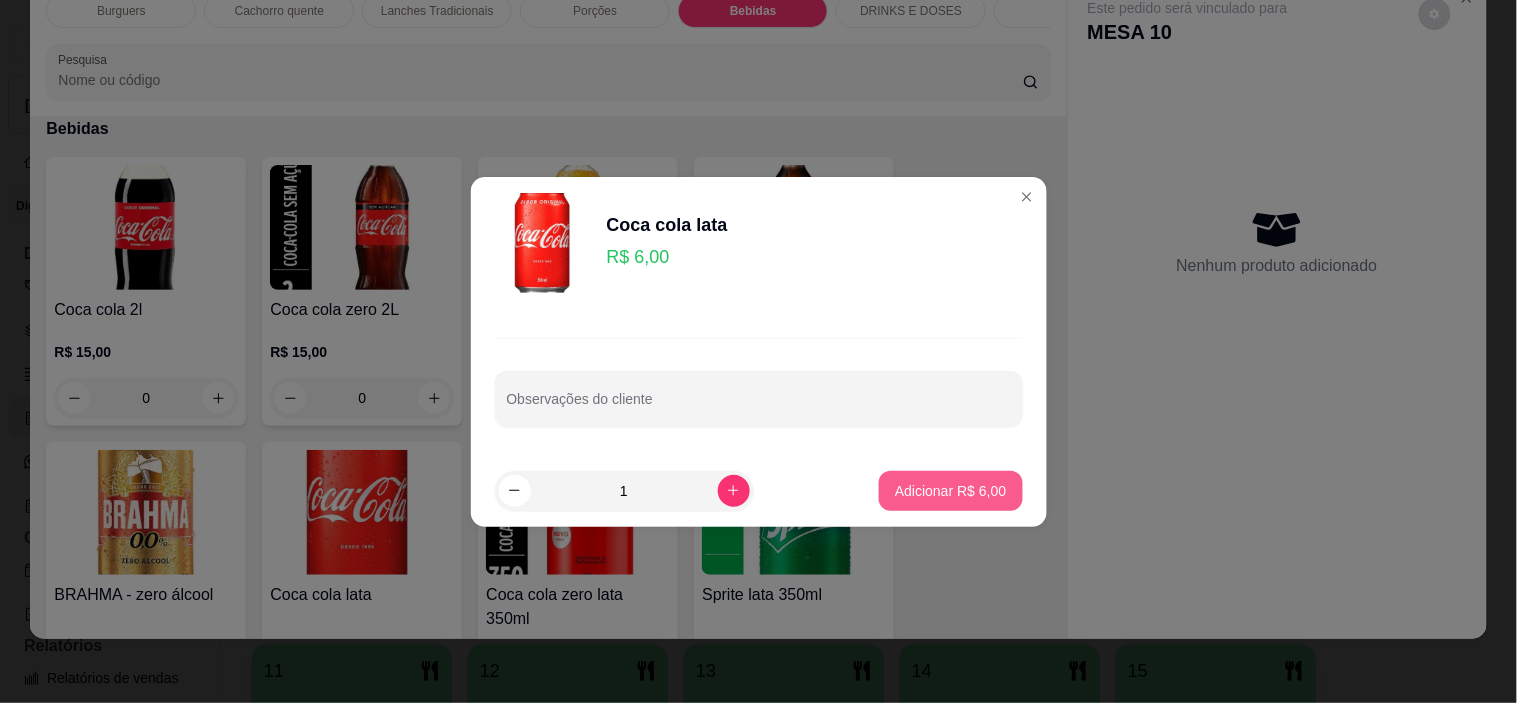 click on "Adicionar   R$ 6,00" at bounding box center [950, 491] 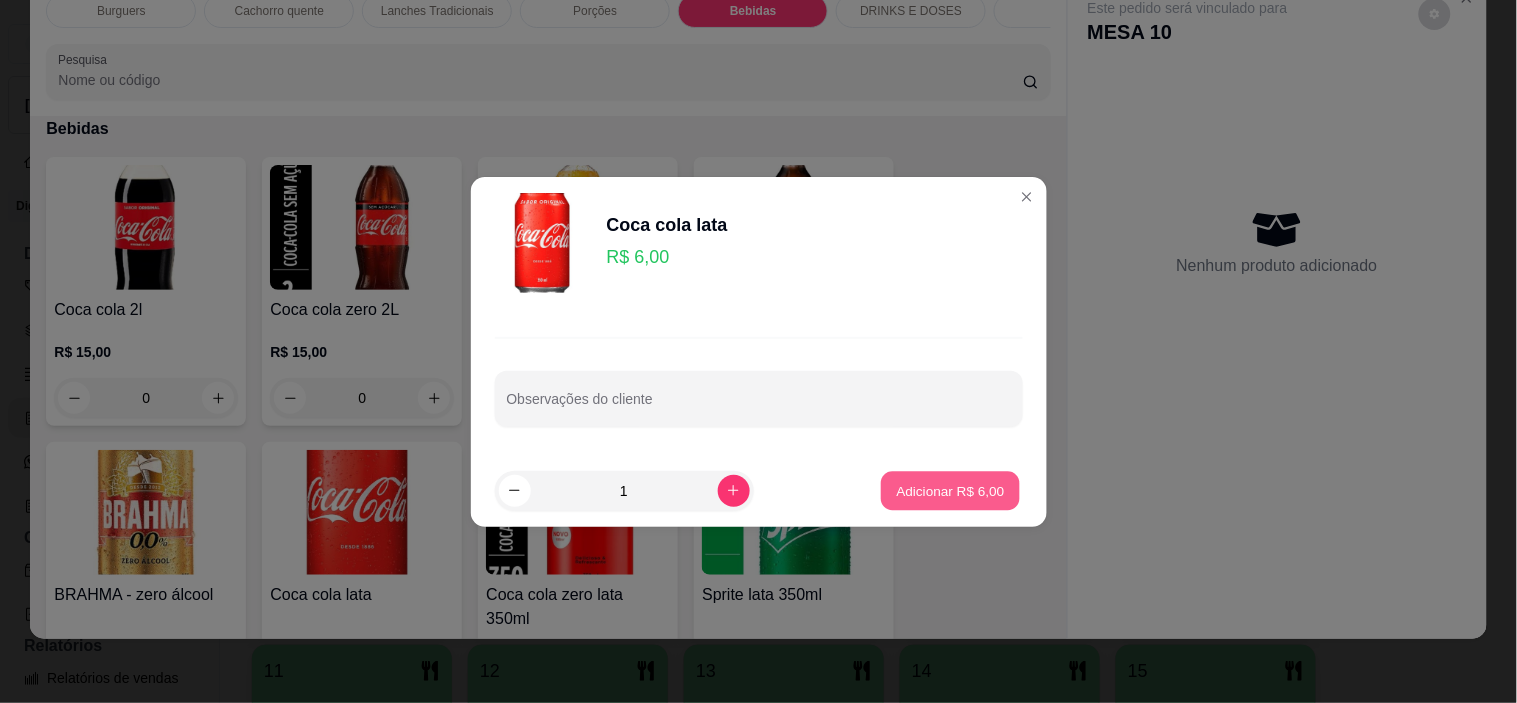 click on "Adicionar   R$ 6,00" at bounding box center (950, 490) 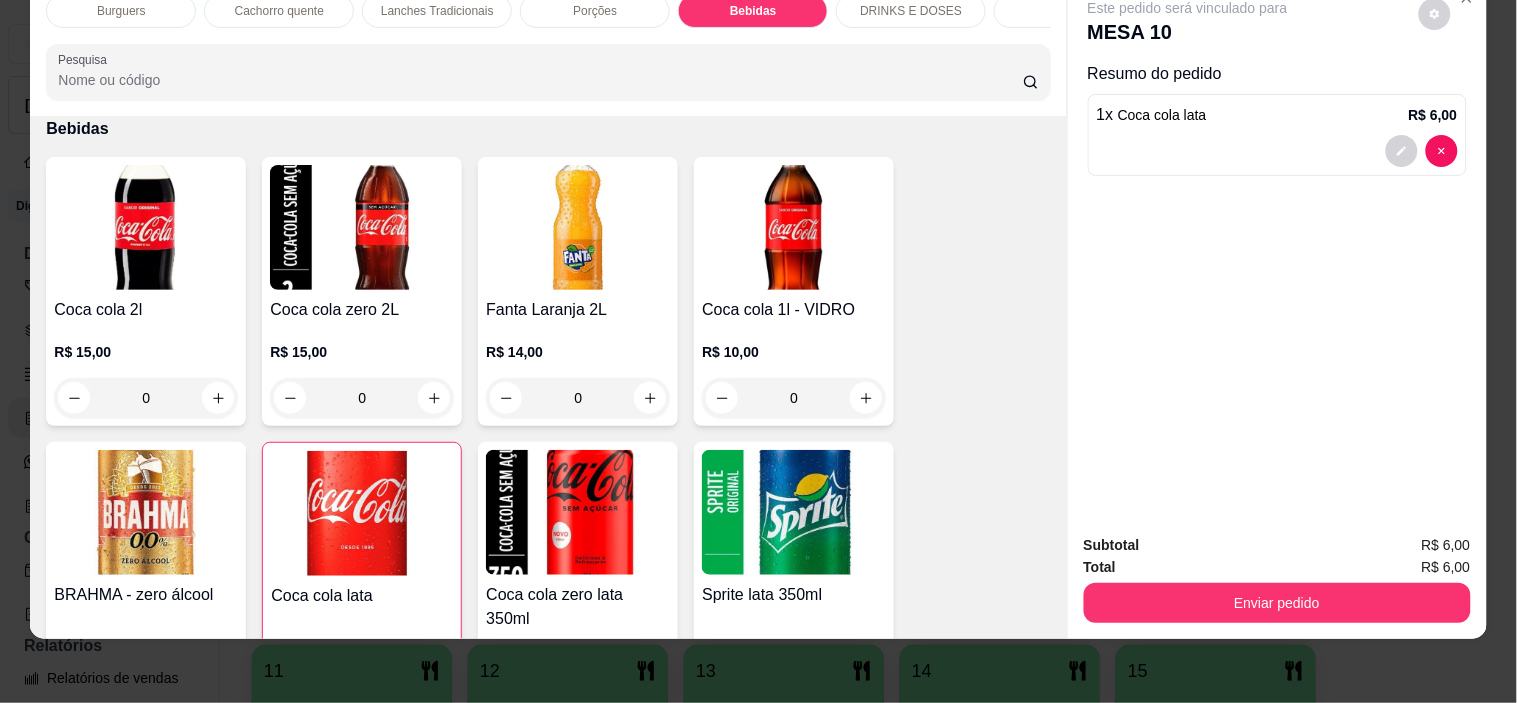 scroll, scrollTop: 2443, scrollLeft: 0, axis: vertical 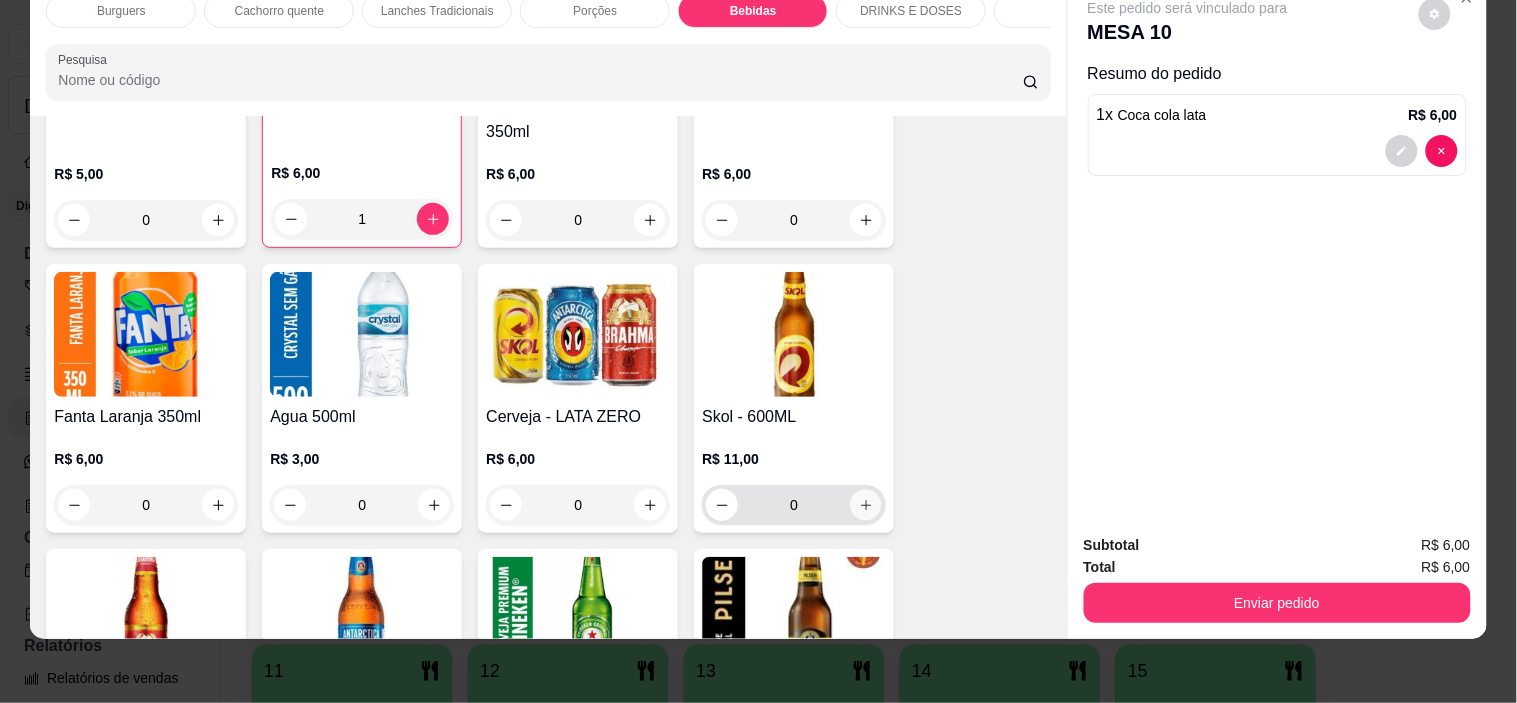 click 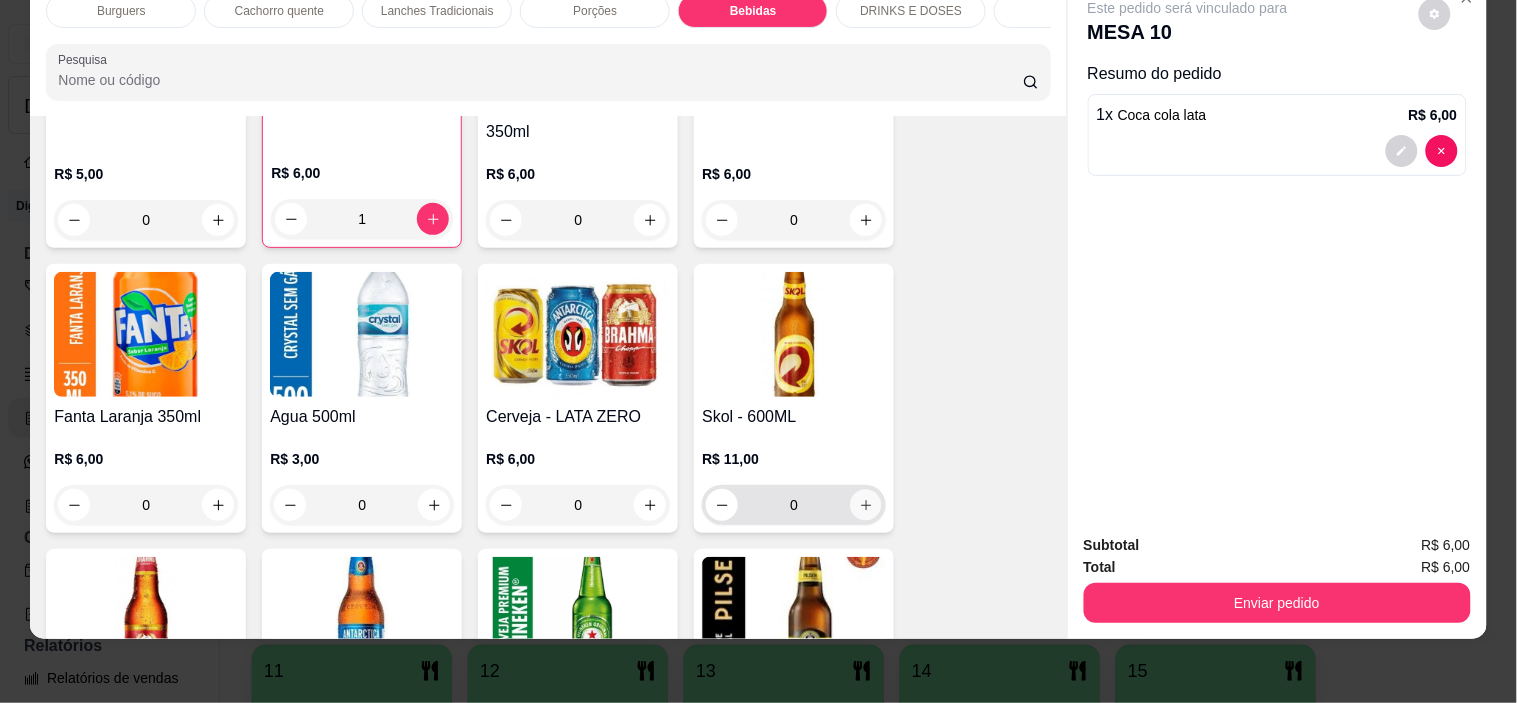 type on "1" 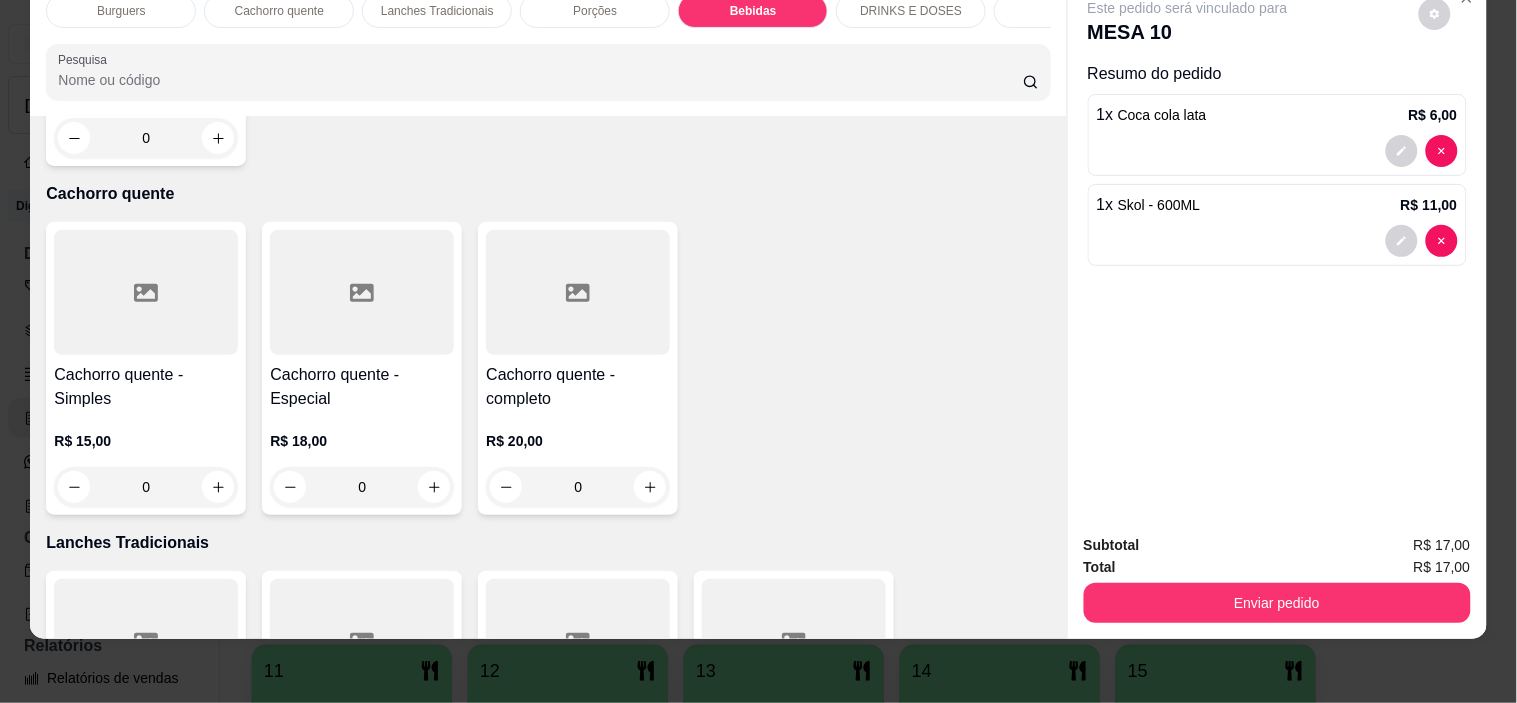 scroll, scrollTop: 1195, scrollLeft: 0, axis: vertical 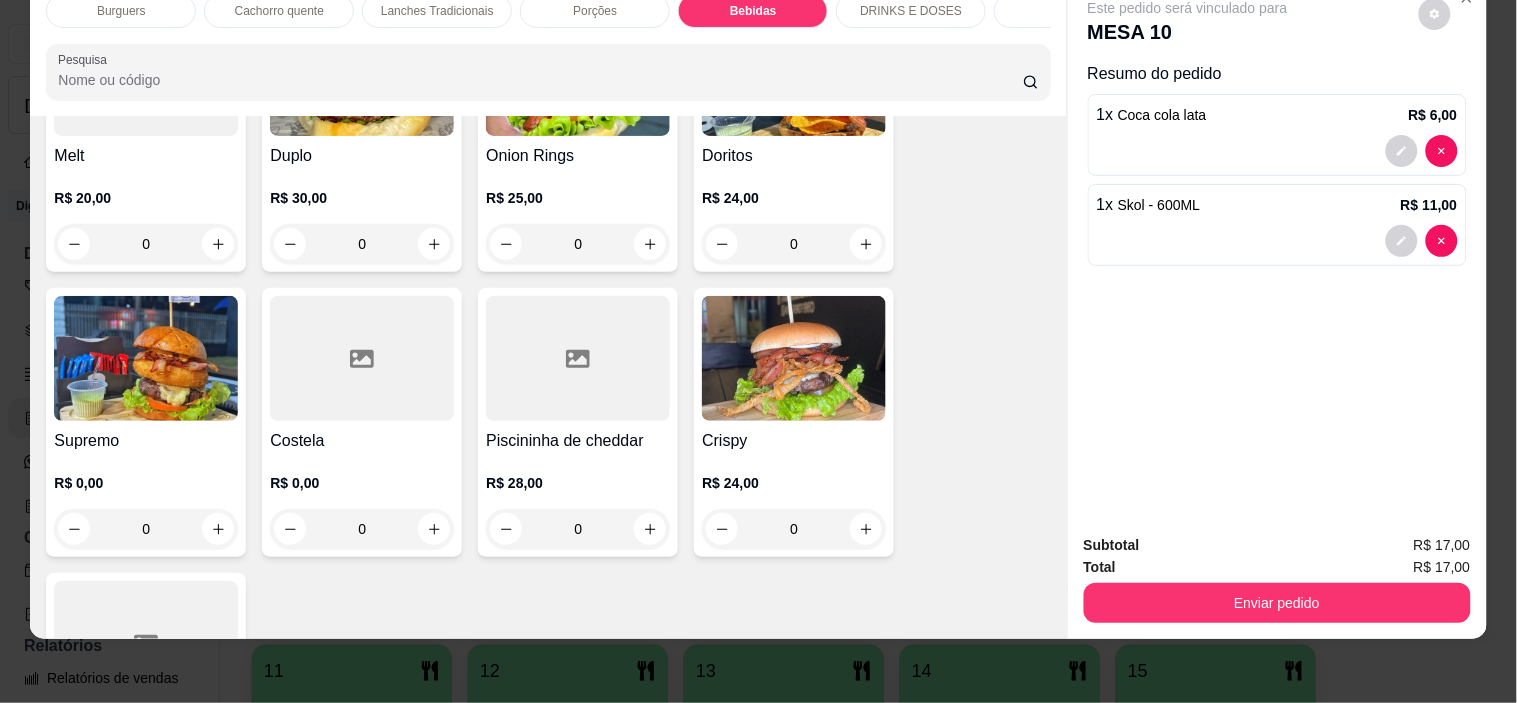 click on "0" at bounding box center (146, 529) 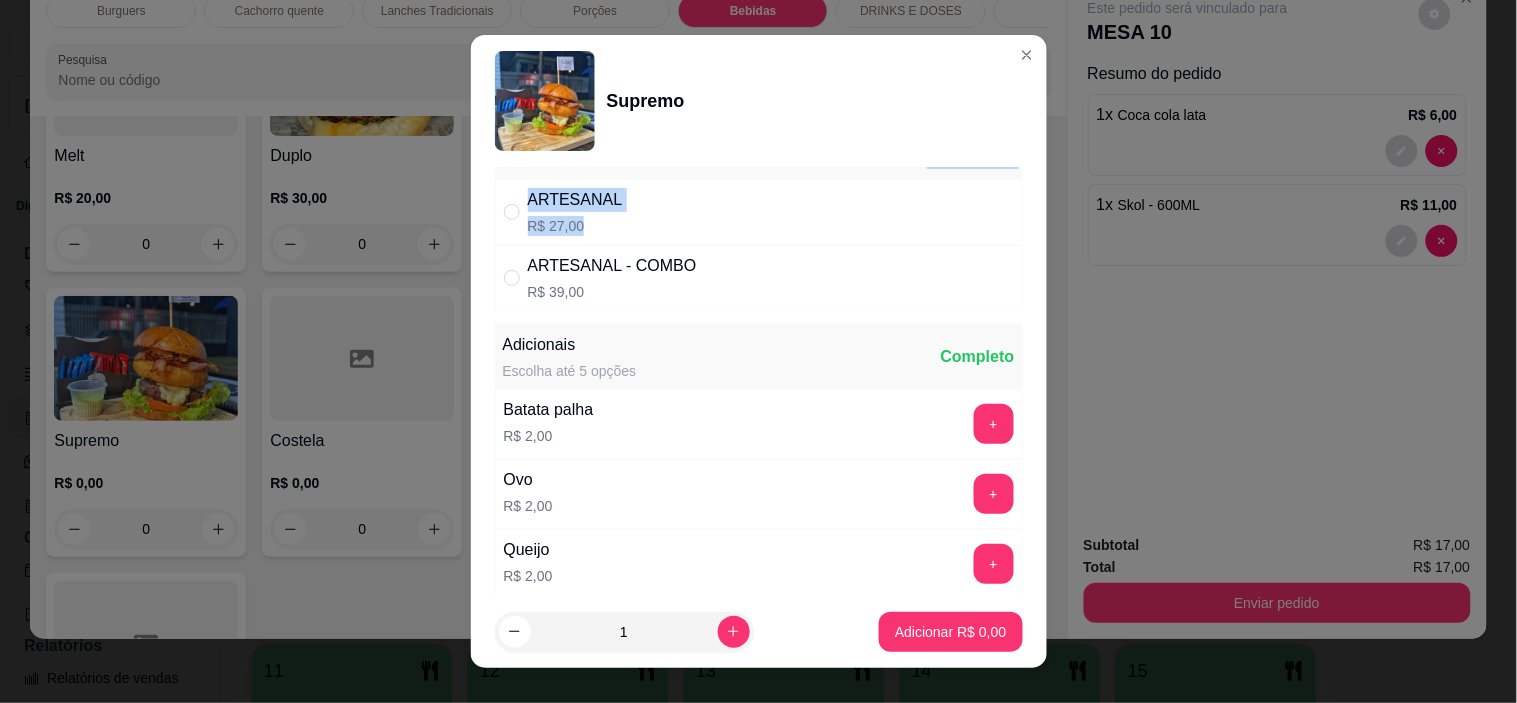 scroll, scrollTop: 0, scrollLeft: 0, axis: both 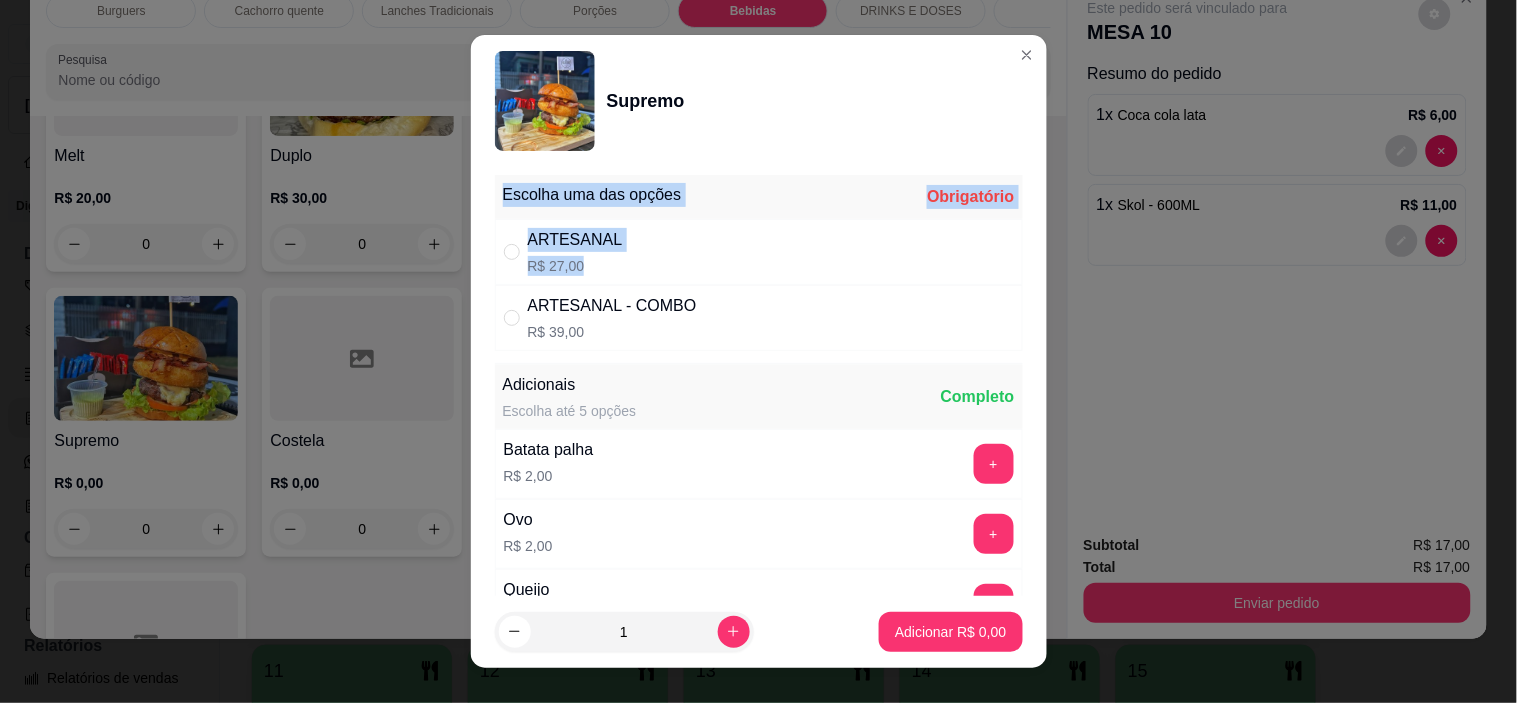 drag, startPoint x: 653, startPoint y: 263, endPoint x: 947, endPoint y: 17, distance: 383.3432 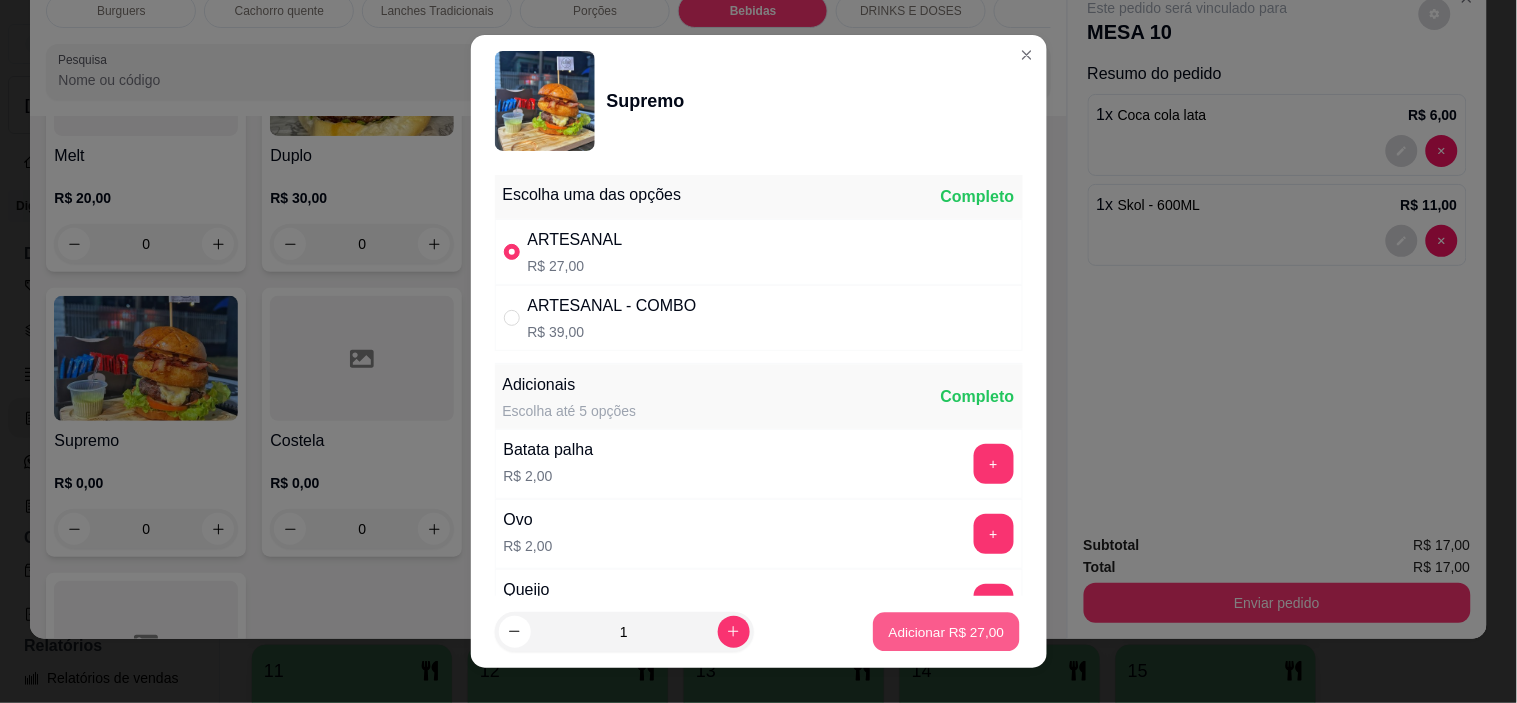 click on "Adicionar   R$ 27,00" at bounding box center [947, 631] 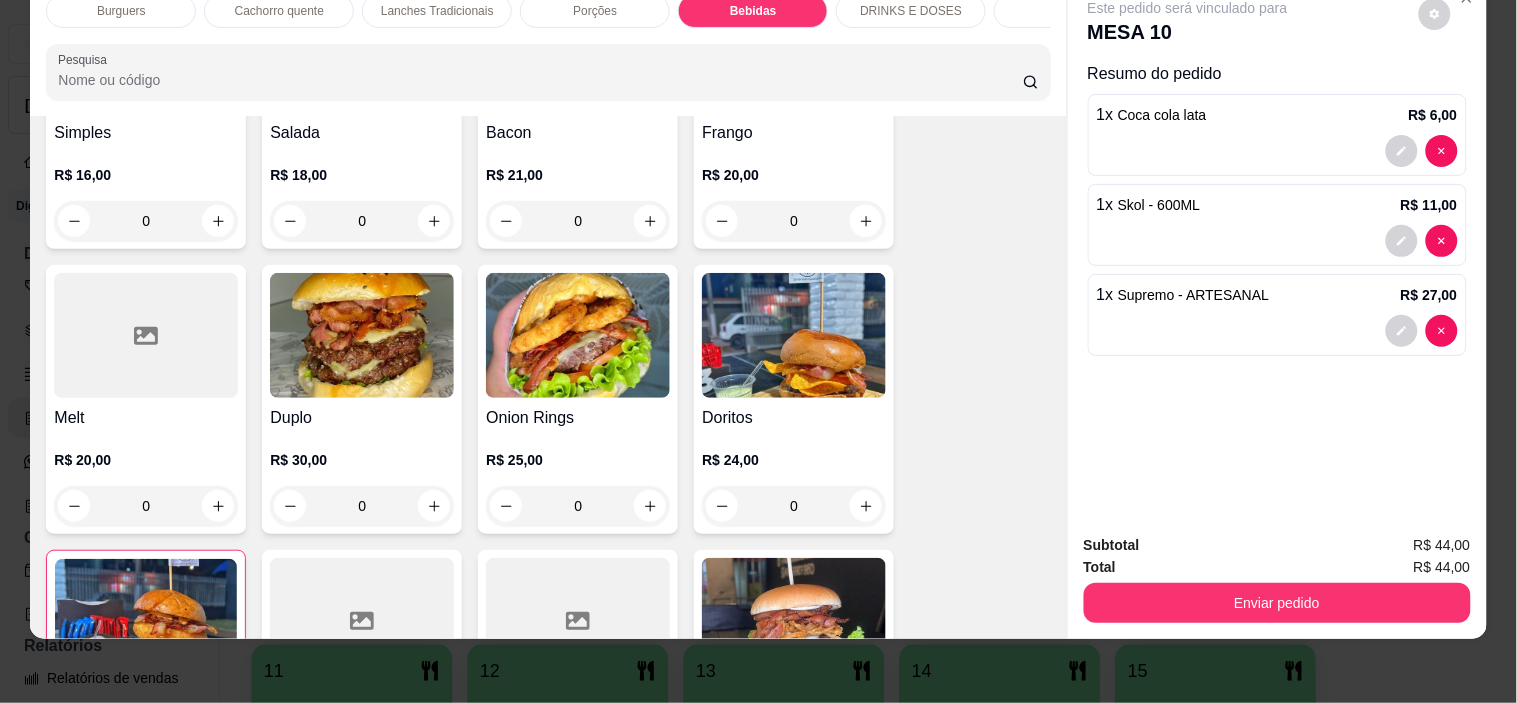 scroll, scrollTop: 262, scrollLeft: 0, axis: vertical 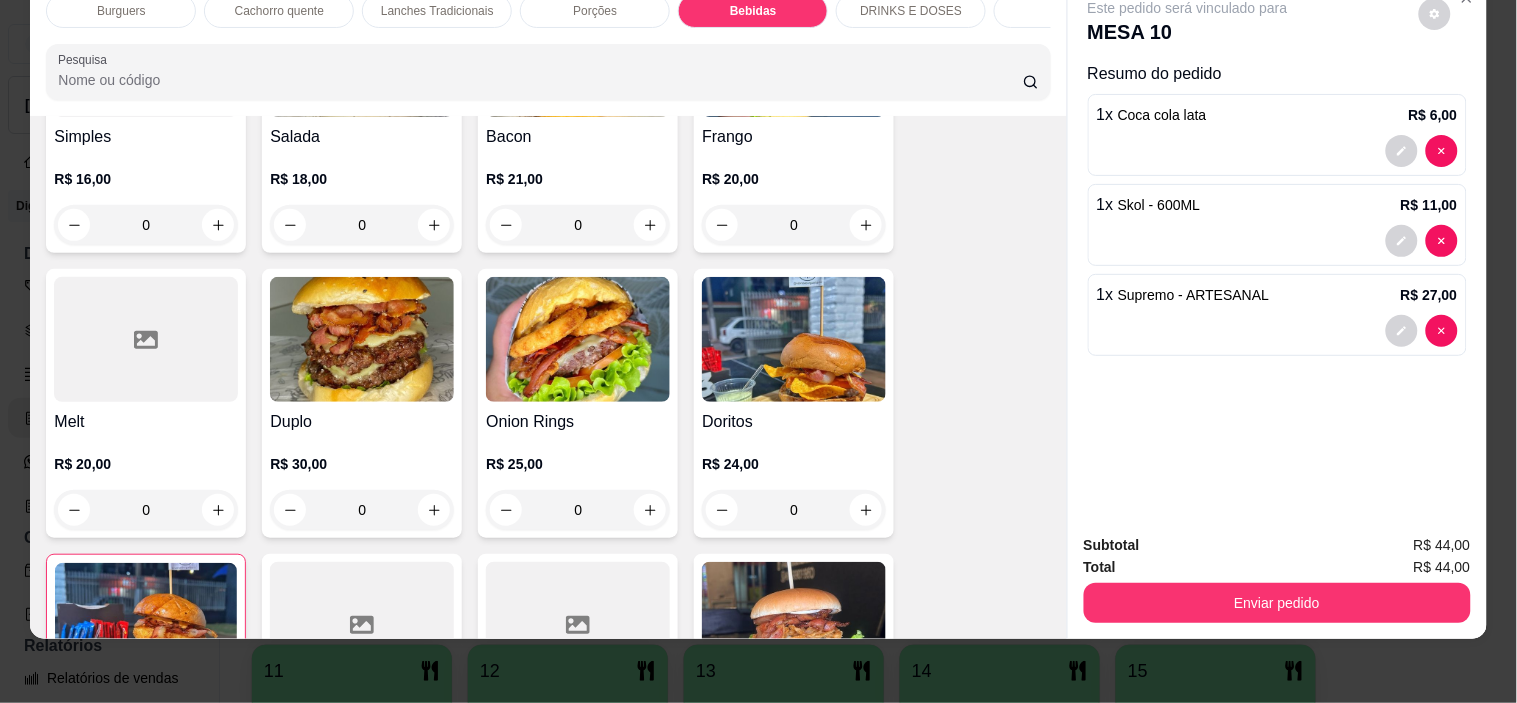 click on "0" at bounding box center (794, 225) 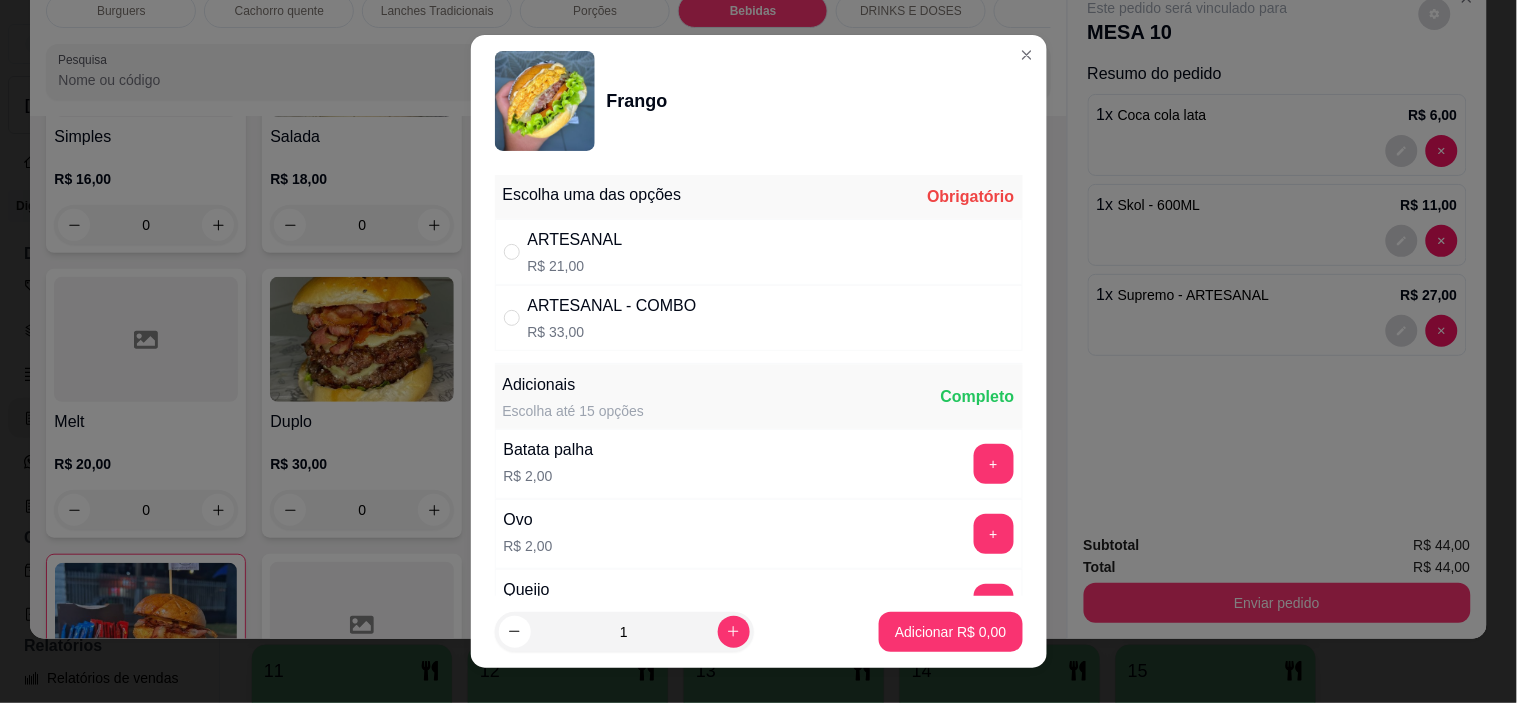 click on "ARTESANAL R$ 21,00" at bounding box center [759, 252] 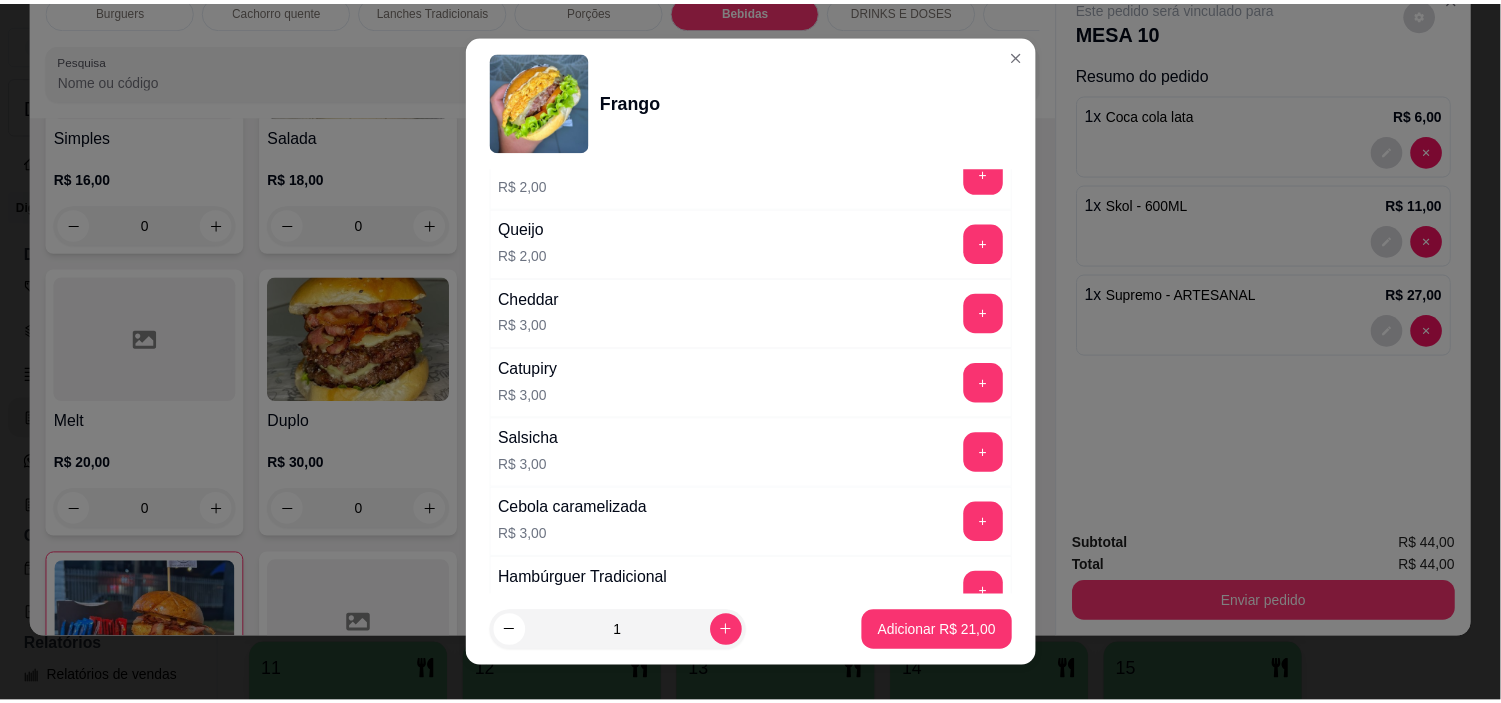scroll, scrollTop: 394, scrollLeft: 0, axis: vertical 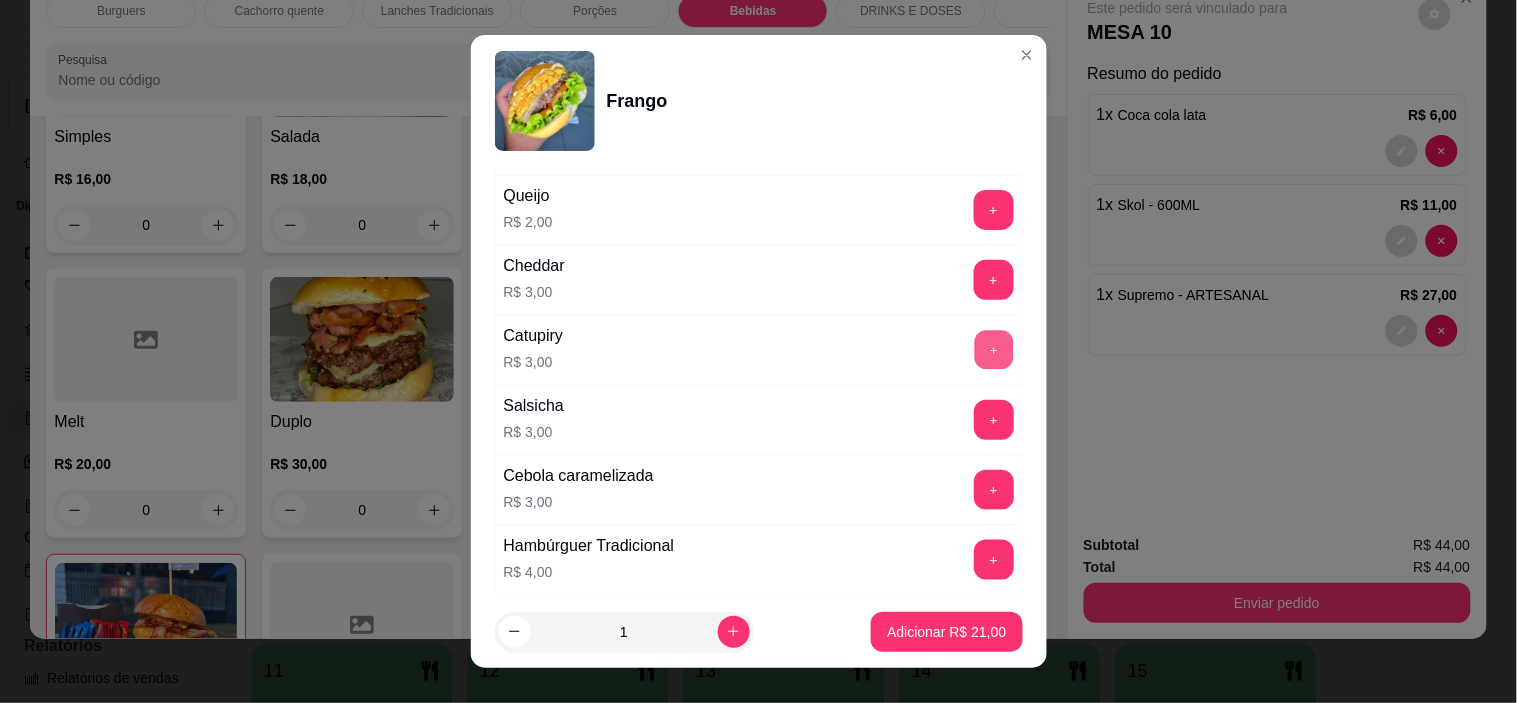 click on "+" at bounding box center (993, 350) 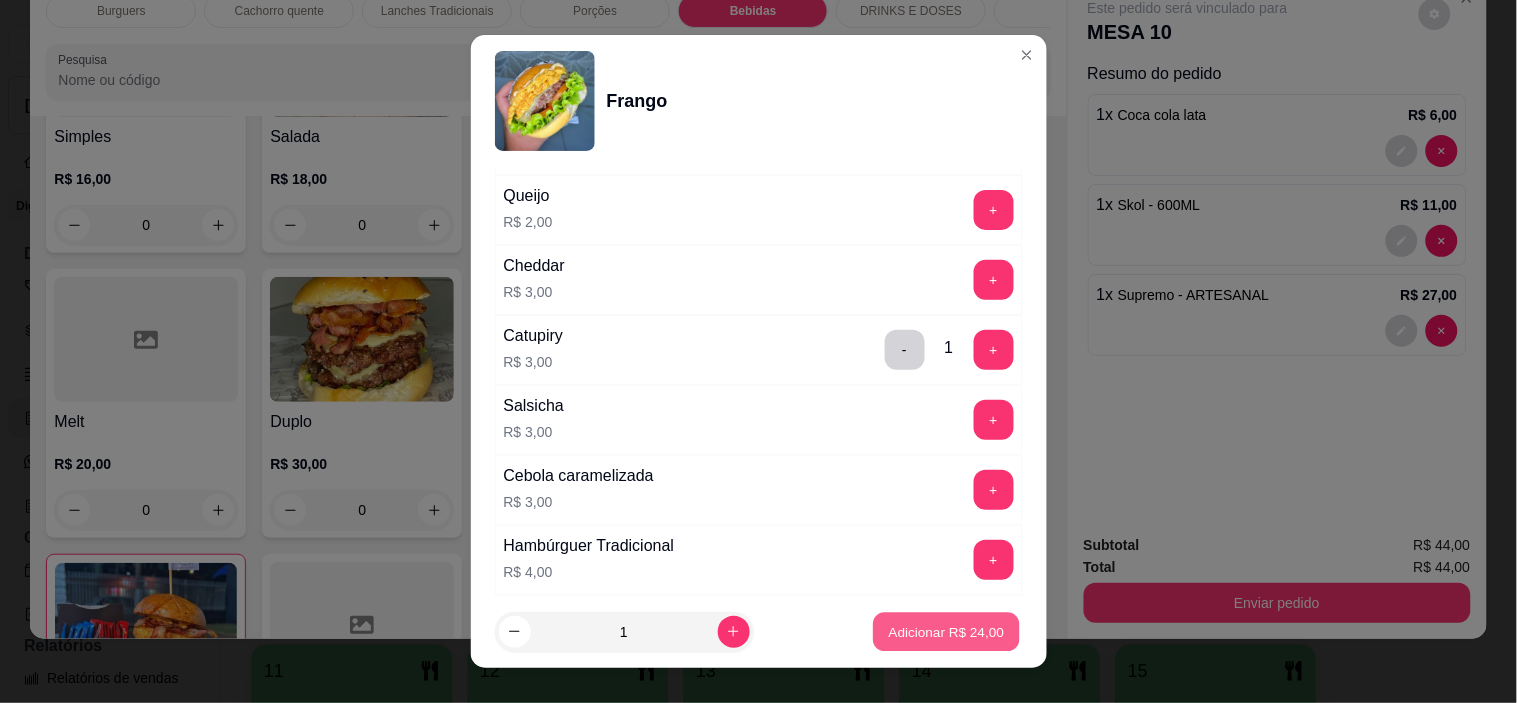click on "Adicionar   R$ 24,00" at bounding box center [947, 631] 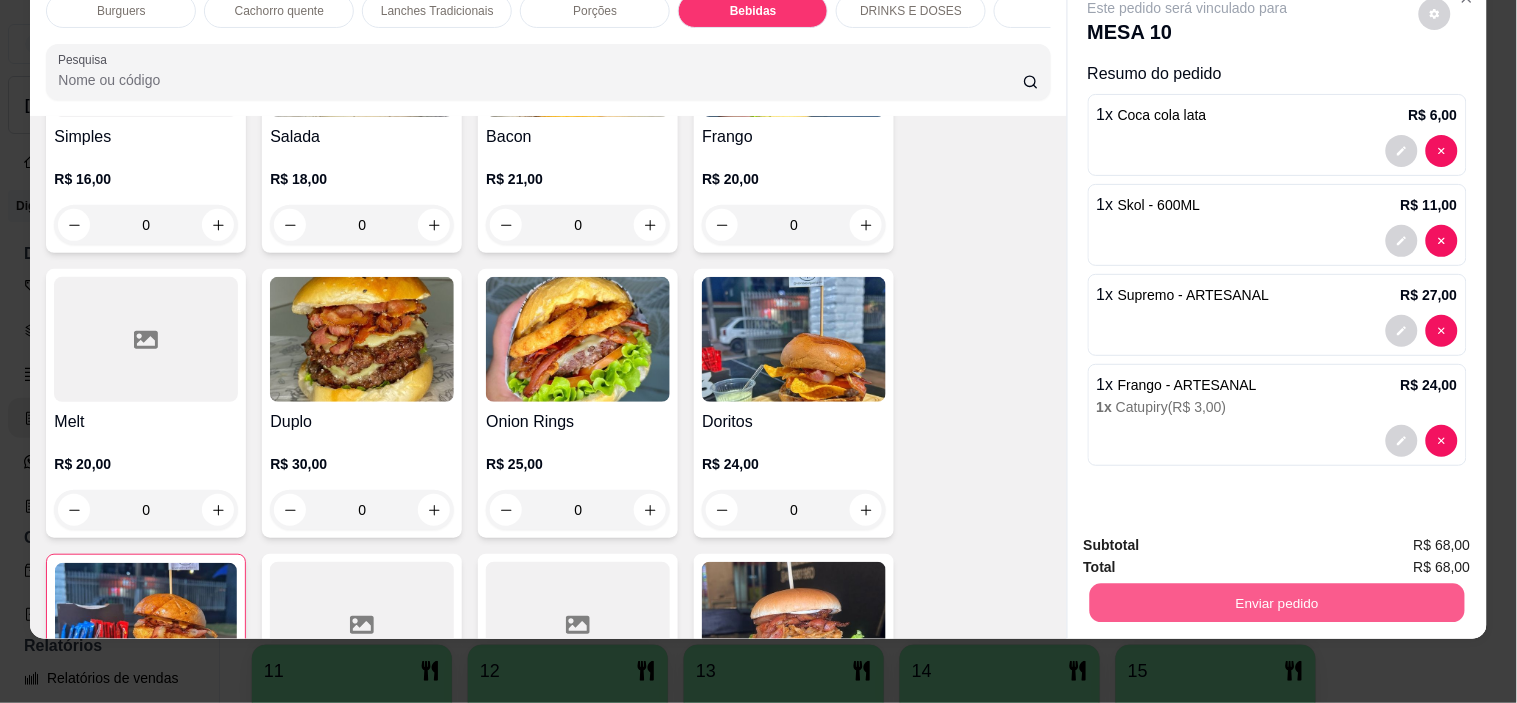 click on "Enviar pedido" at bounding box center (1276, 603) 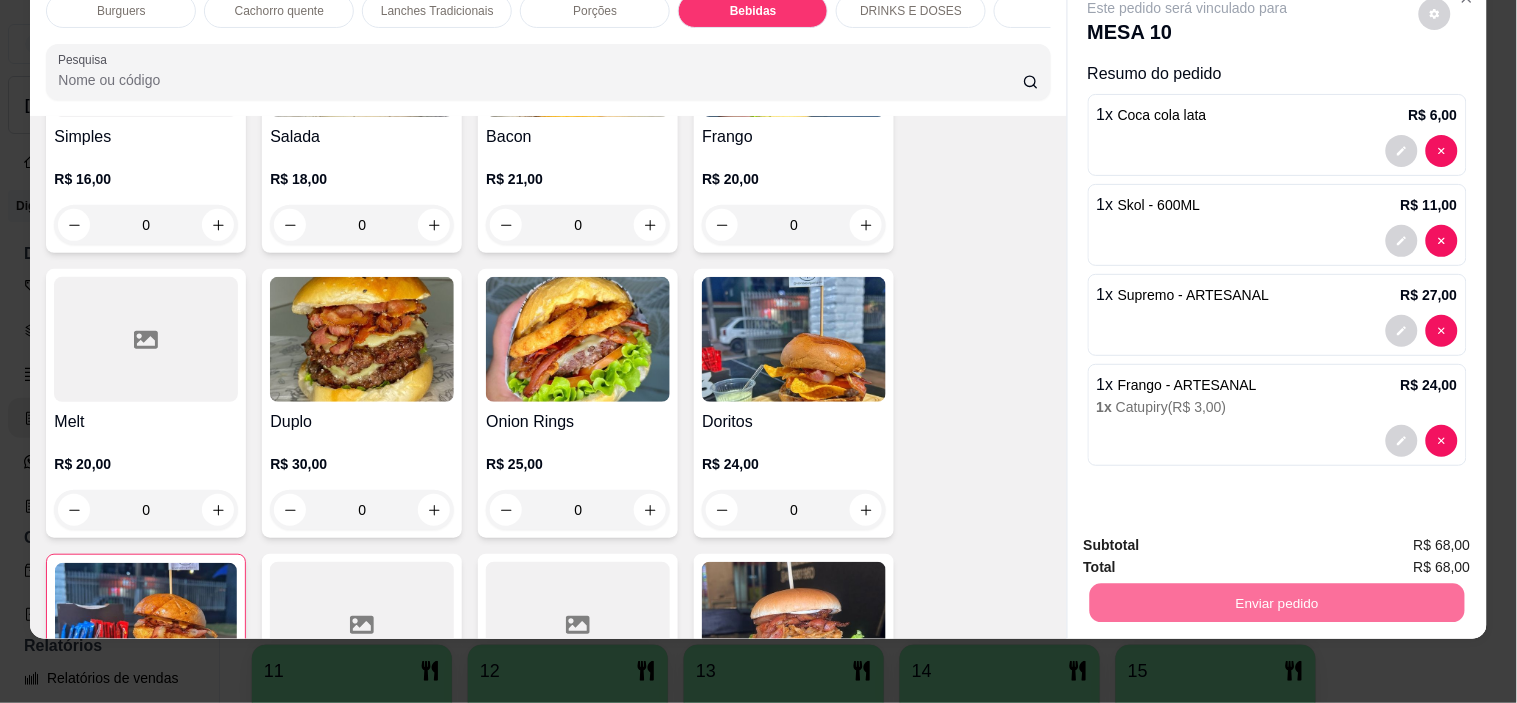 click on "Não registrar e enviar pedido" at bounding box center (1211, 537) 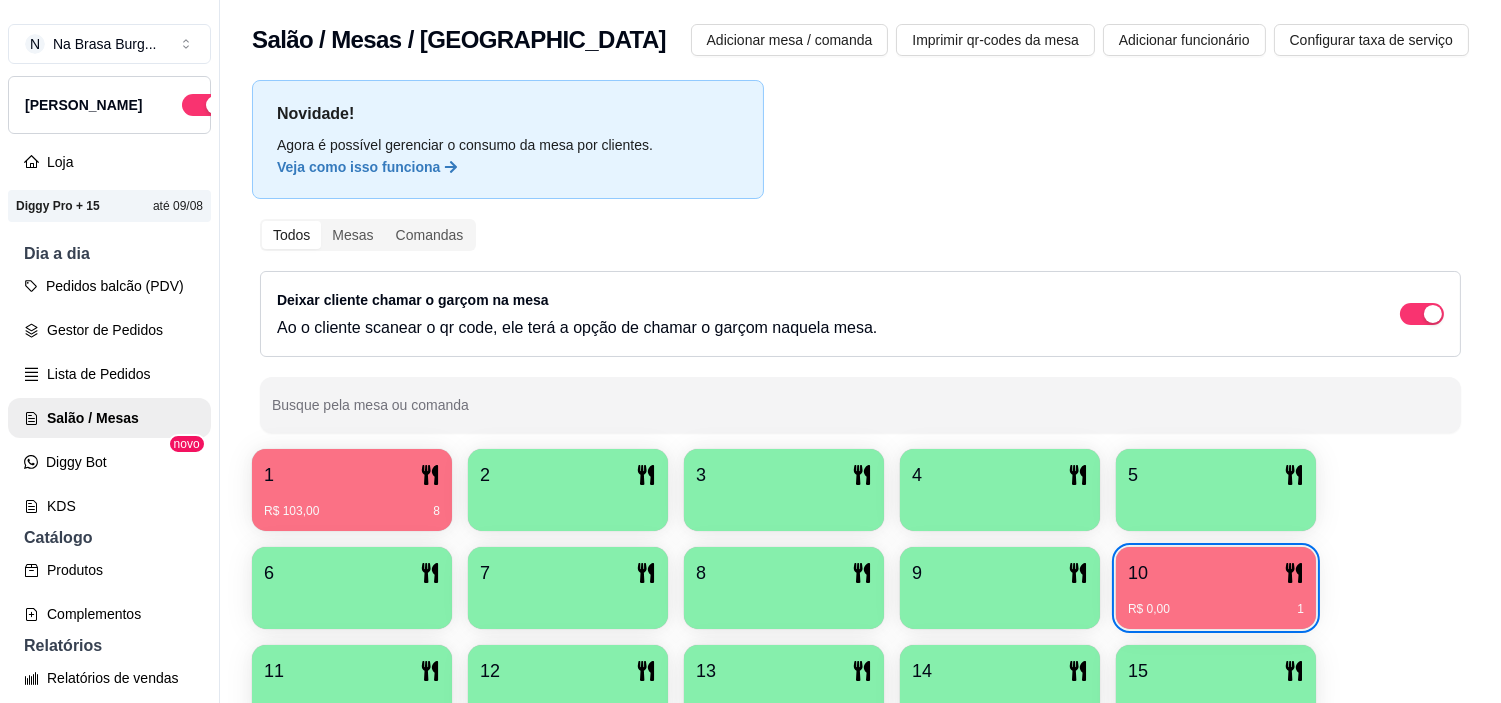 type 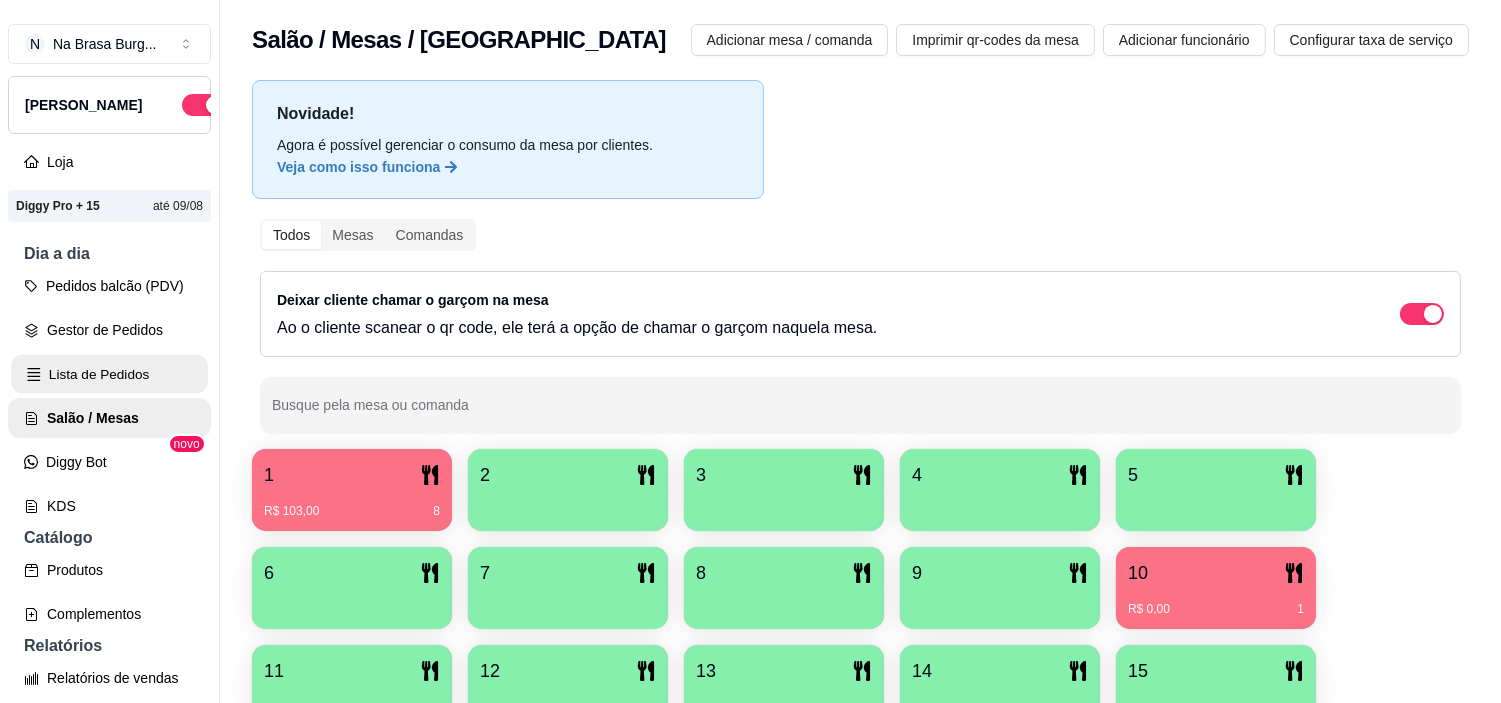 click on "Lista de Pedidos" at bounding box center [109, 374] 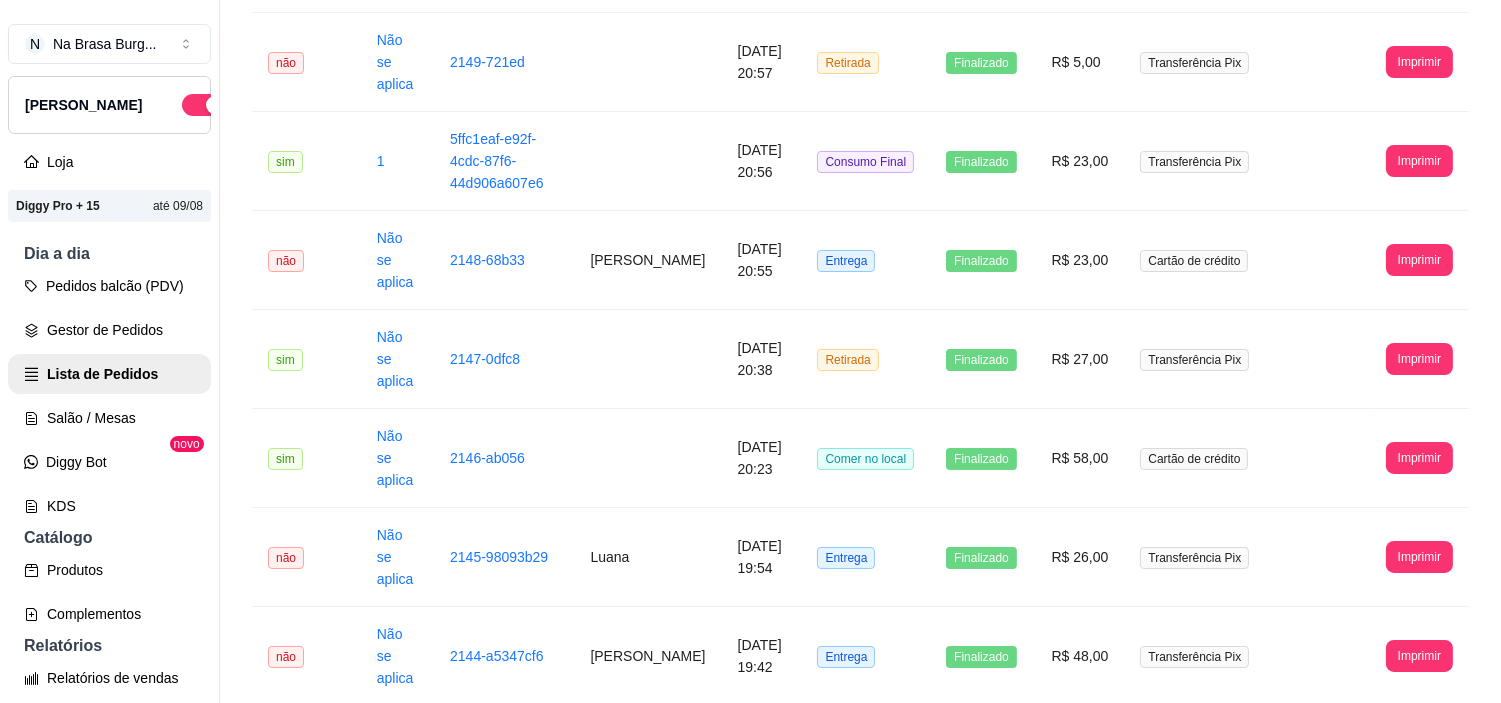 scroll, scrollTop: 511, scrollLeft: 0, axis: vertical 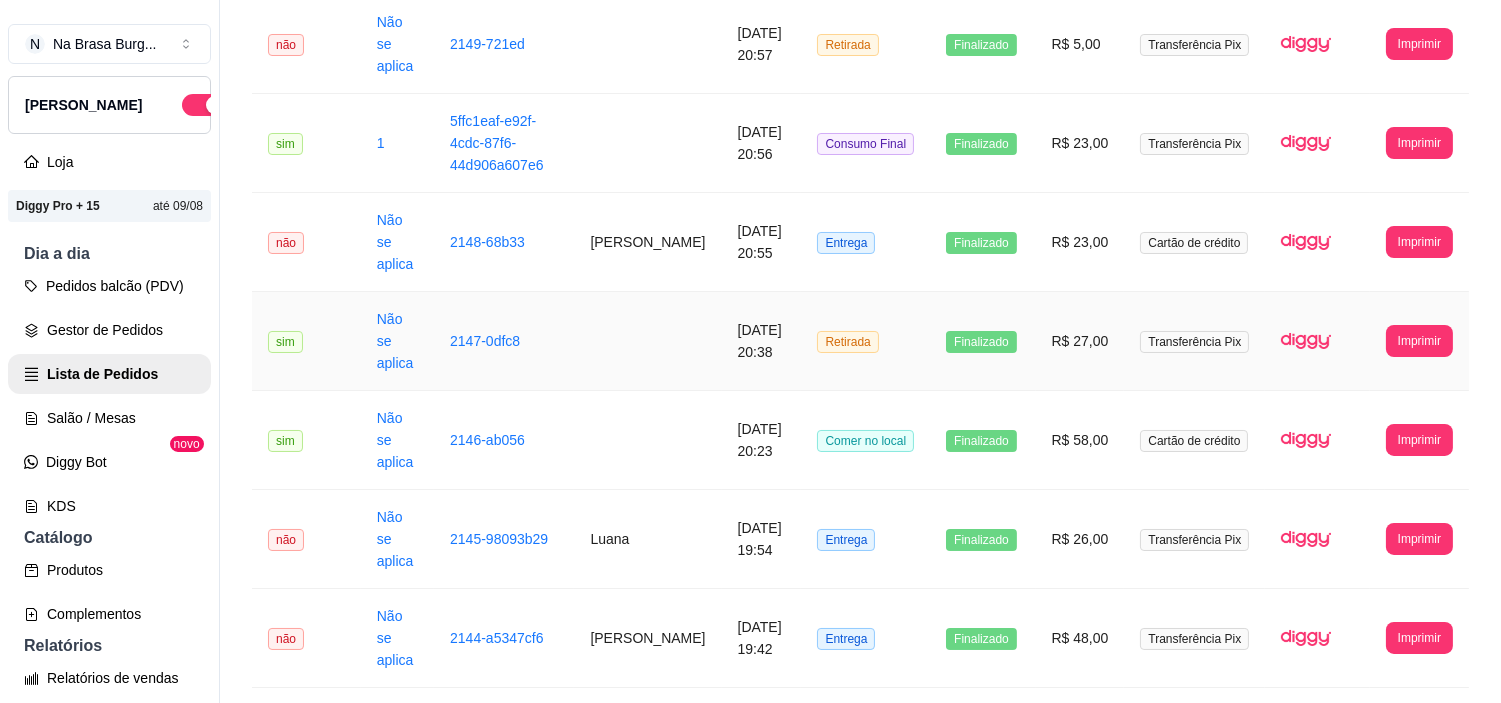 click on "Transferência Pix" at bounding box center (1194, 341) 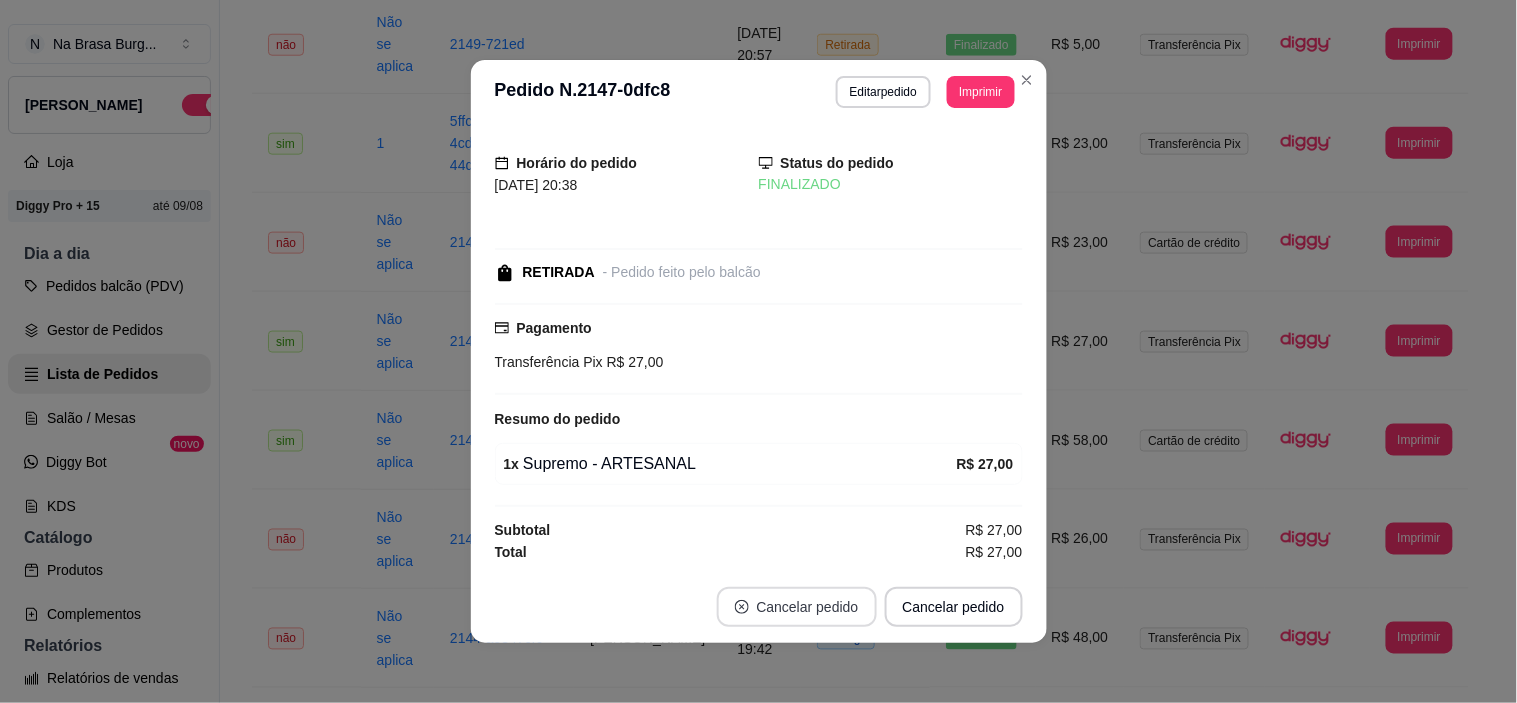 click on "Cancelar pedido" at bounding box center (797, 607) 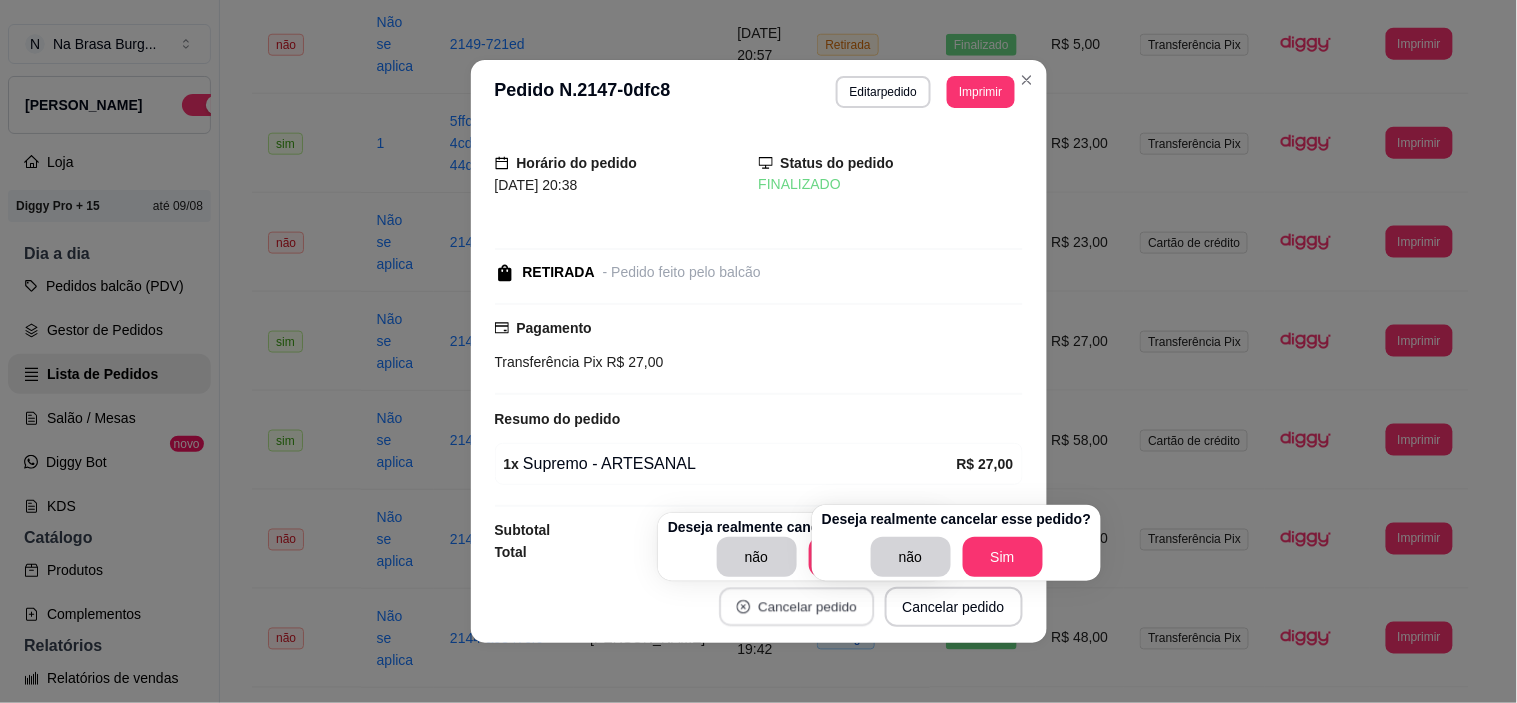 click on "Cancelar pedido" at bounding box center (796, 607) 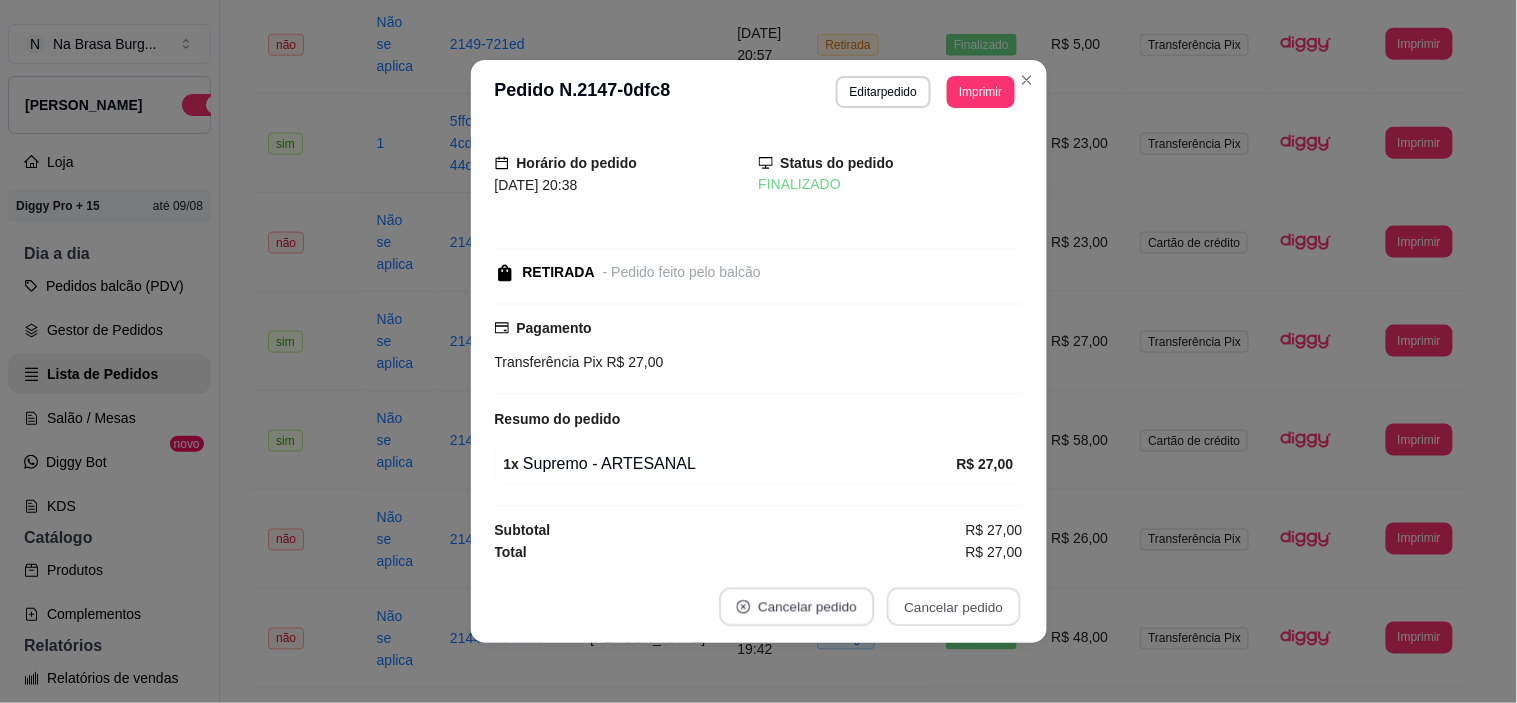 click on "Cancelar pedido" at bounding box center (796, 607) 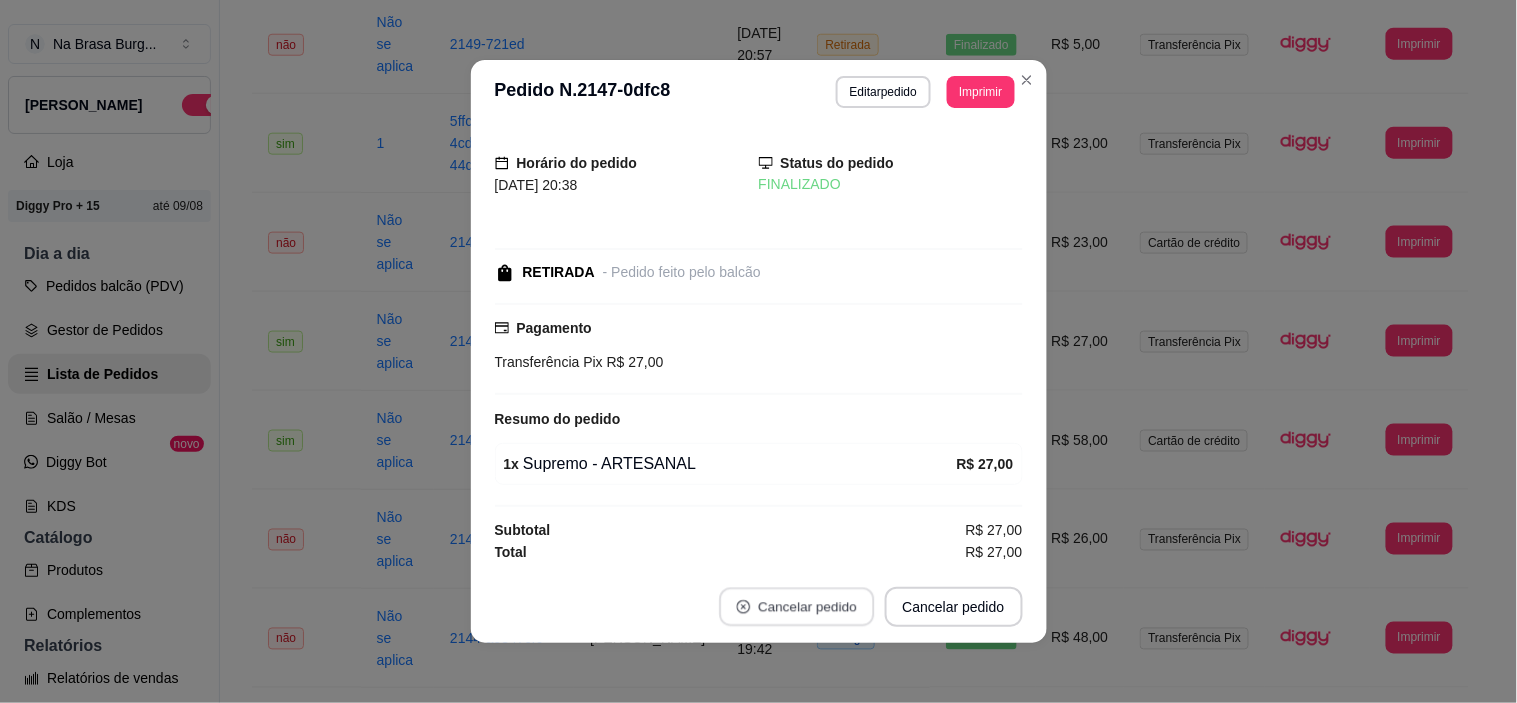 click on "Cancelar pedido" at bounding box center [796, 607] 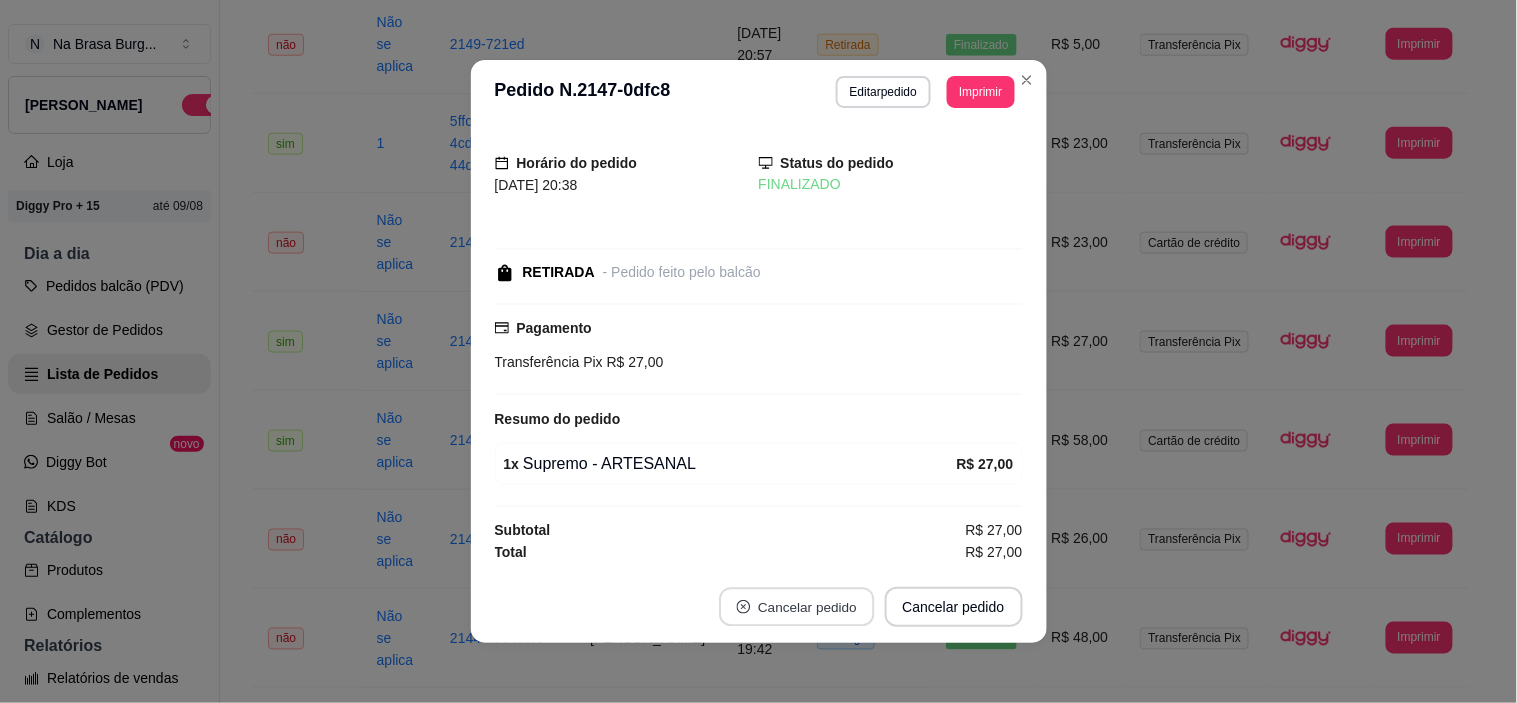 click on "Cancelar pedido" at bounding box center (796, 607) 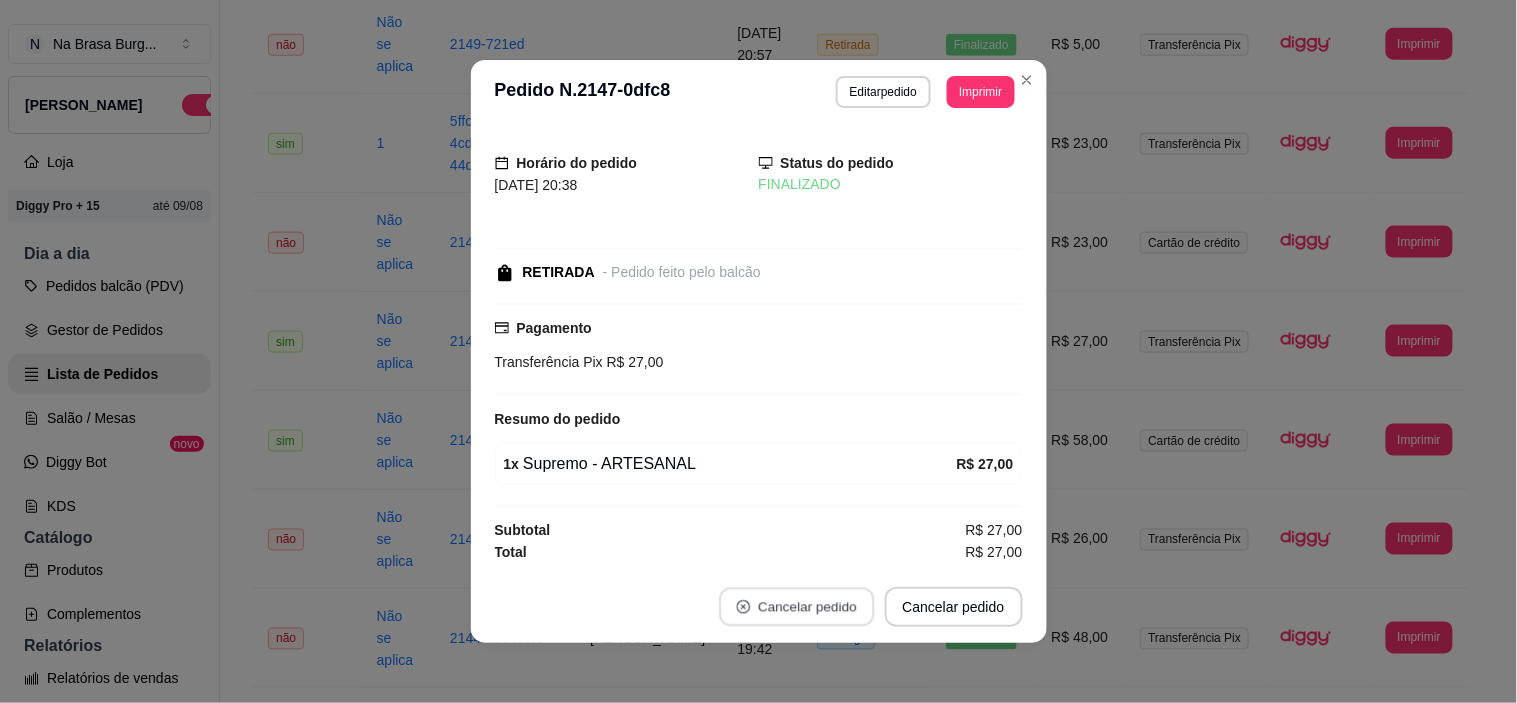 click on "Cancelar pedido" at bounding box center [796, 607] 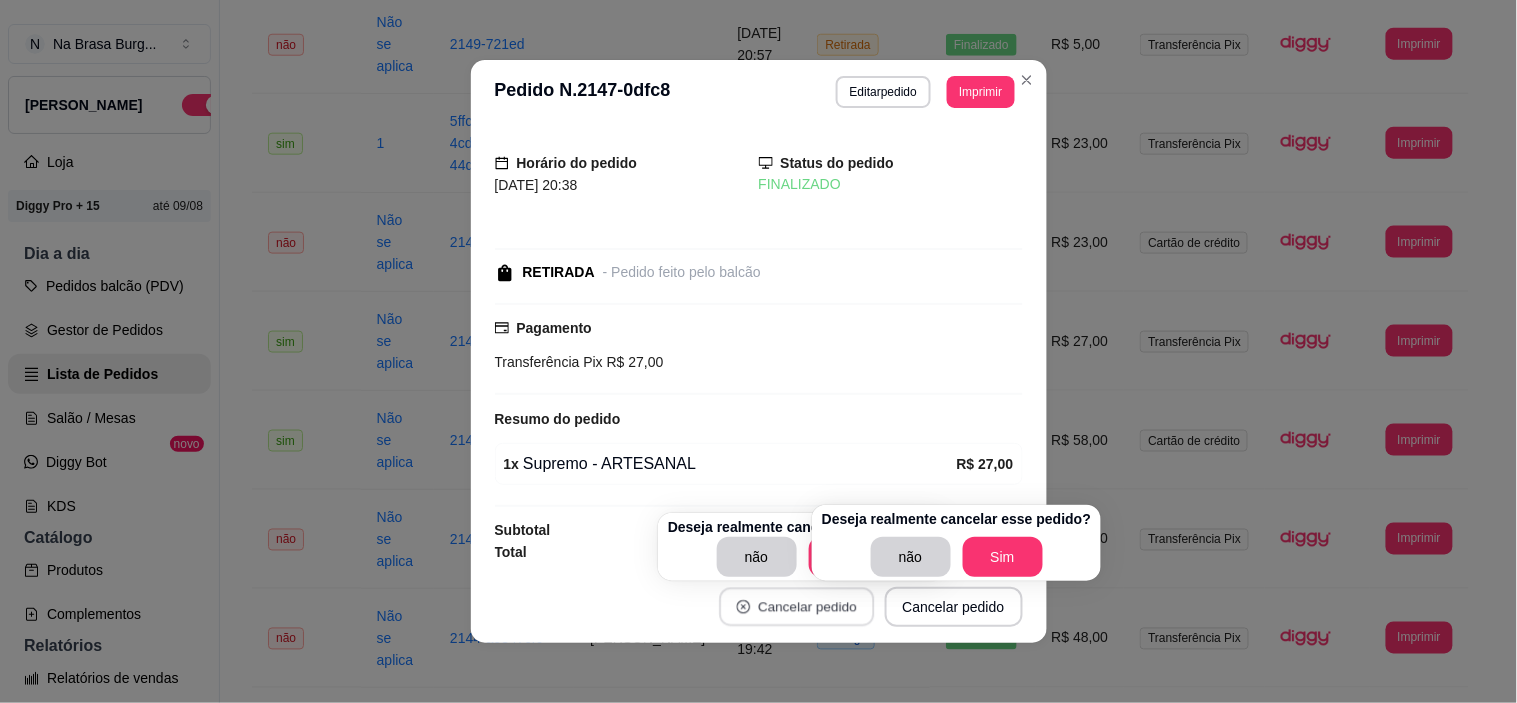 click on "Cancelar pedido" at bounding box center (796, 607) 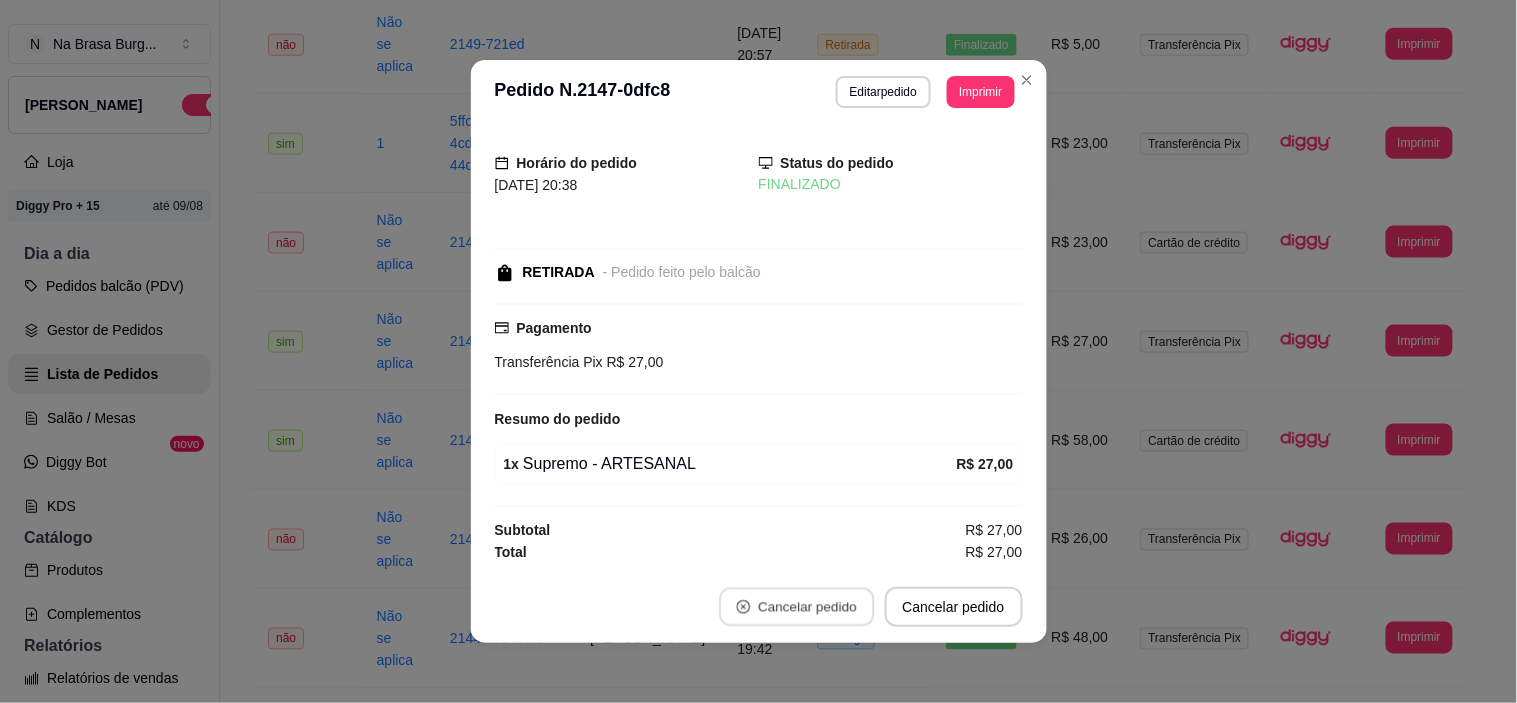 click on "Cancelar pedido" at bounding box center (796, 607) 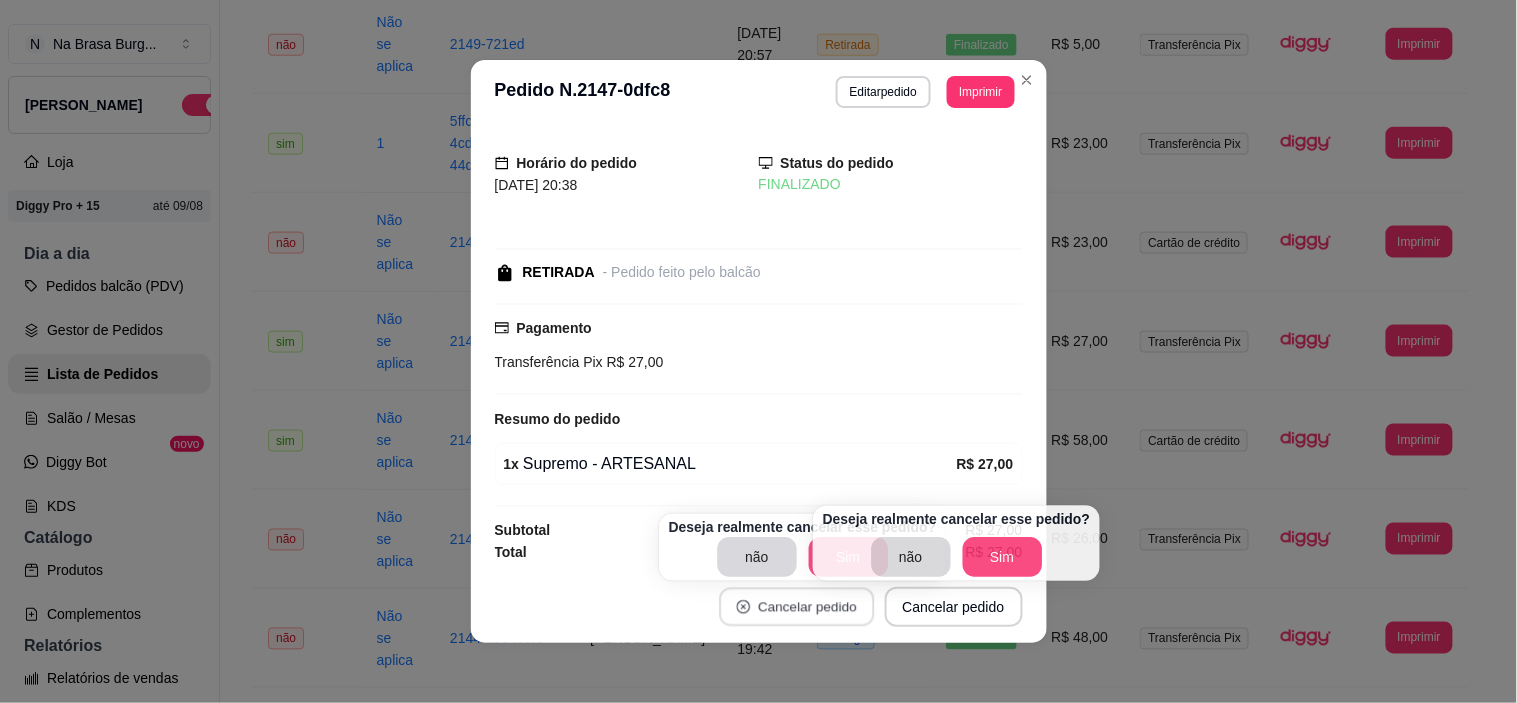 click on "Cancelar pedido" at bounding box center [796, 607] 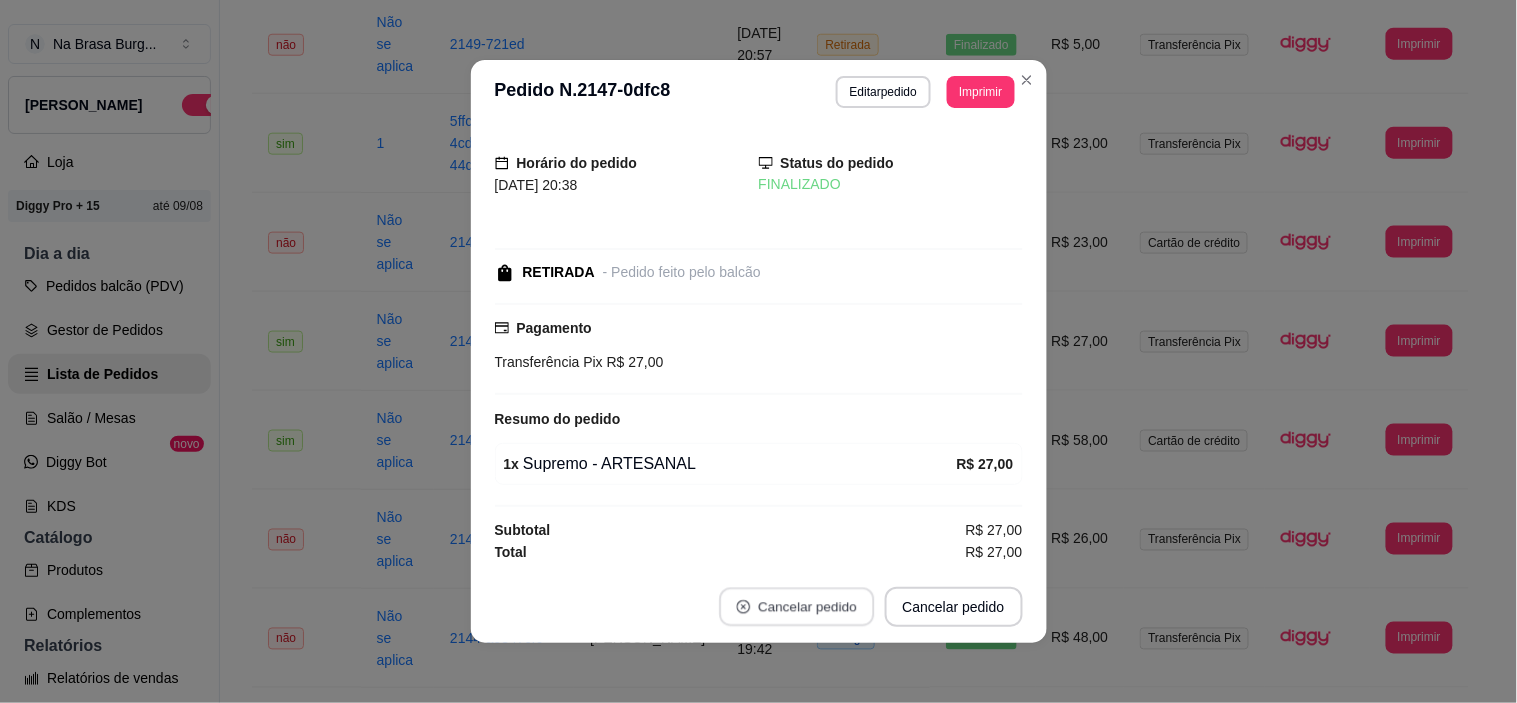 click on "Cancelar pedido" at bounding box center (796, 607) 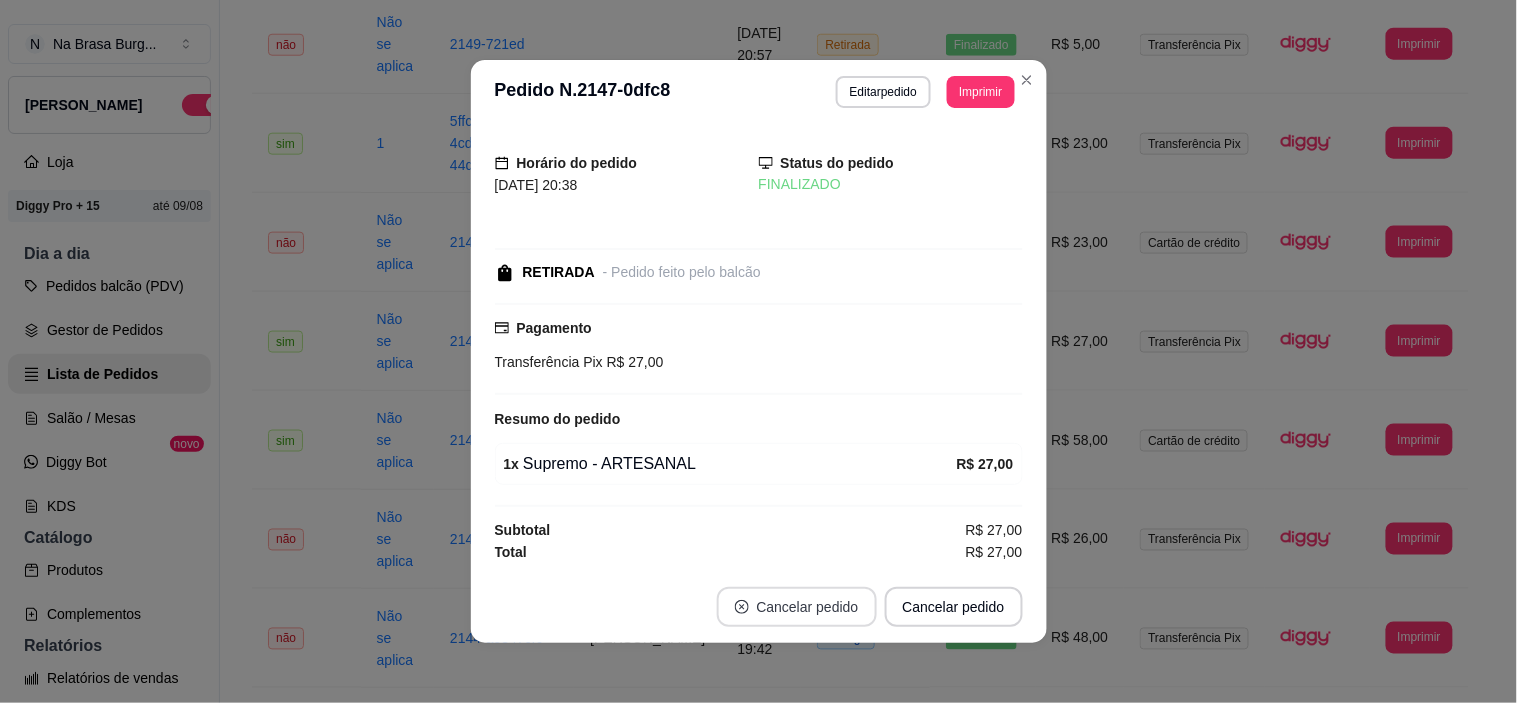 click on "Cancelar pedido" at bounding box center [797, 607] 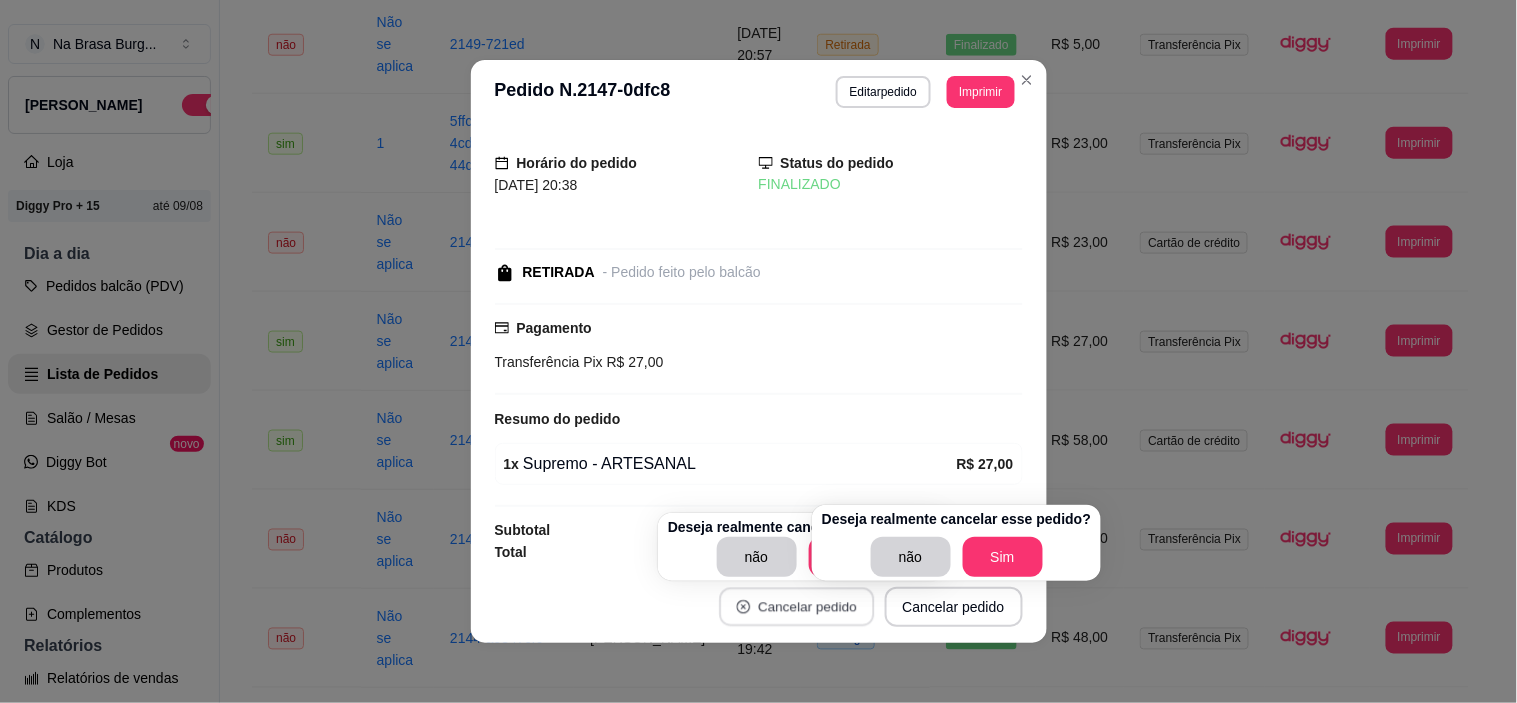 click on "Cancelar pedido" at bounding box center [796, 607] 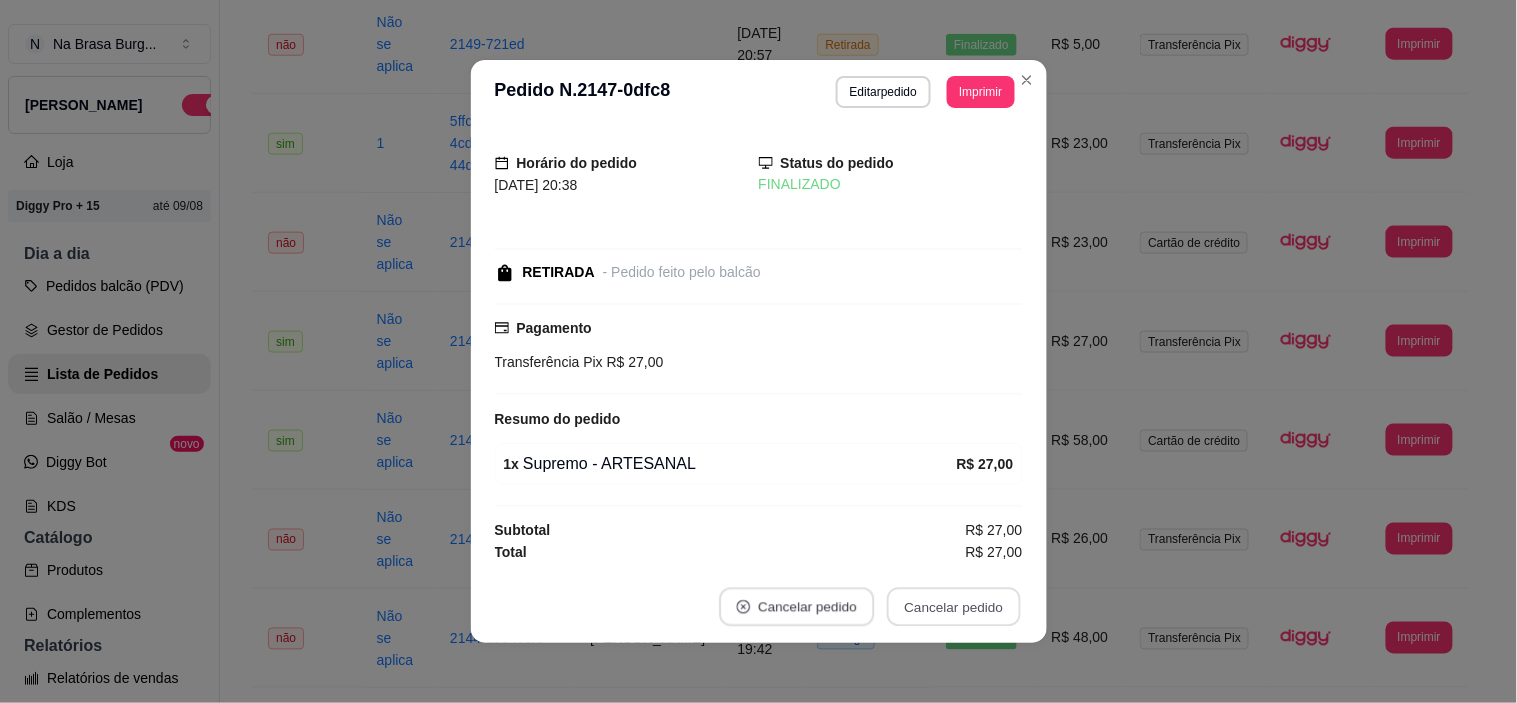 click on "Cancelar pedido" at bounding box center [796, 607] 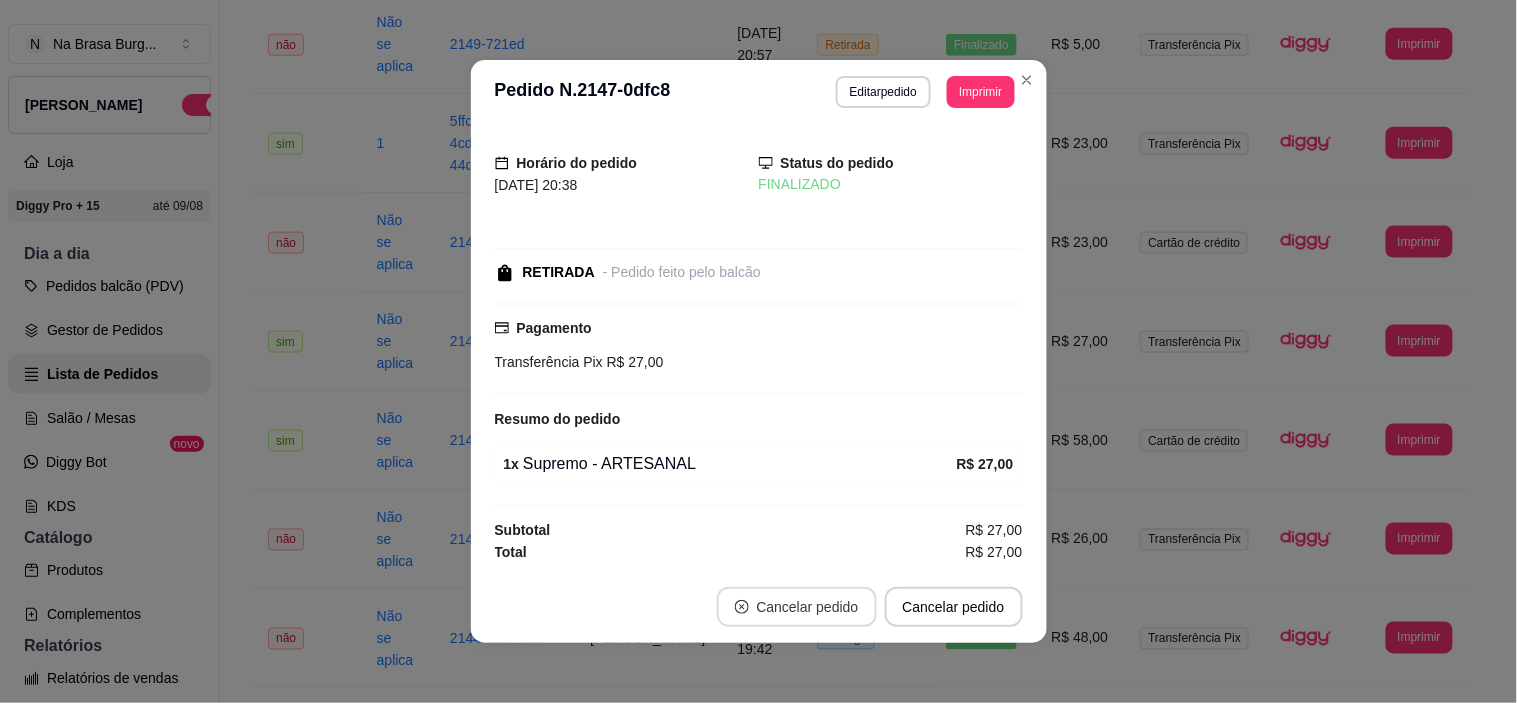 click on "Cancelar pedido" at bounding box center [797, 607] 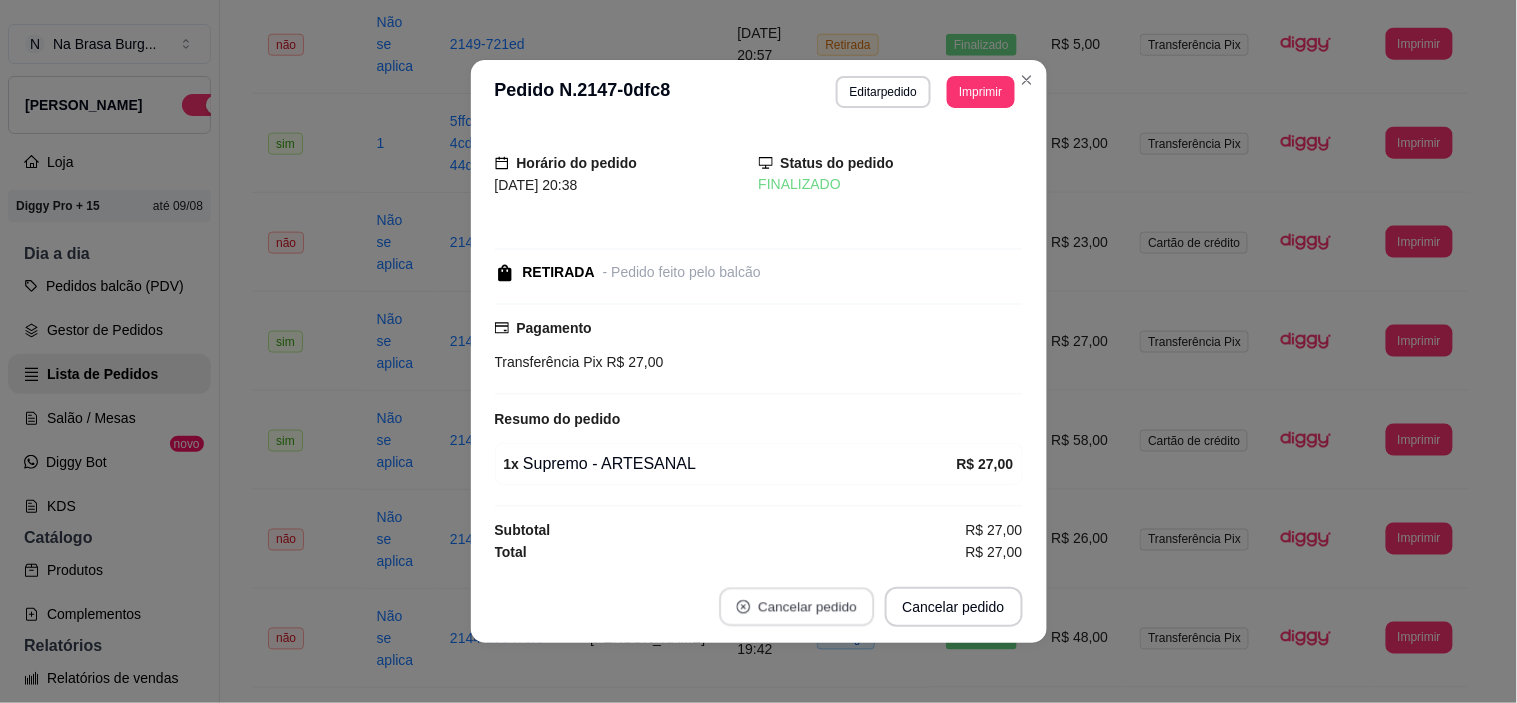 click on "Cancelar pedido" at bounding box center (796, 607) 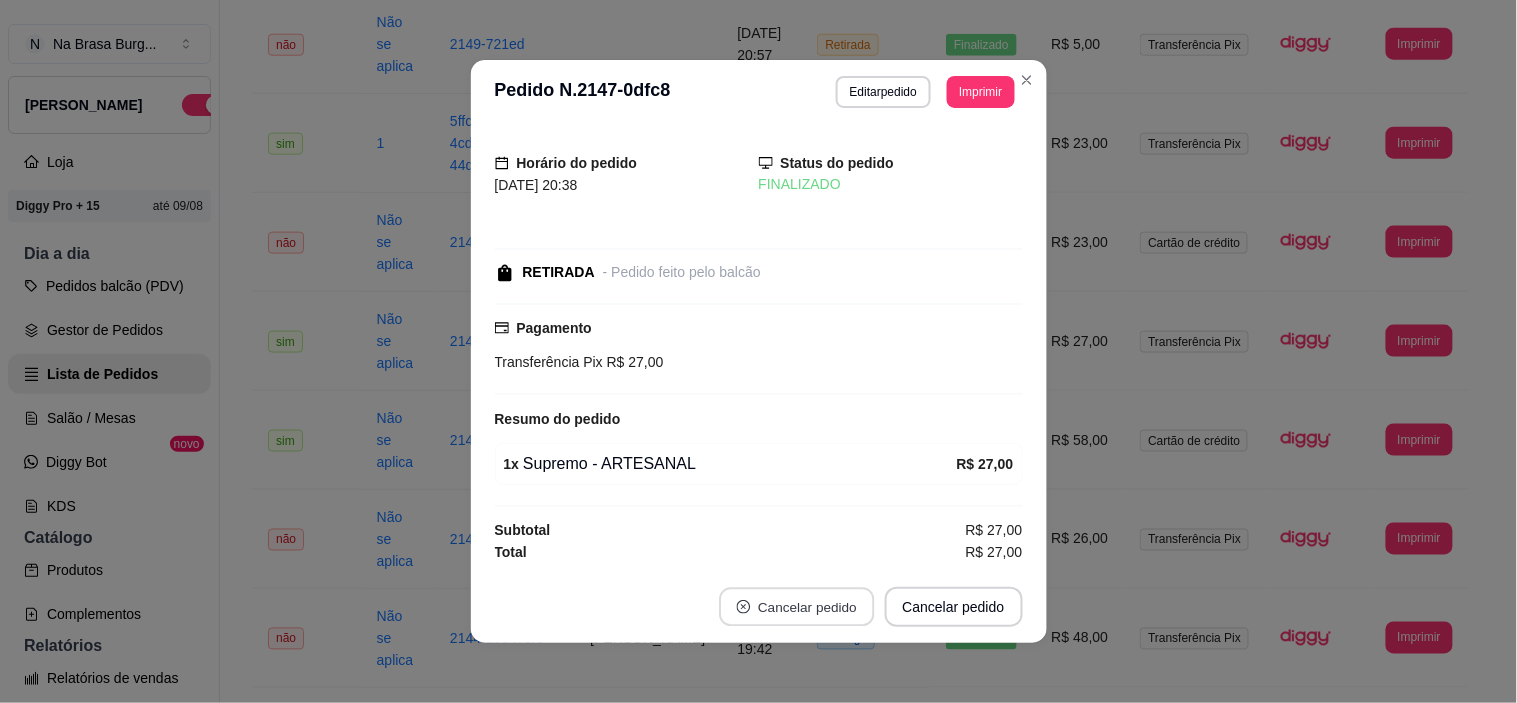 click on "Cancelar pedido" at bounding box center [796, 607] 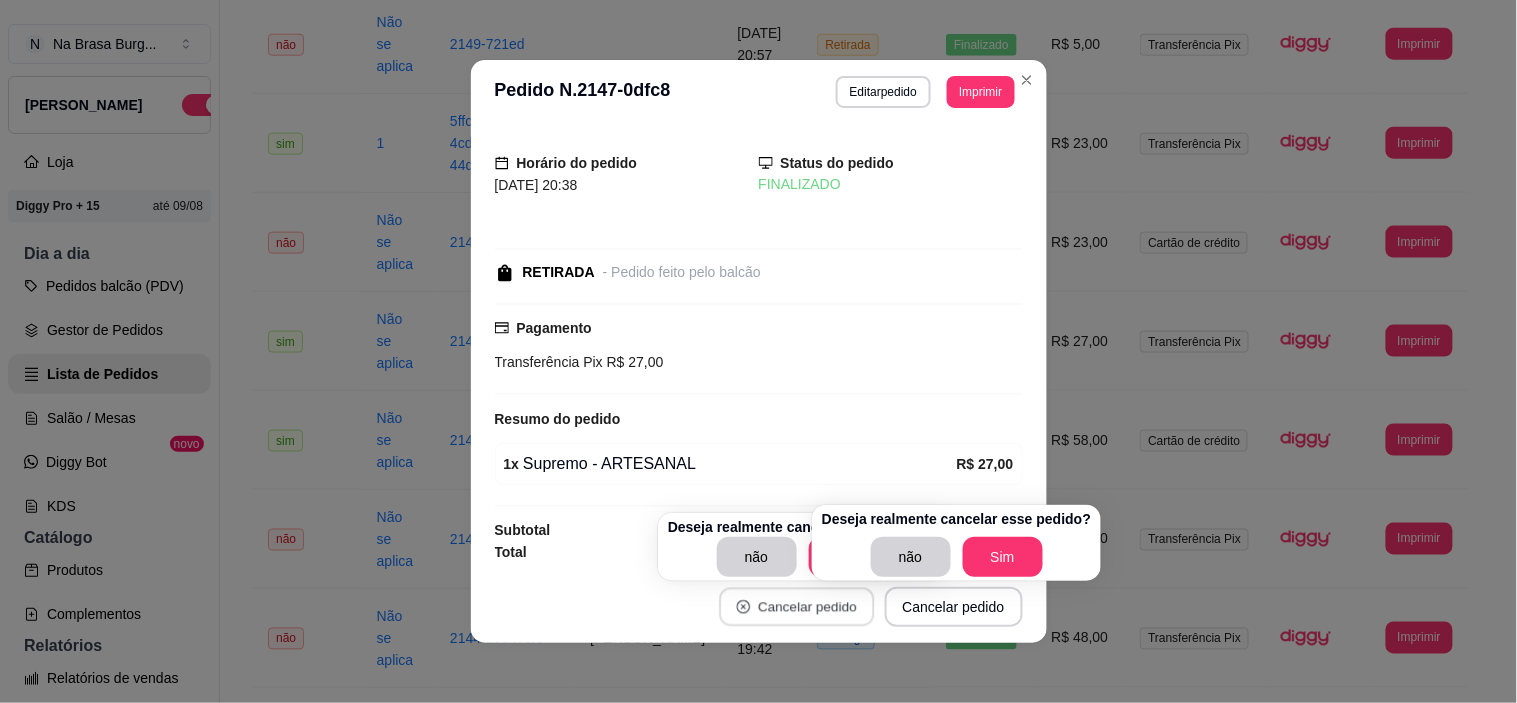 click on "Cancelar pedido" at bounding box center (796, 607) 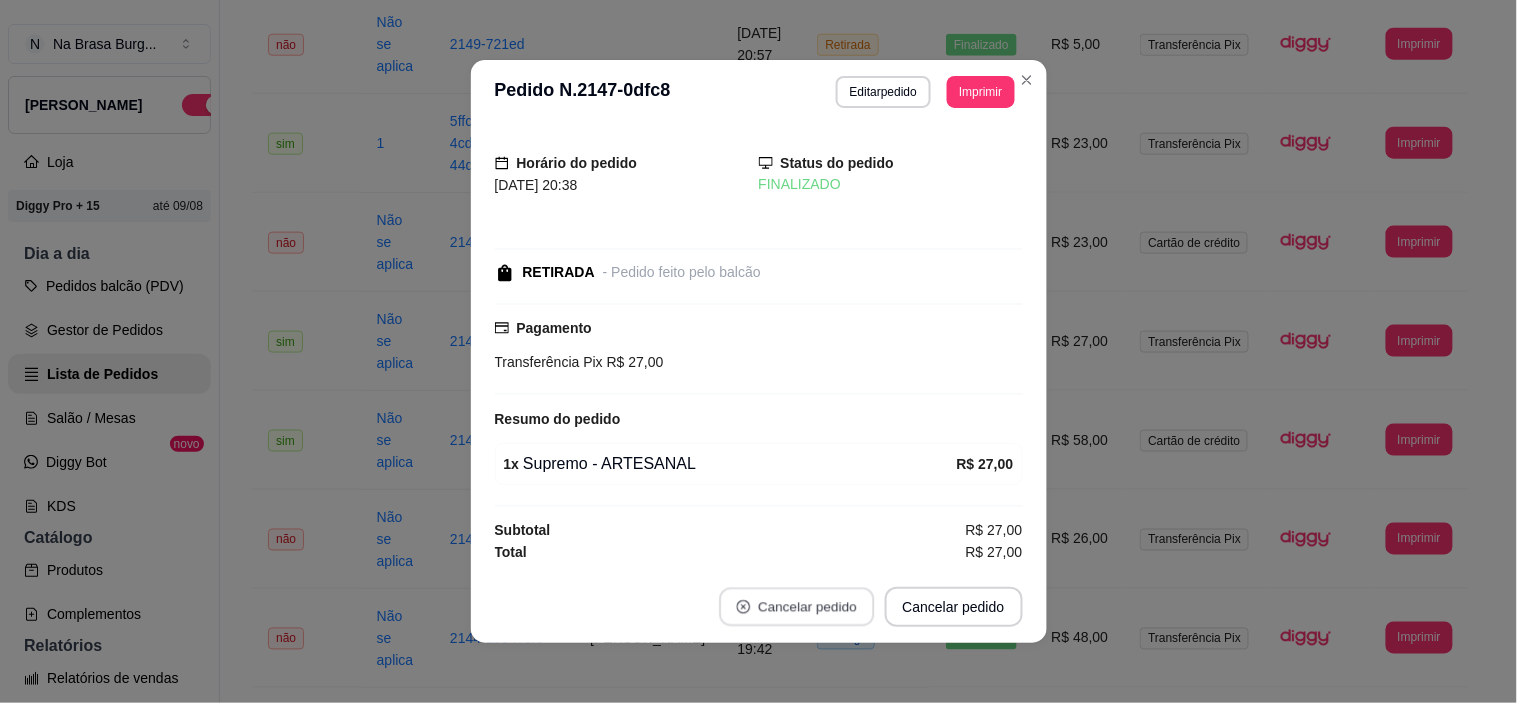 click on "Cancelar pedido" at bounding box center [796, 607] 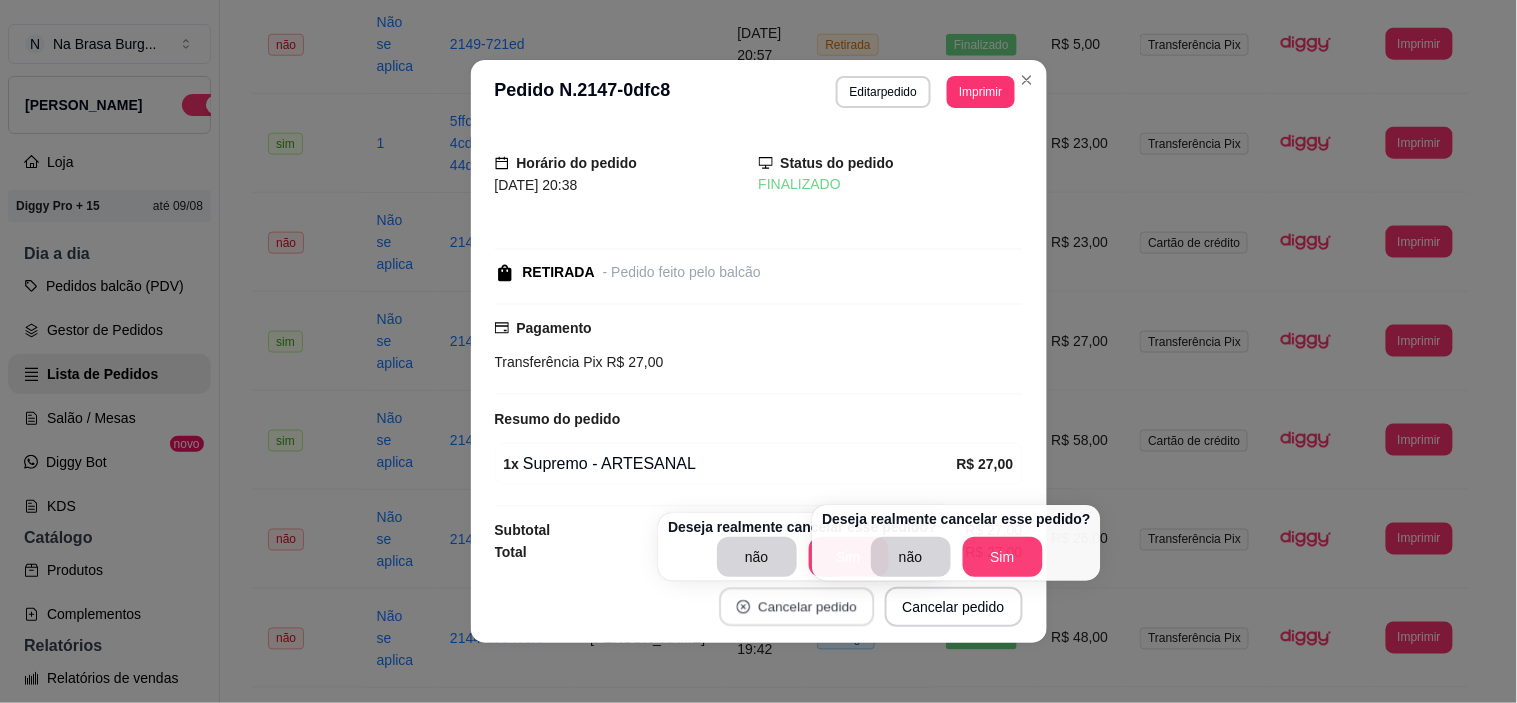 click on "Cancelar pedido" at bounding box center [796, 607] 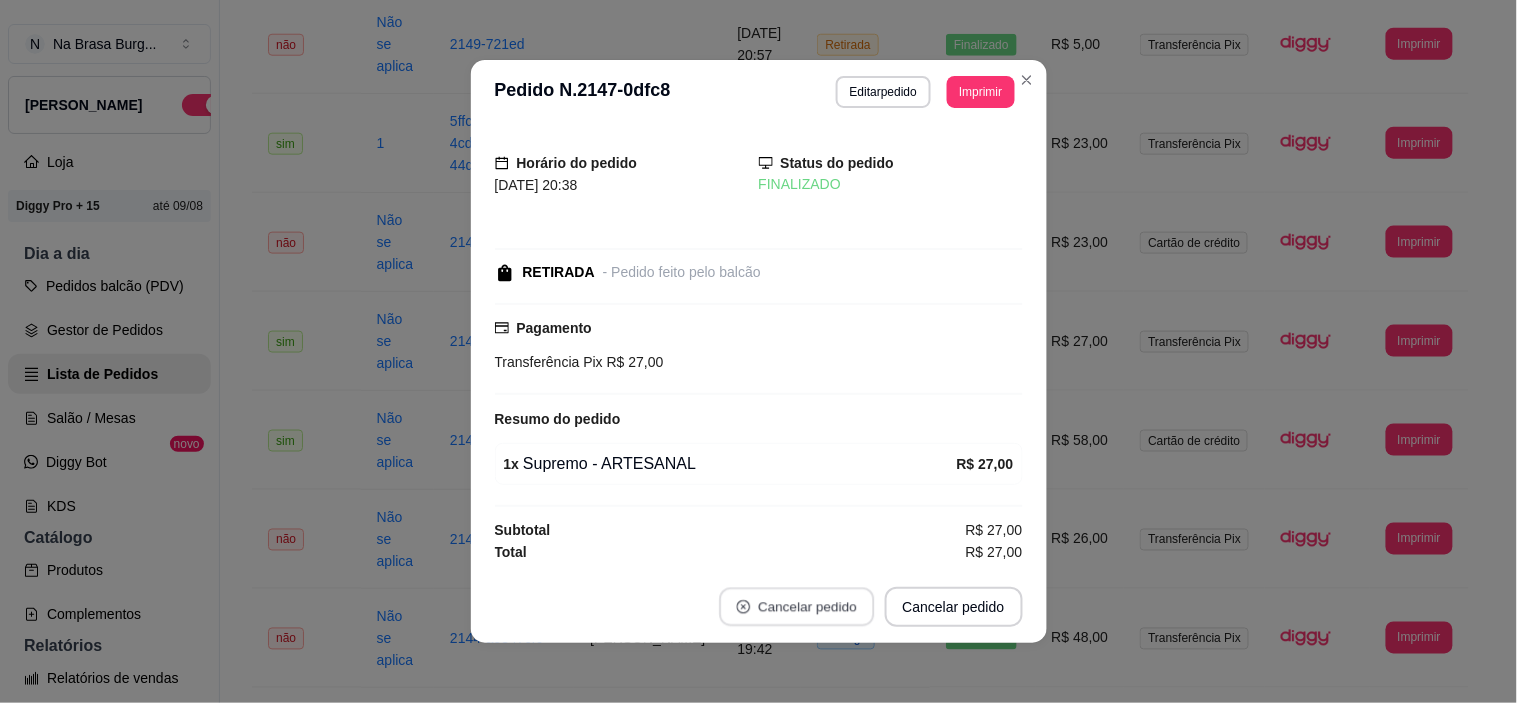 click on "Cancelar pedido" at bounding box center (796, 607) 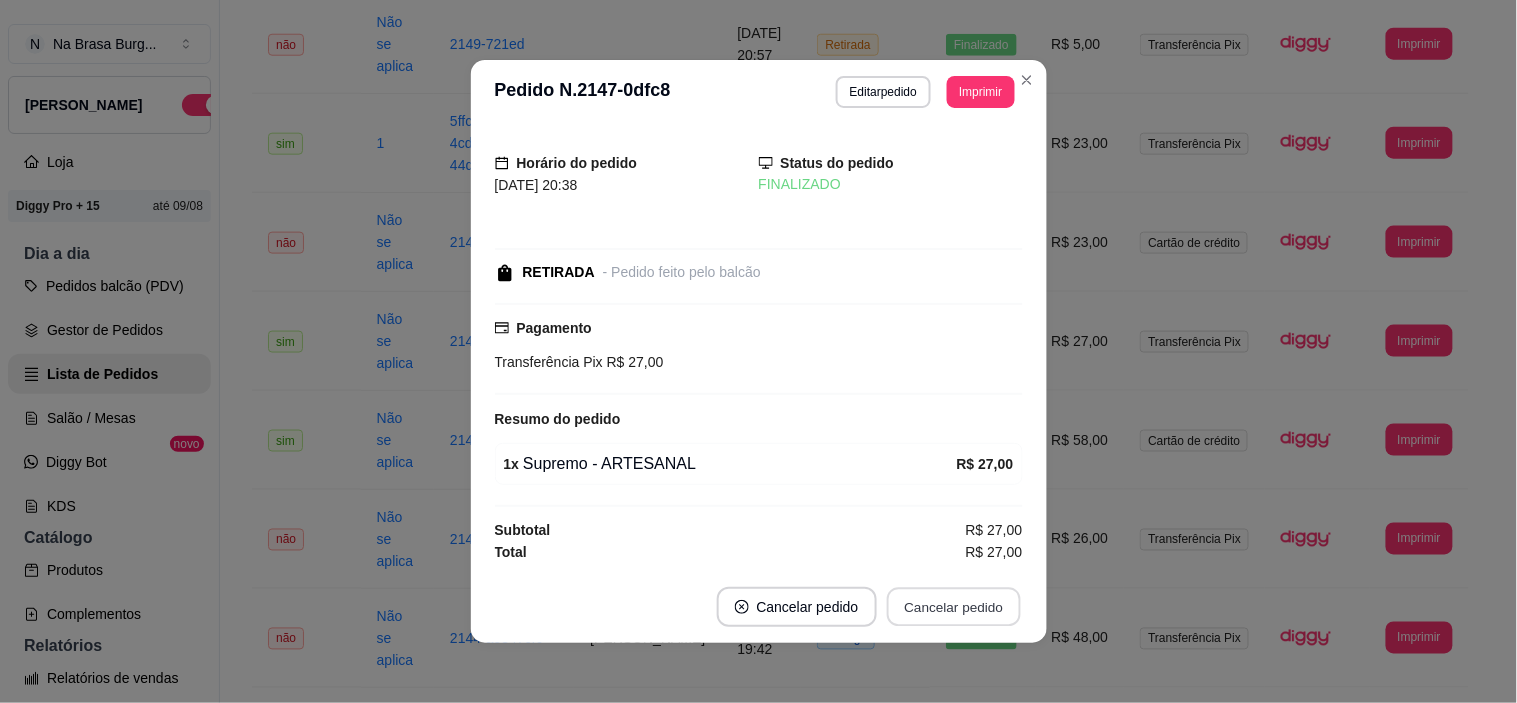 click on "Cancelar pedido" at bounding box center (954, 607) 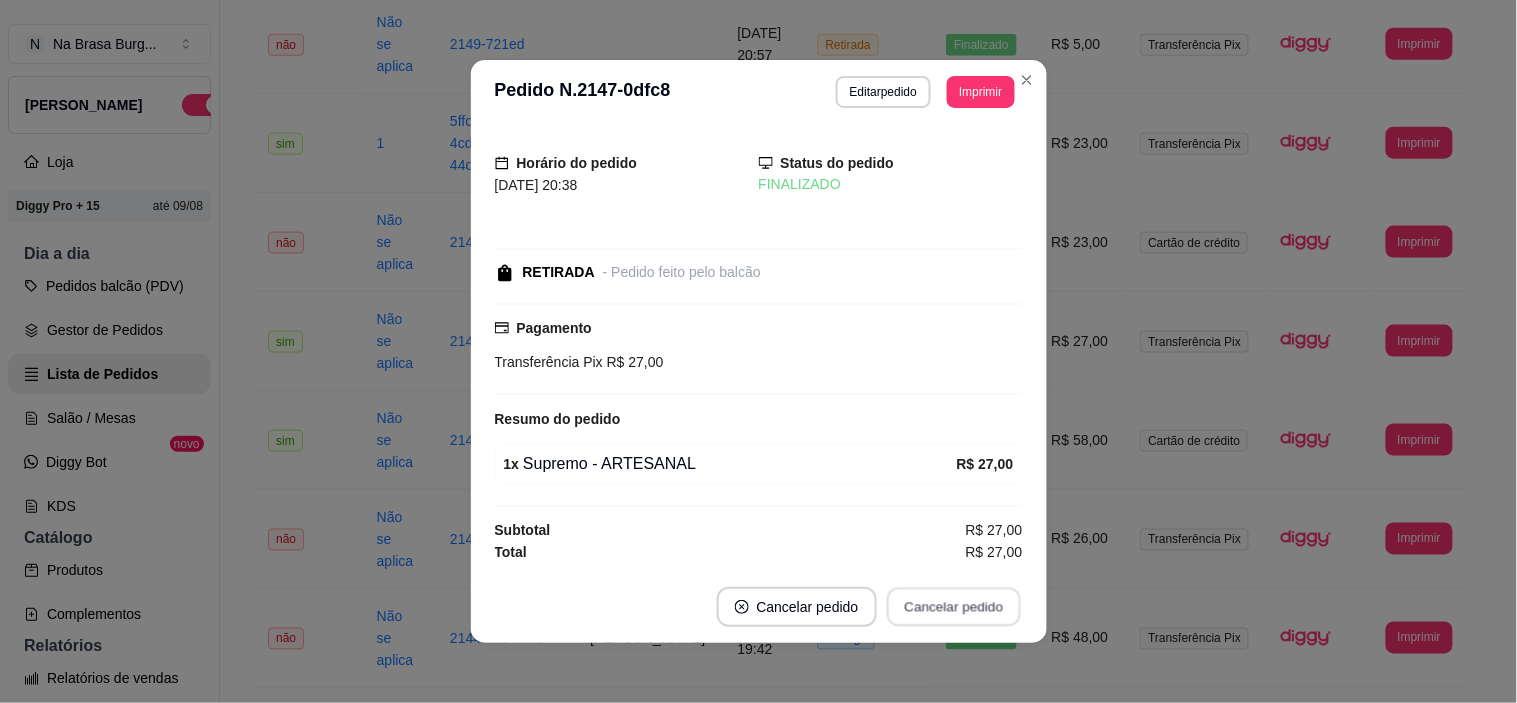 click on "Cancelar pedido" at bounding box center (954, 607) 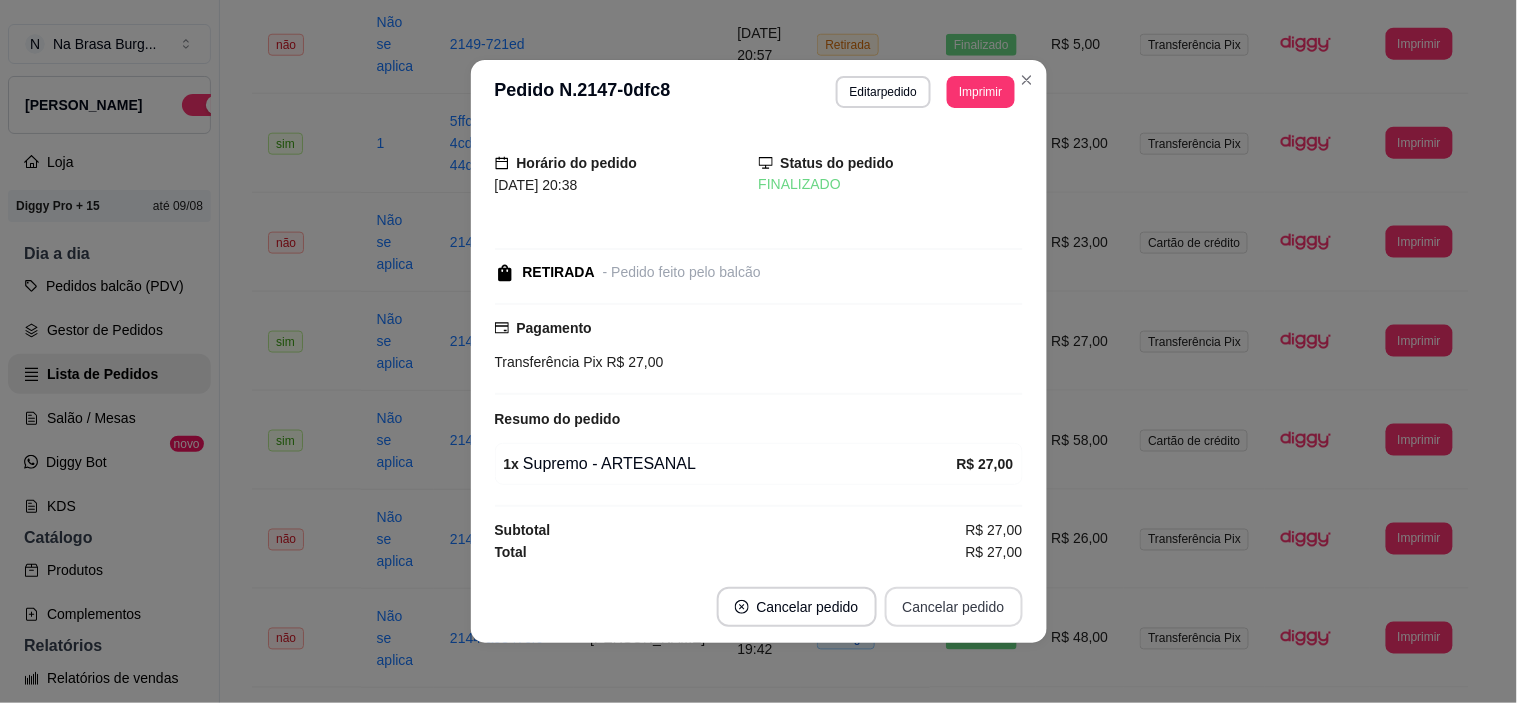 click on "Cancelar pedido" at bounding box center (954, 607) 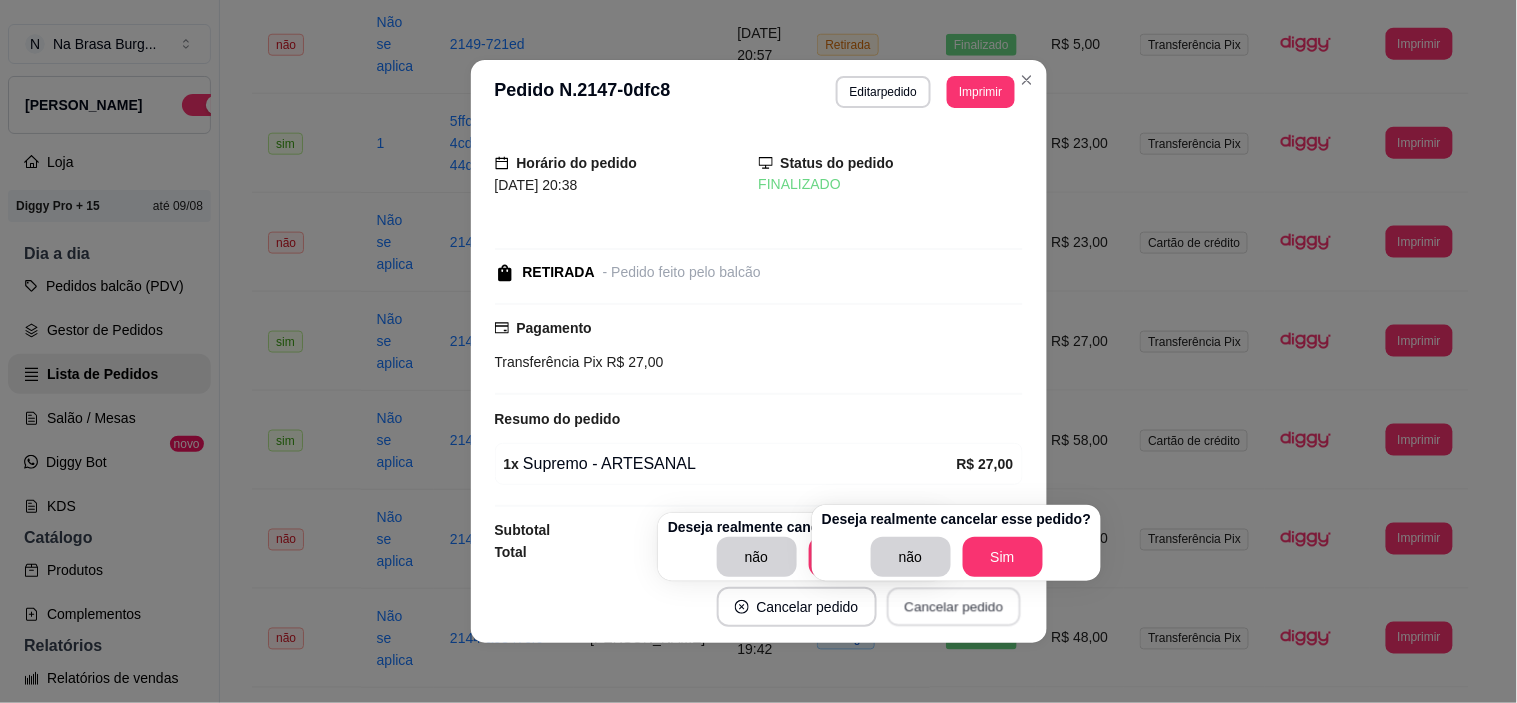 click on "Cancelar pedido" at bounding box center [954, 607] 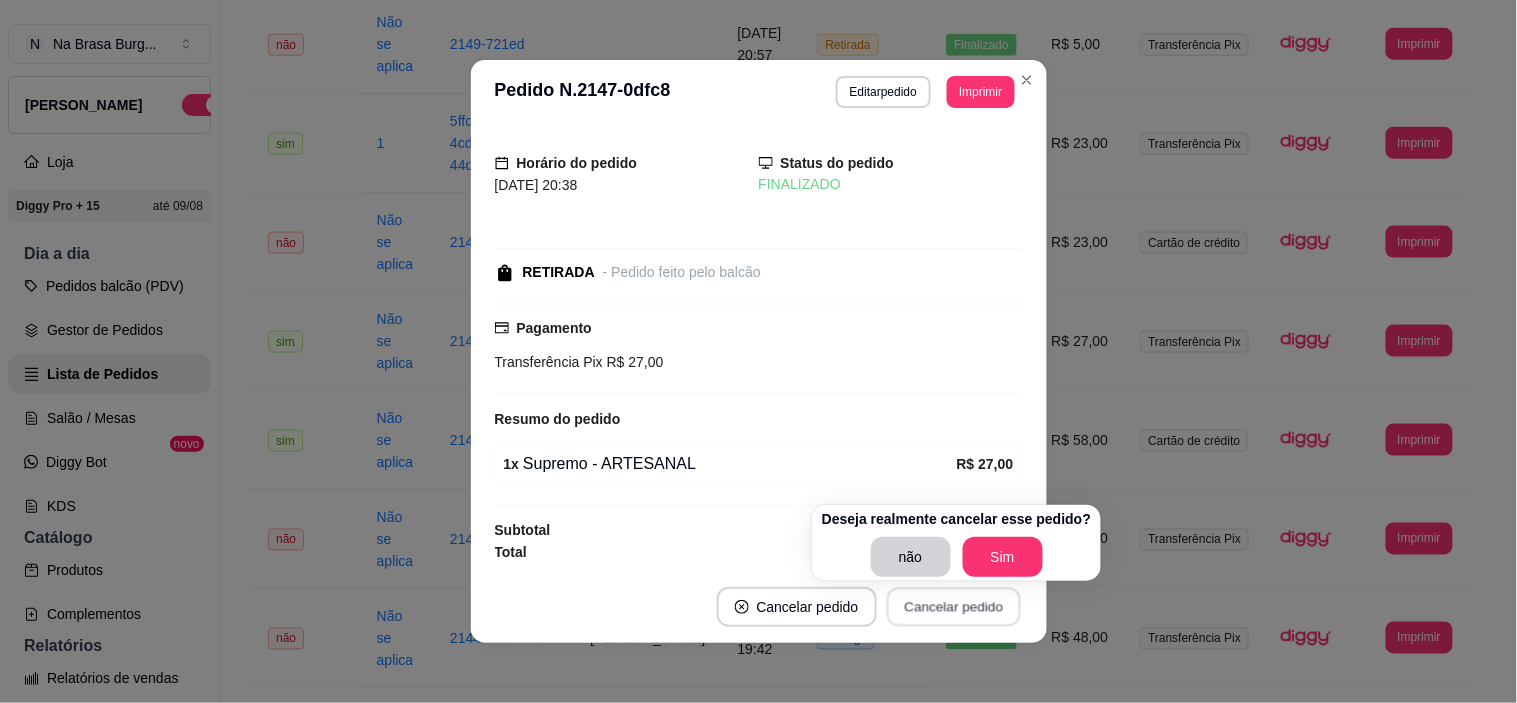 click on "Cancelar pedido" at bounding box center (954, 607) 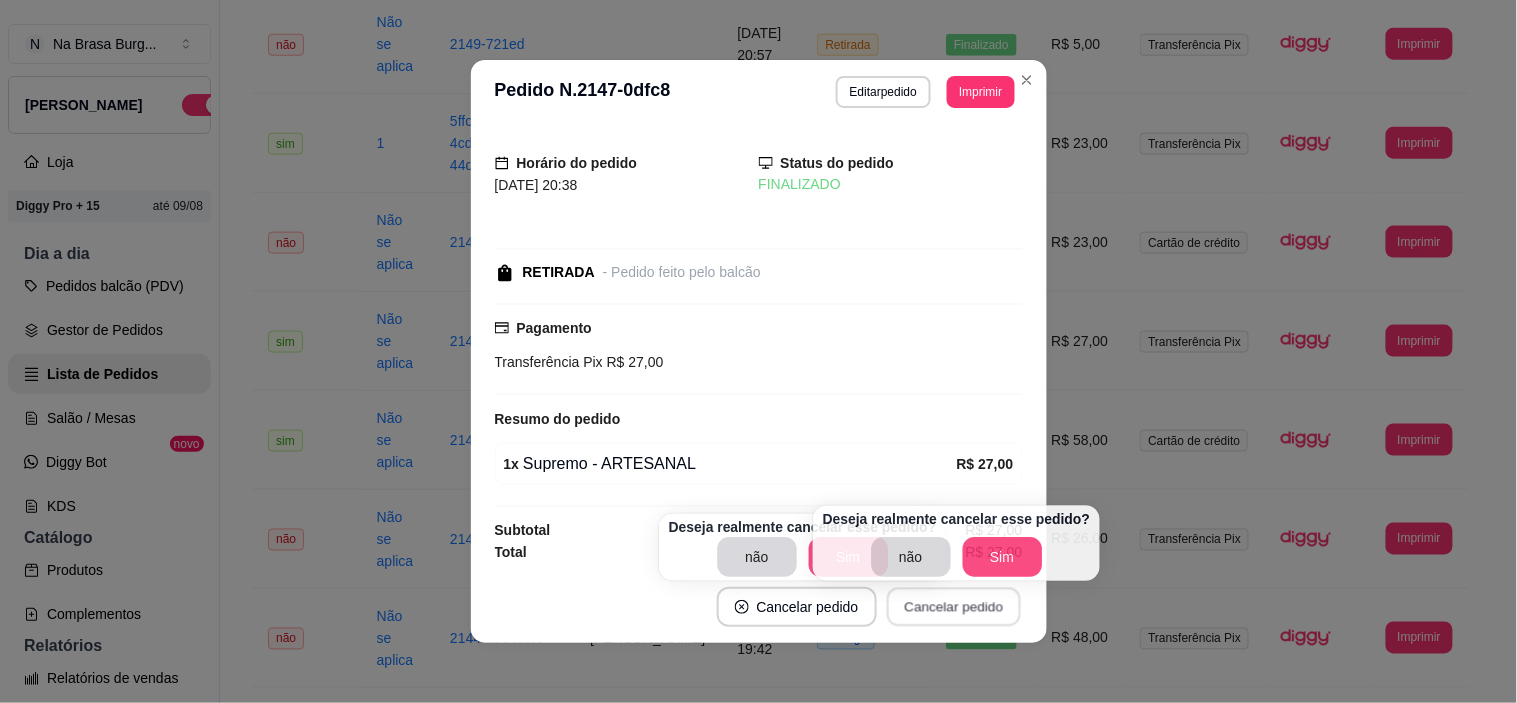 click on "Cancelar pedido" at bounding box center (954, 607) 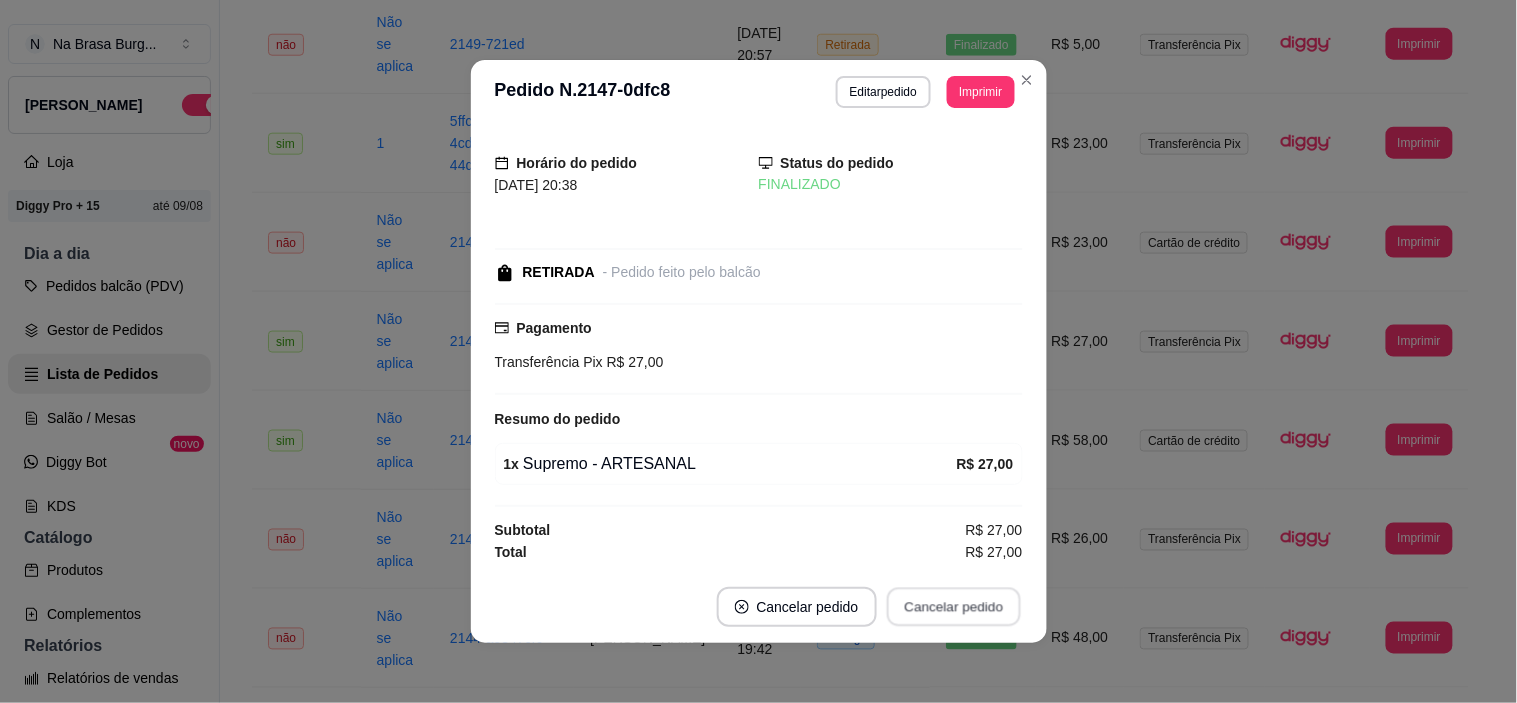 click on "Cancelar pedido" at bounding box center [954, 607] 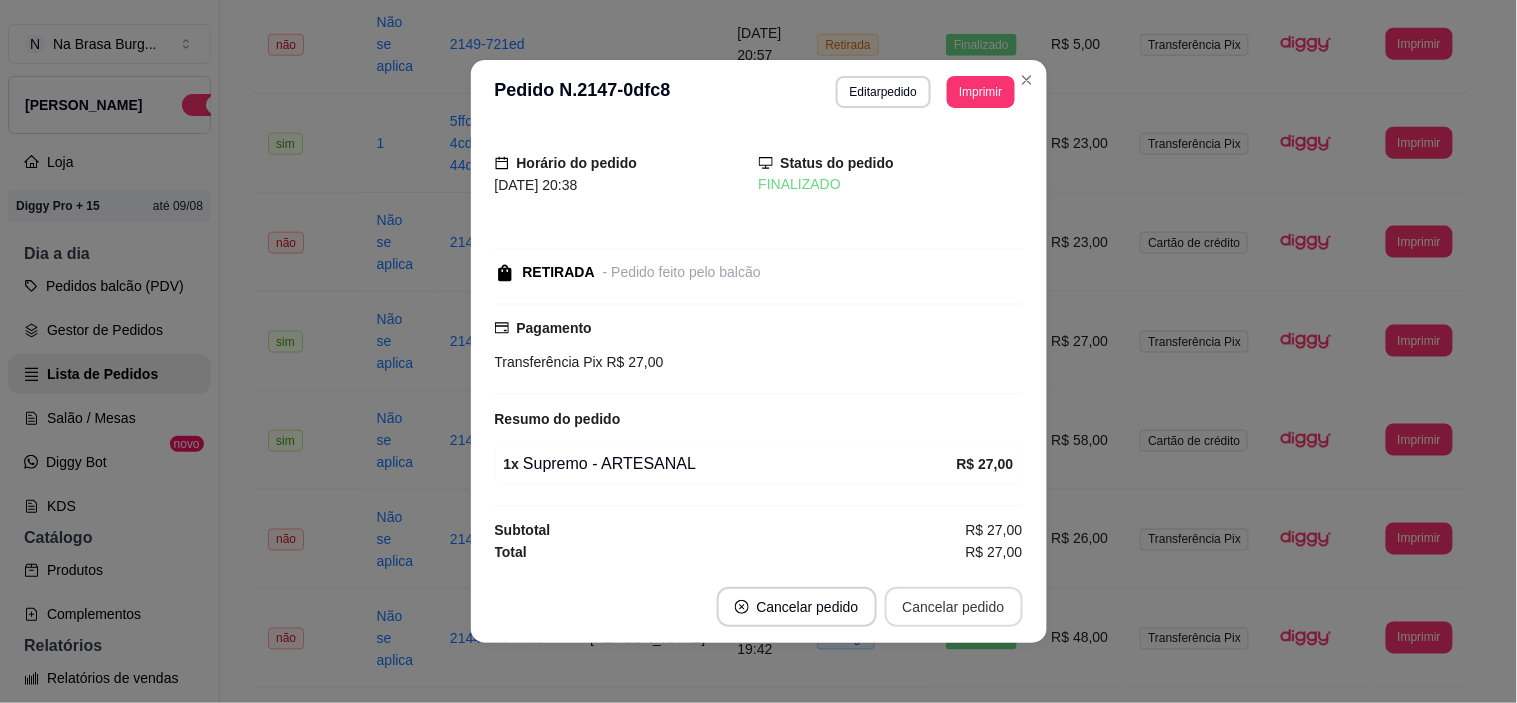 click on "Cancelar pedido" at bounding box center (954, 607) 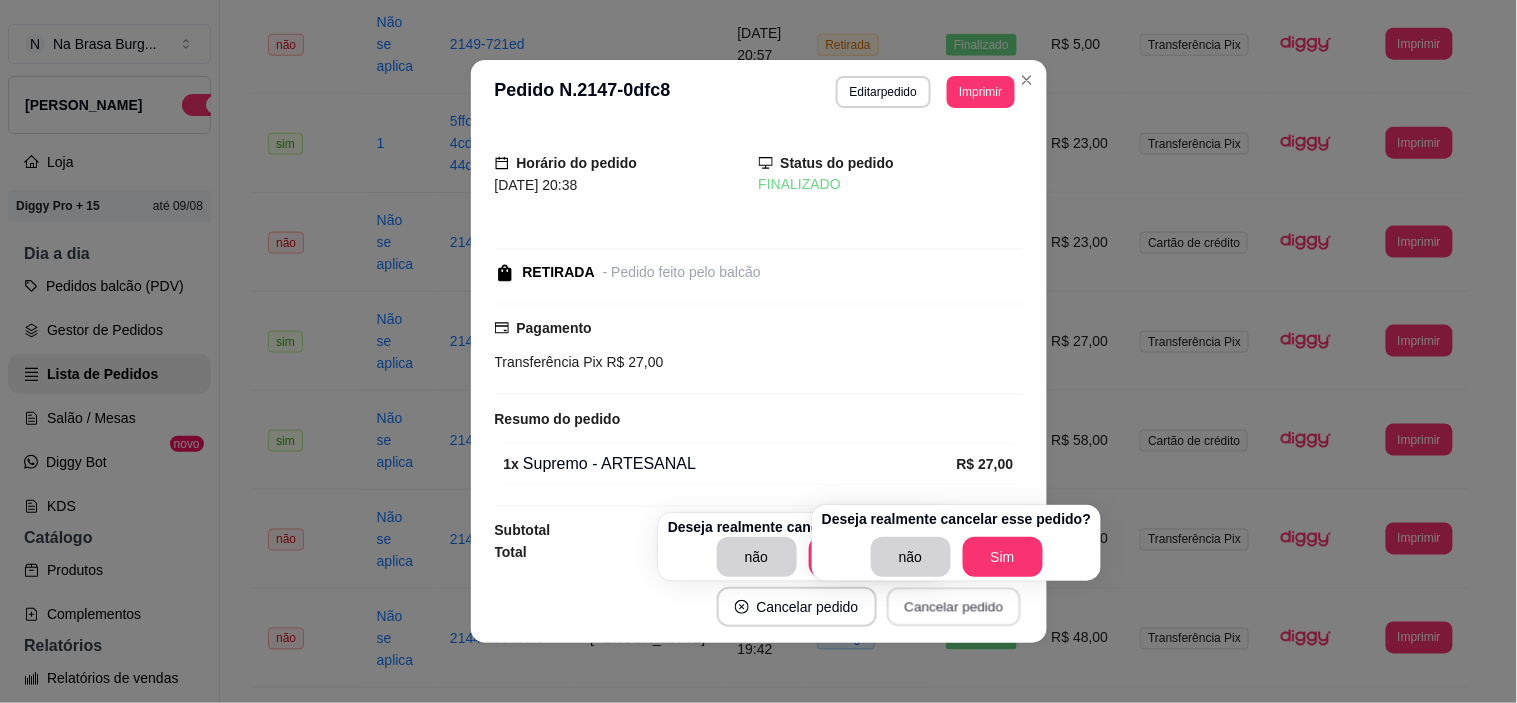 click on "Cancelar pedido" at bounding box center (954, 607) 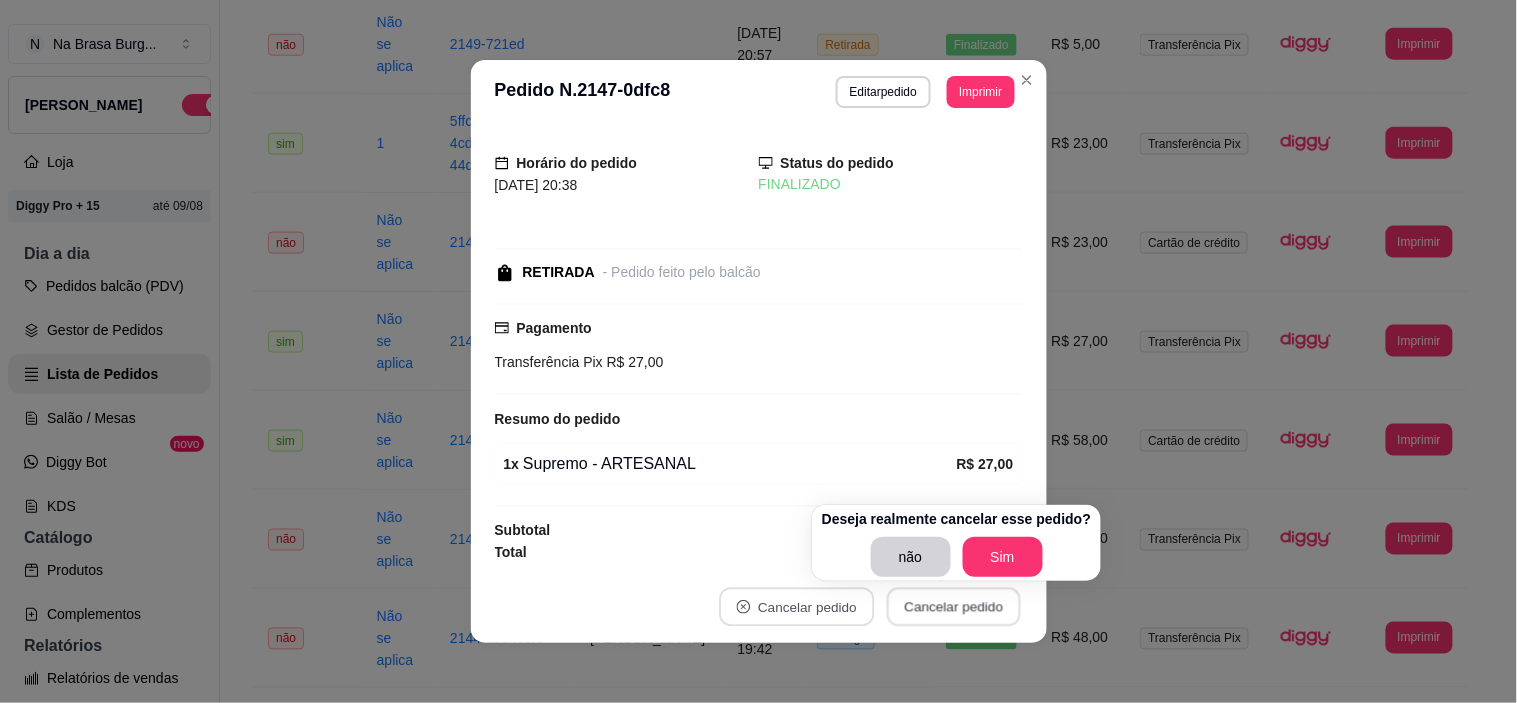click on "Cancelar pedido" at bounding box center [954, 607] 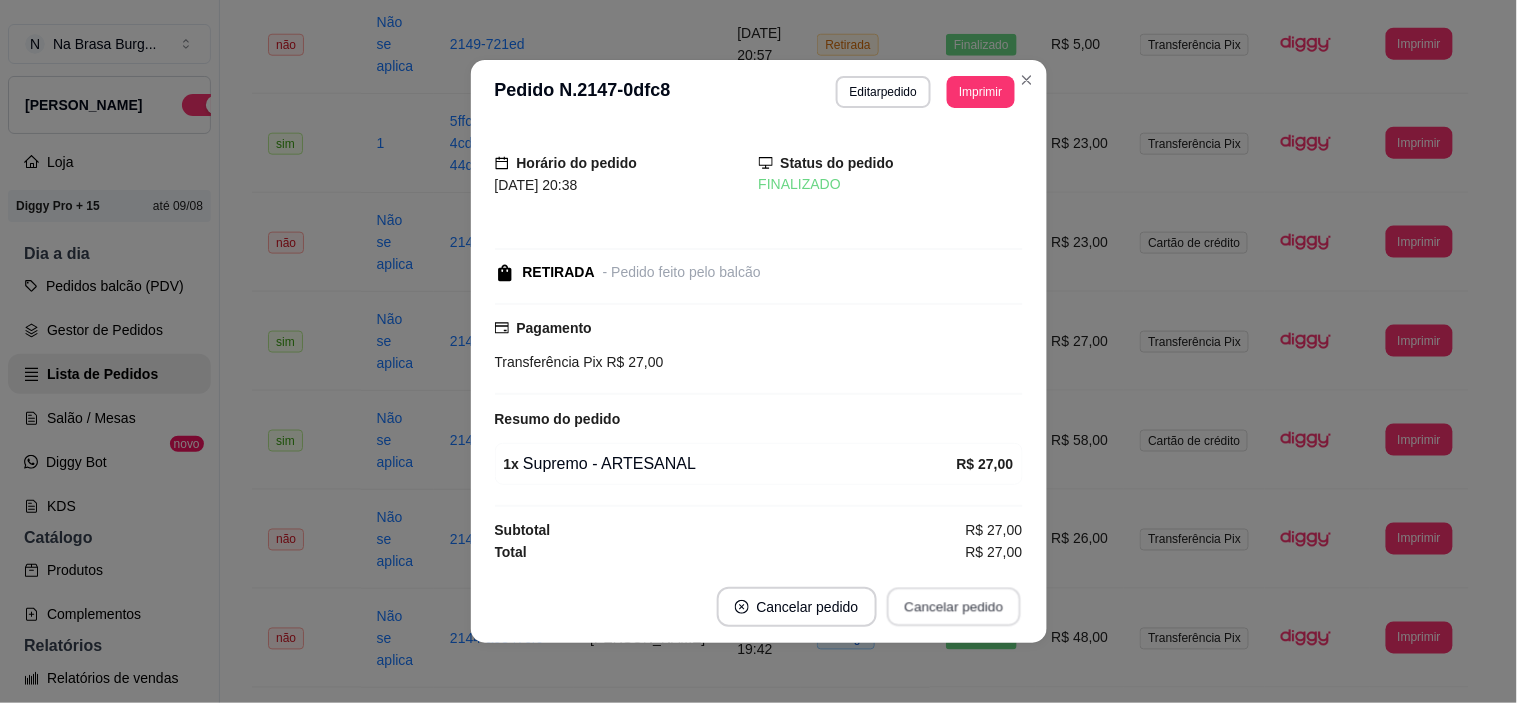 click on "Cancelar pedido" at bounding box center (954, 607) 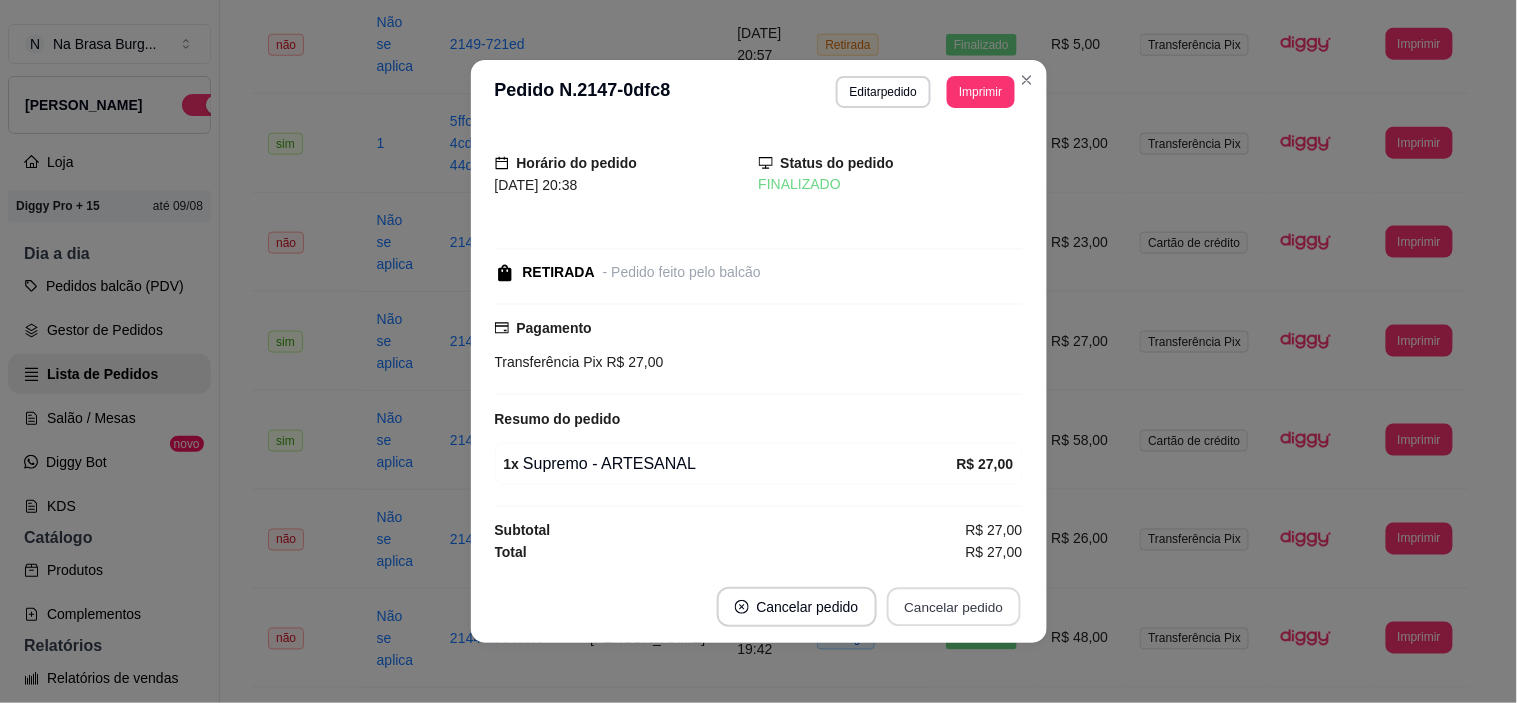 click on "Cancelar pedido" at bounding box center (954, 607) 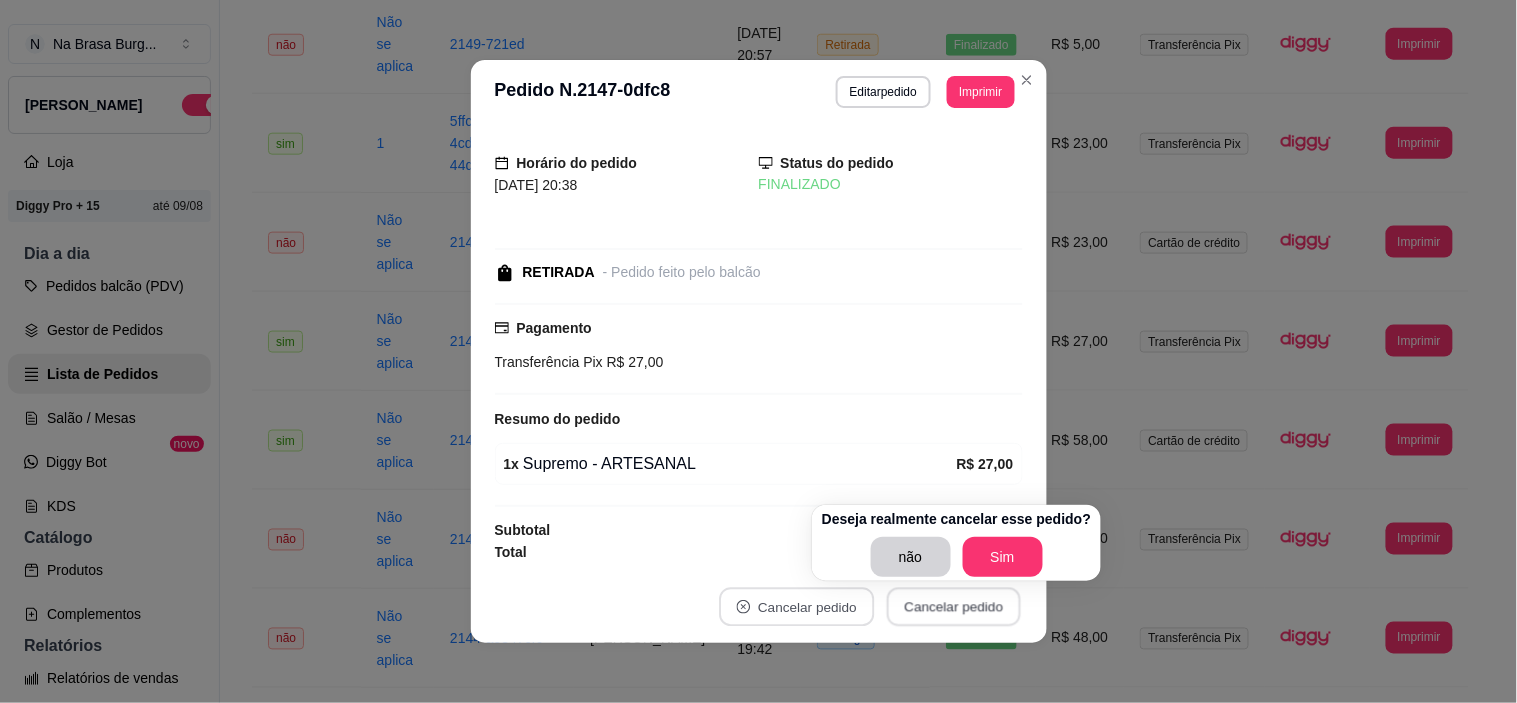 click on "Cancelar pedido" at bounding box center (954, 607) 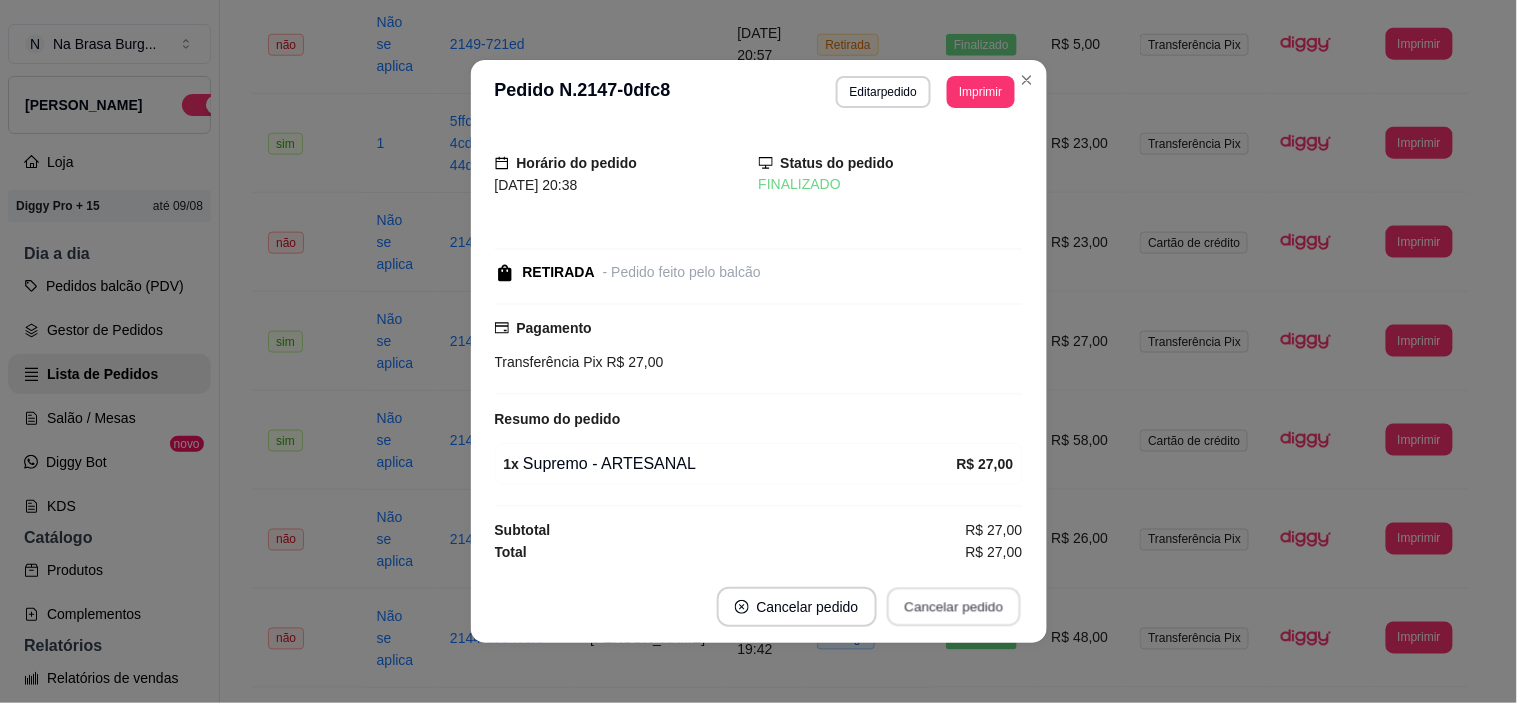 click on "Cancelar pedido" at bounding box center [954, 607] 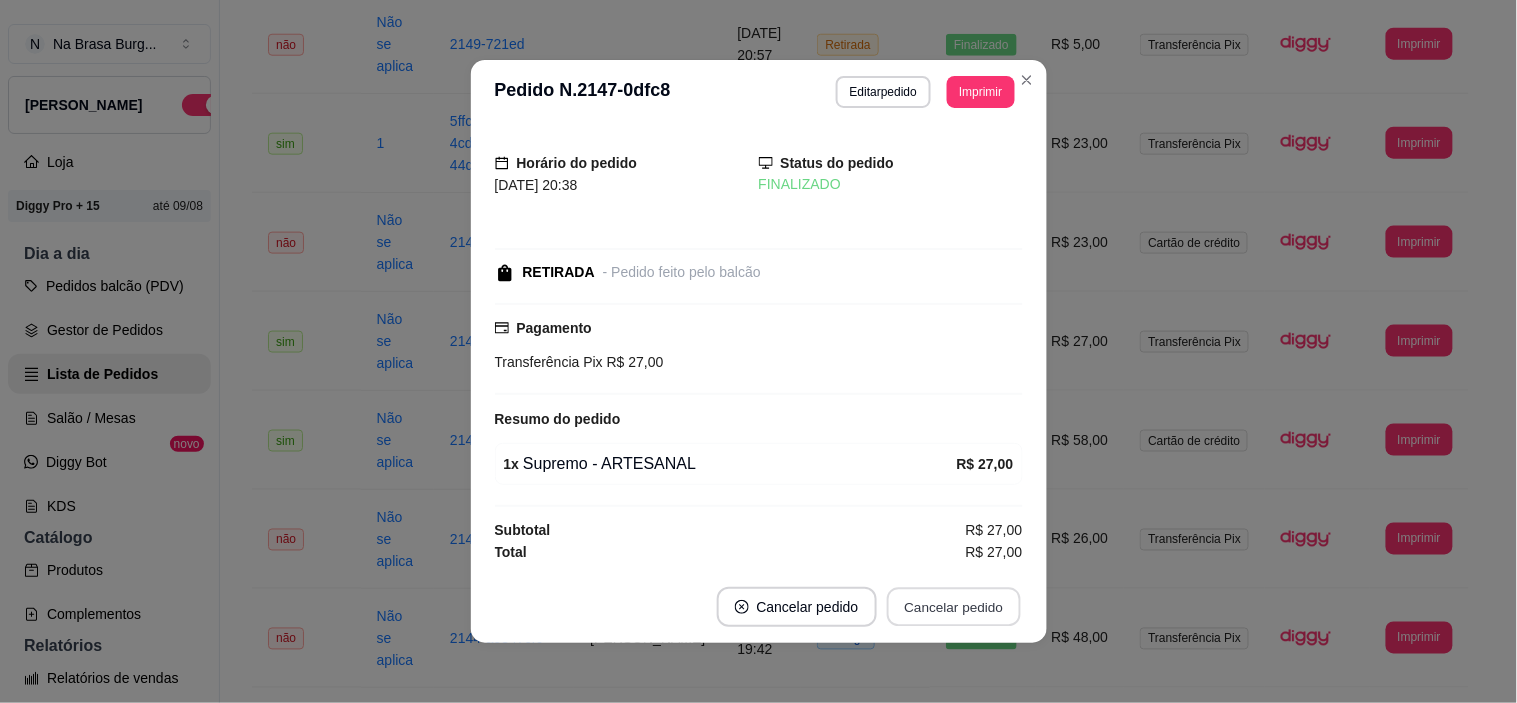 click on "Cancelar pedido" at bounding box center (954, 607) 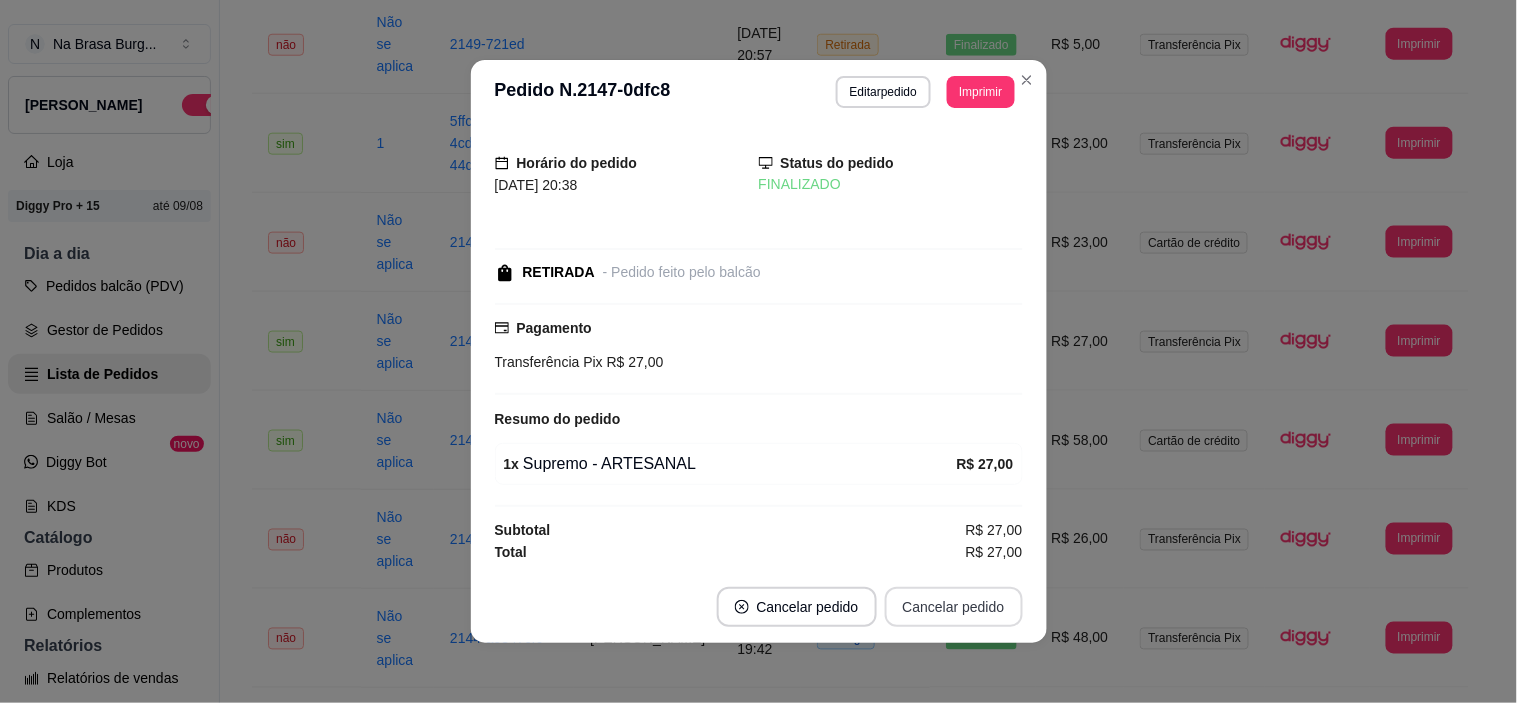 click on "Cancelar pedido" at bounding box center [954, 607] 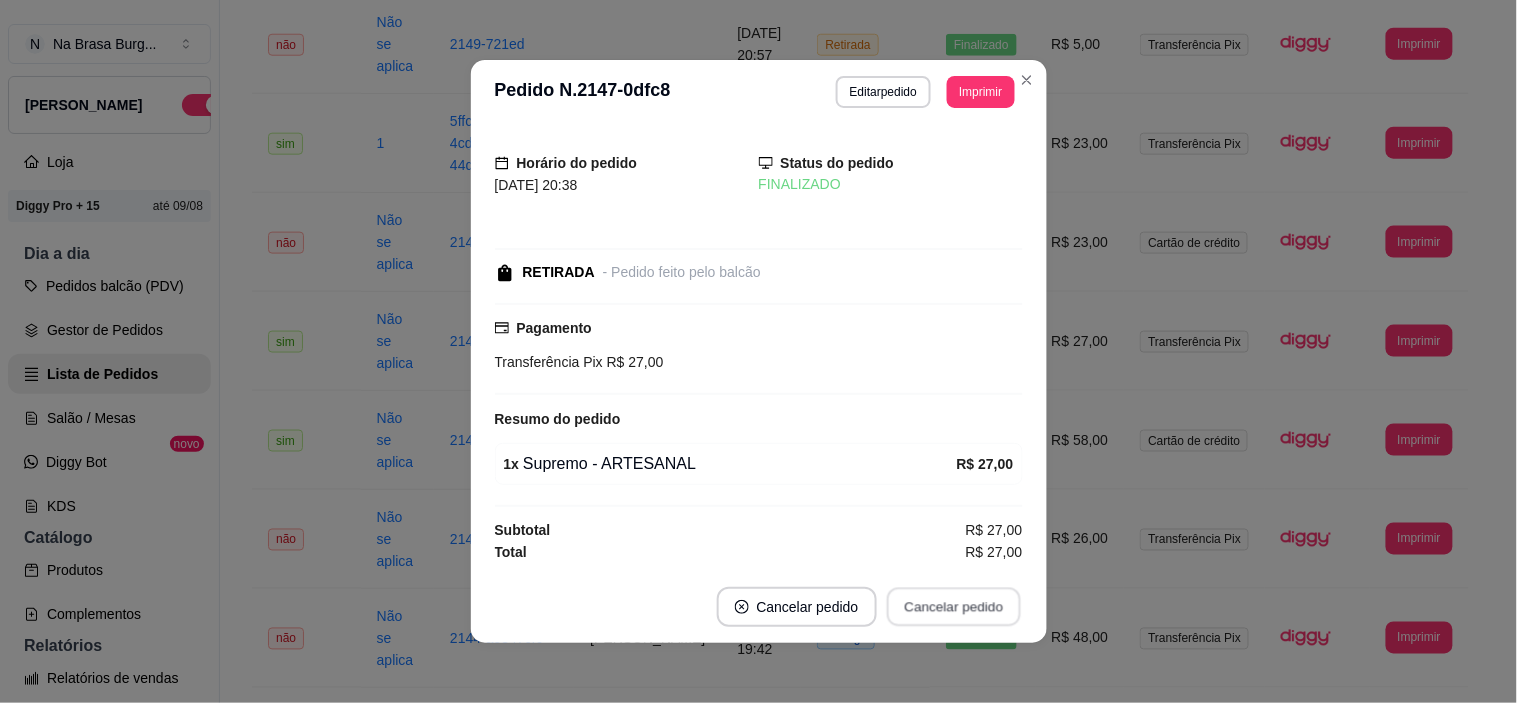 click on "Cancelar pedido" at bounding box center (954, 607) 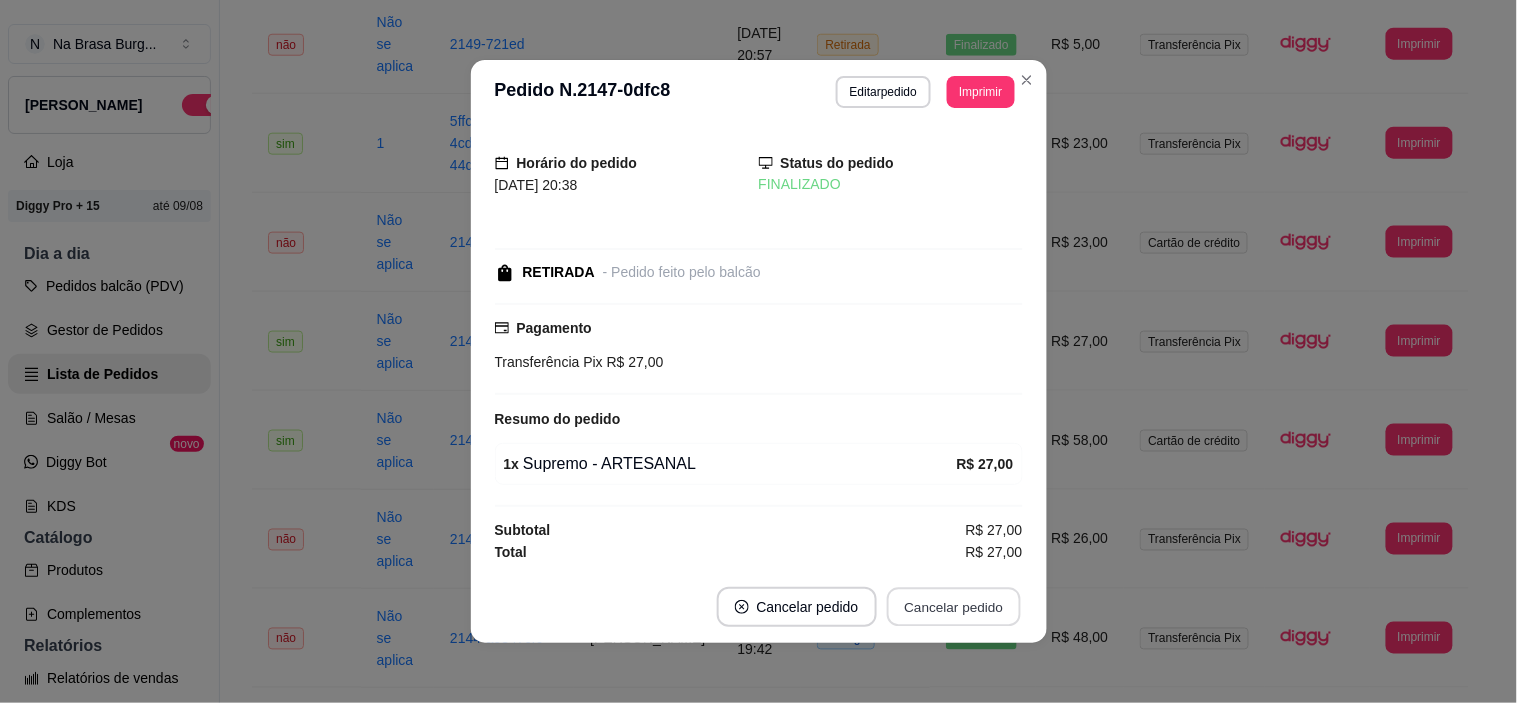 click on "Cancelar pedido" at bounding box center (954, 607) 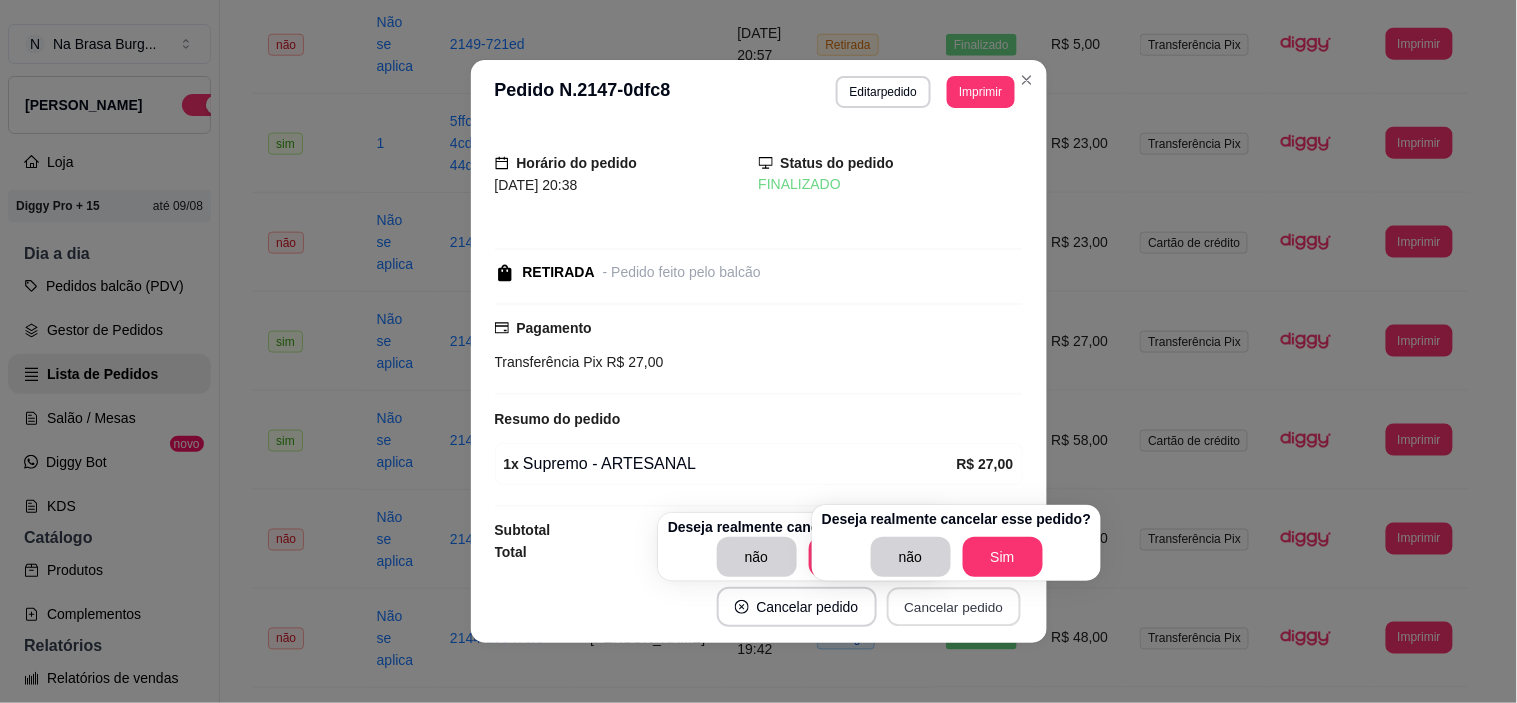 click on "Cancelar pedido" at bounding box center (954, 607) 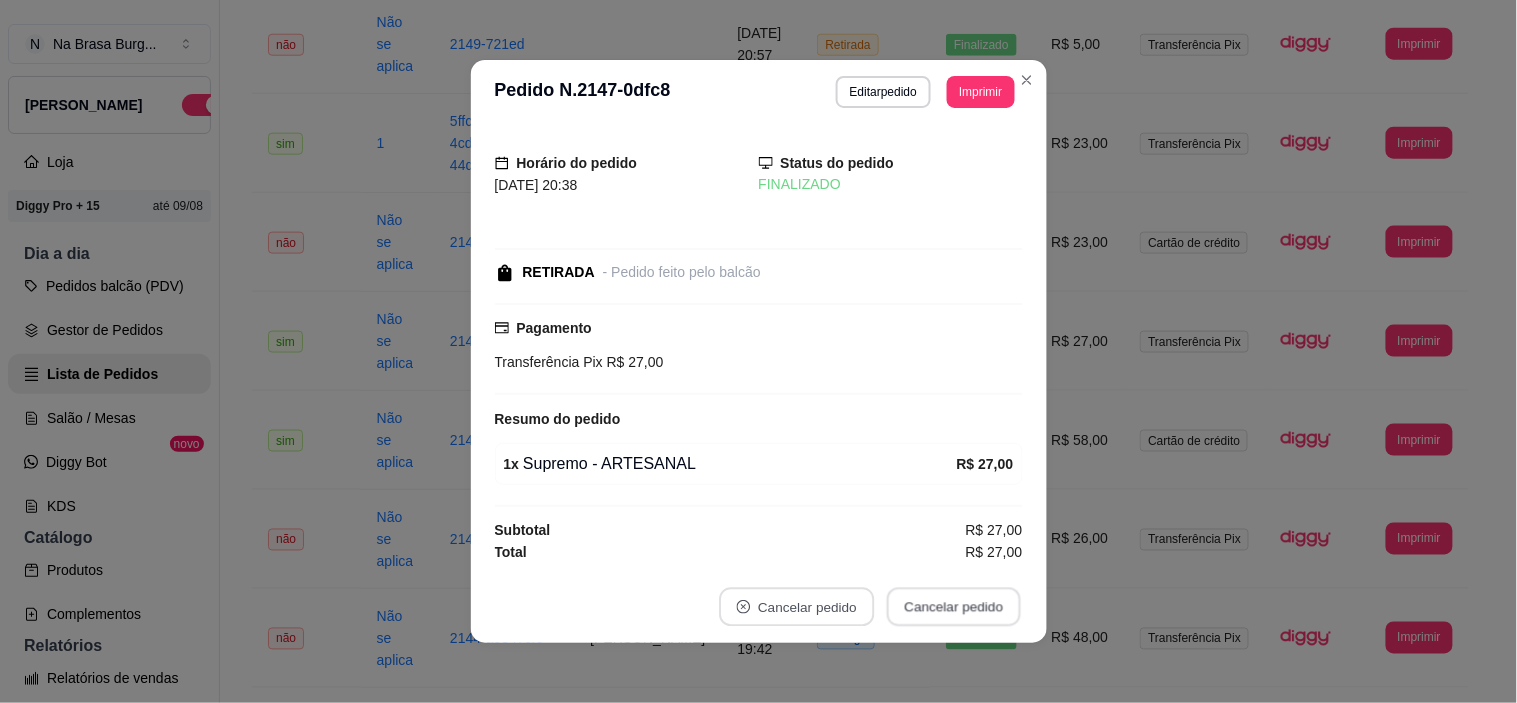 click on "Cancelar pedido" at bounding box center (954, 607) 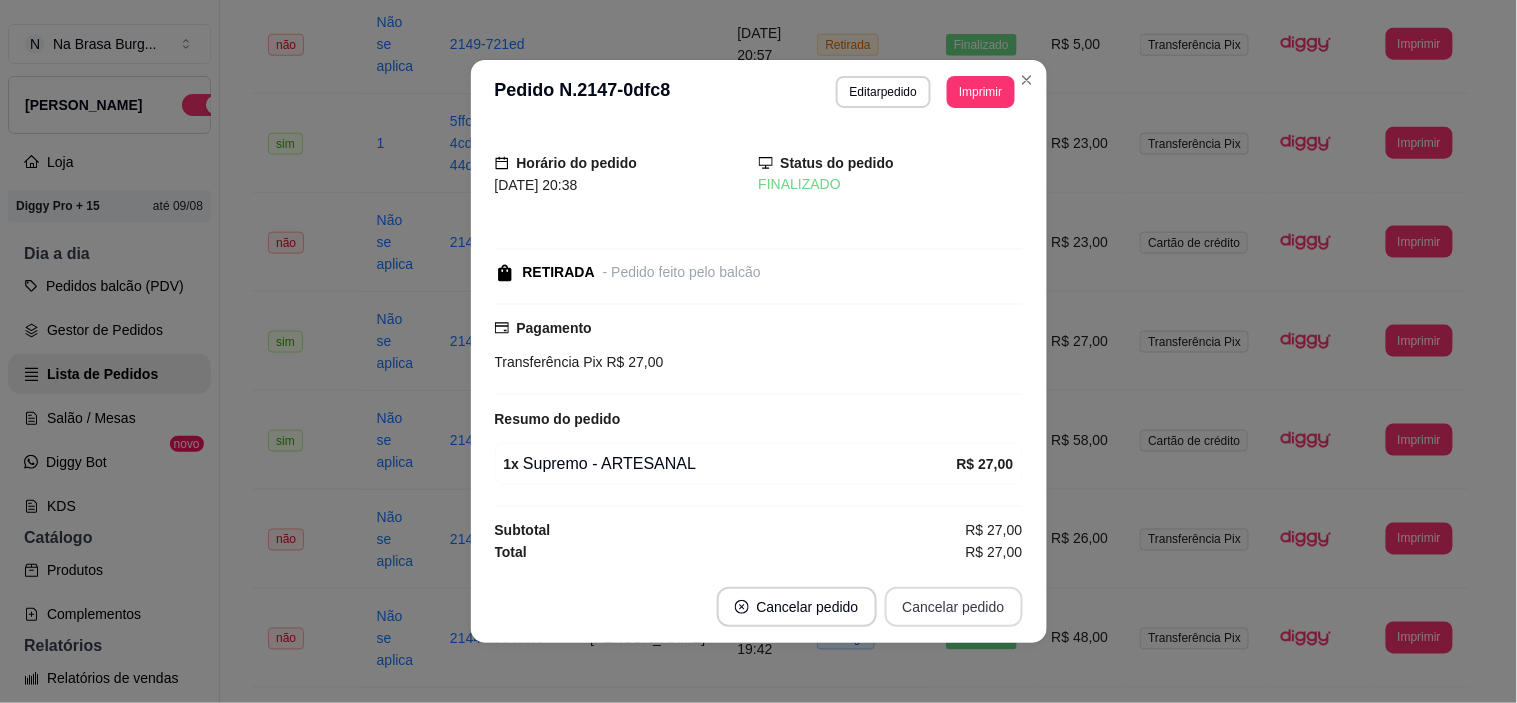 click on "Cancelar pedido" at bounding box center (954, 607) 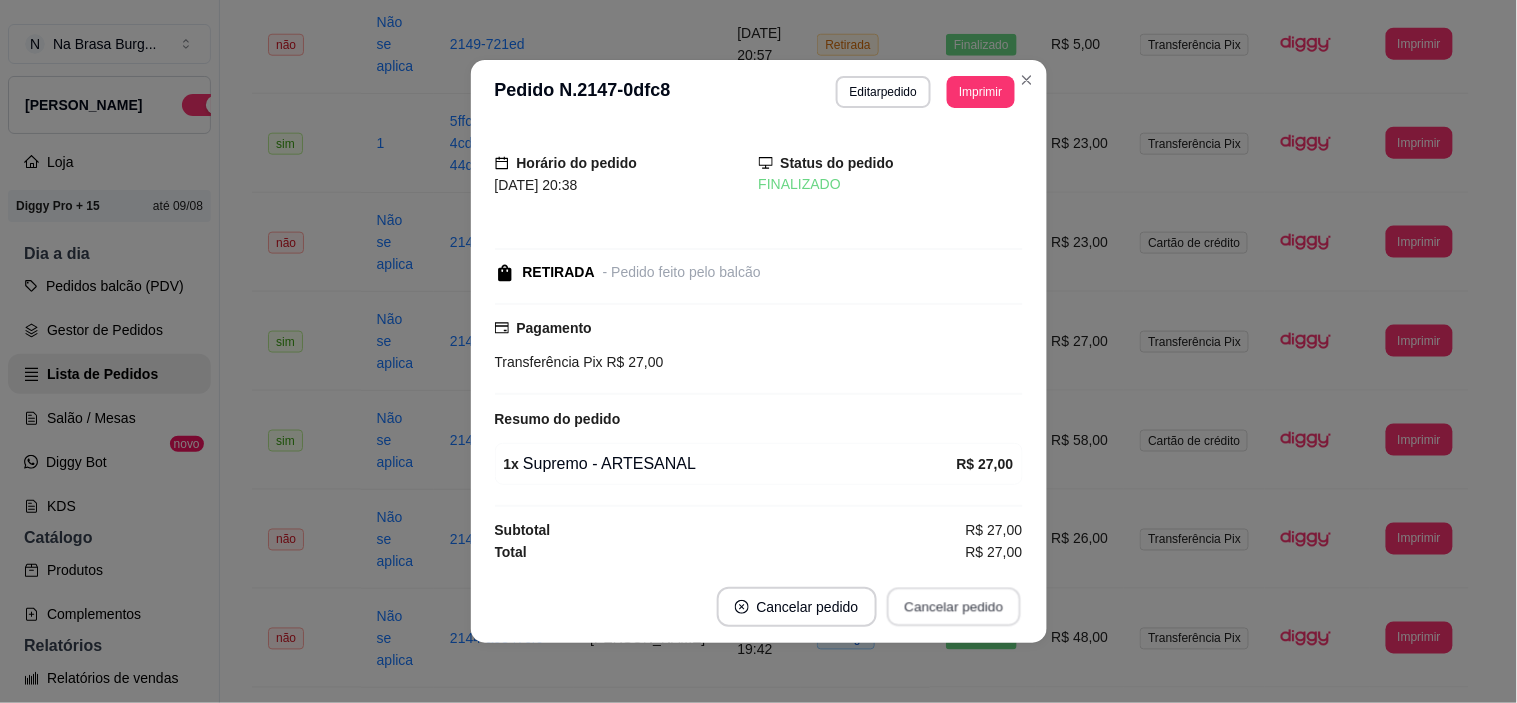 click on "Cancelar pedido" at bounding box center (954, 607) 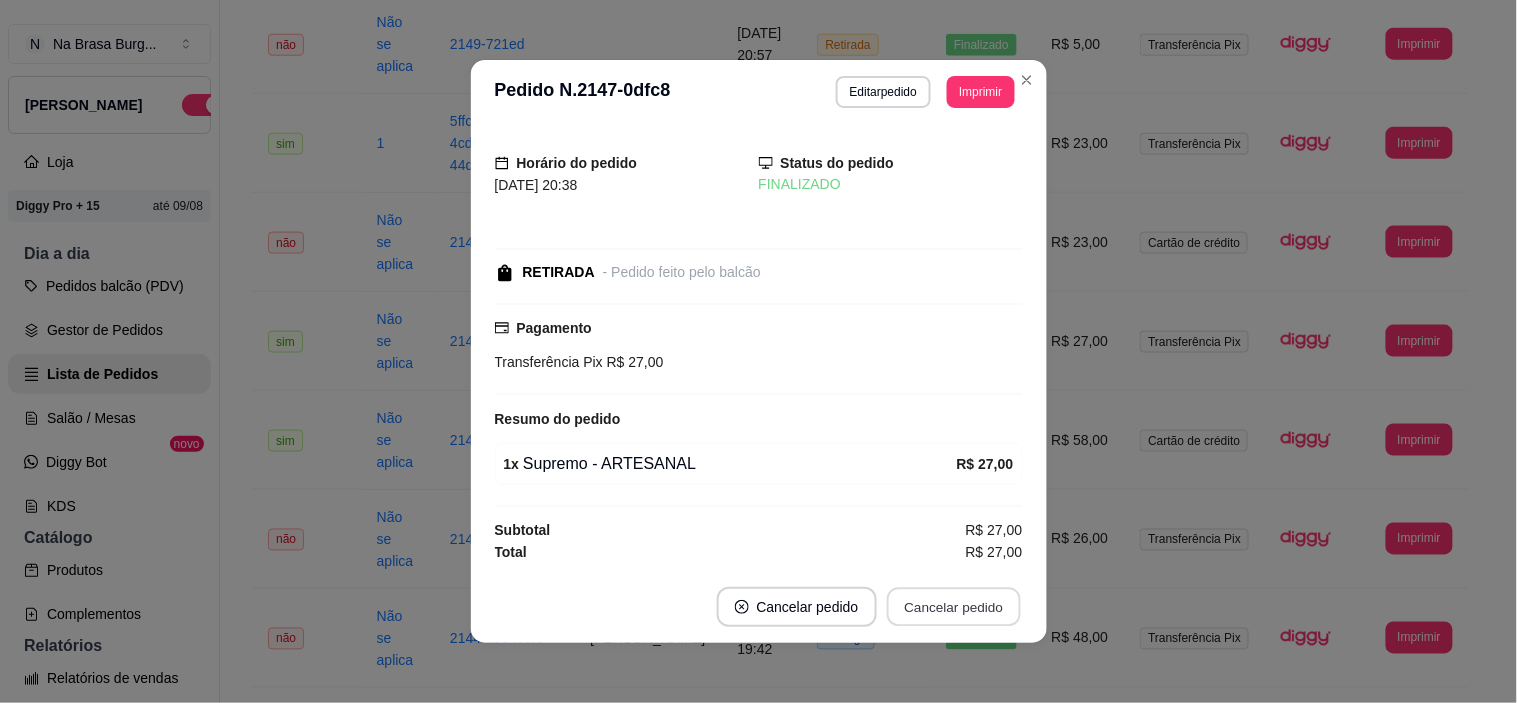 click on "Cancelar pedido" at bounding box center [954, 607] 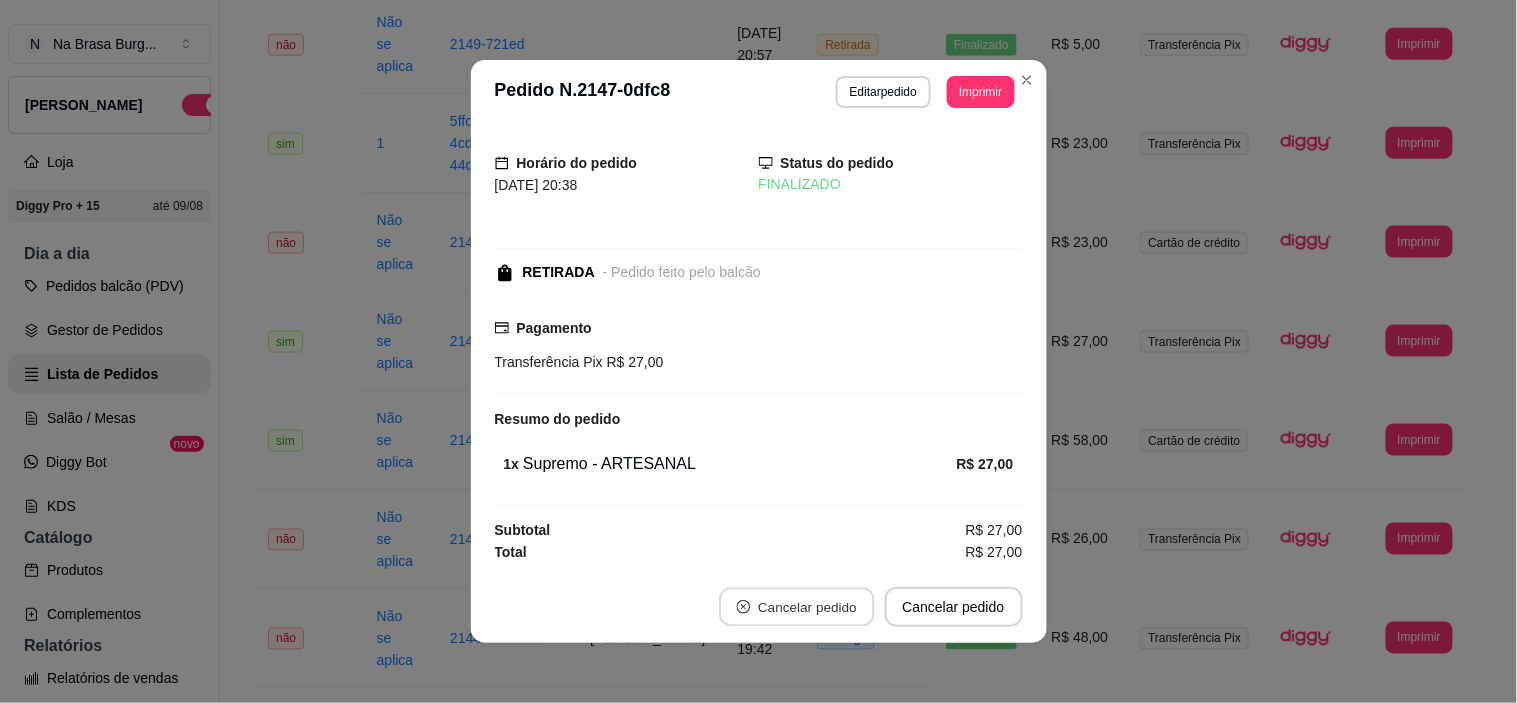 click on "Cancelar pedido" at bounding box center [796, 607] 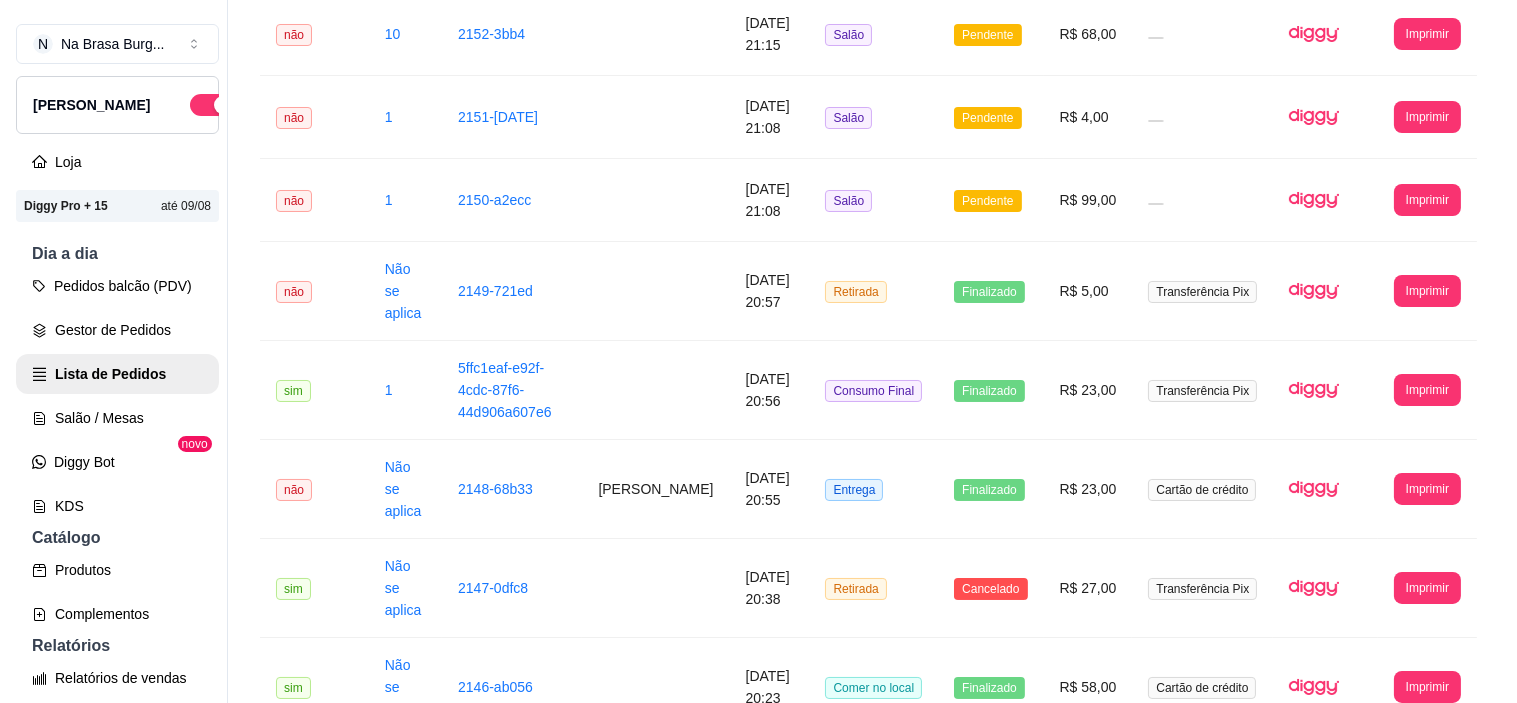 scroll, scrollTop: 0, scrollLeft: 0, axis: both 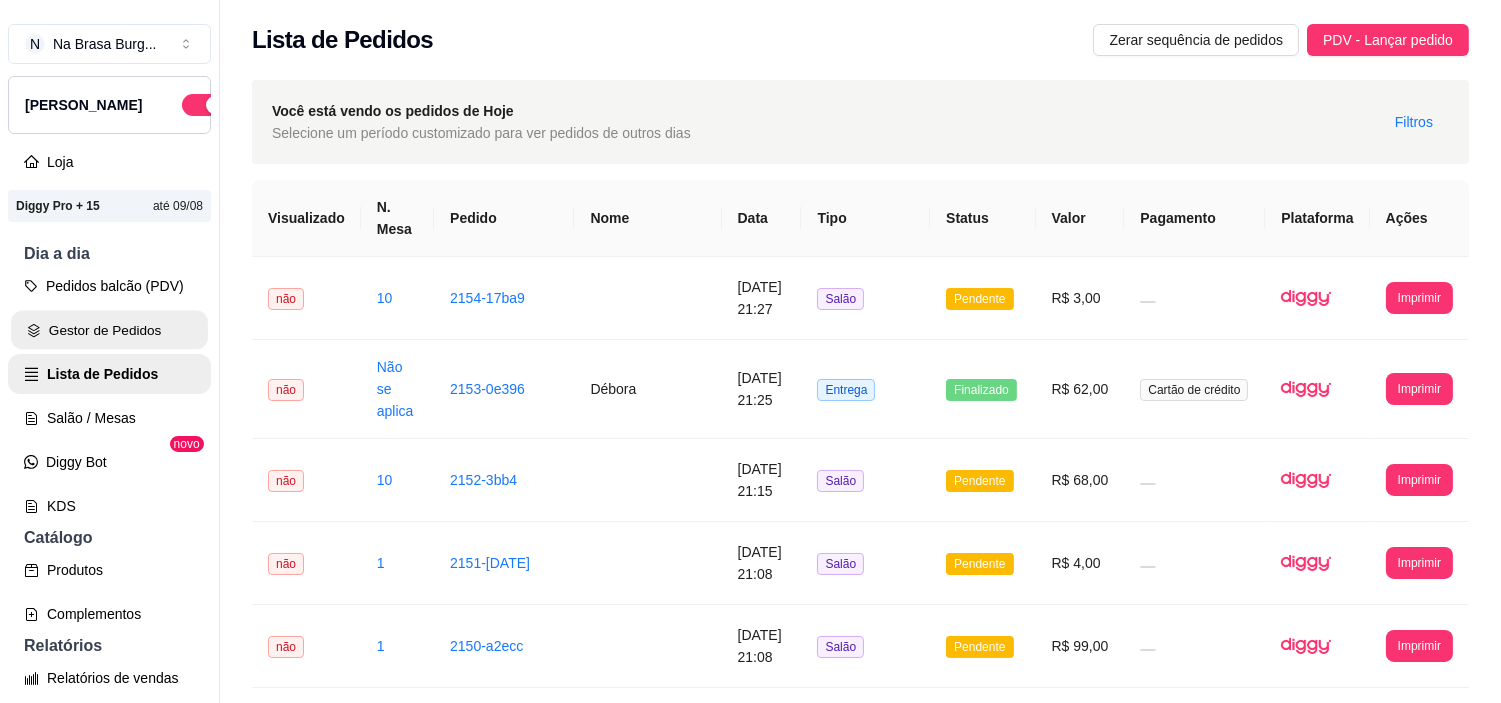click on "Gestor de Pedidos" at bounding box center (109, 330) 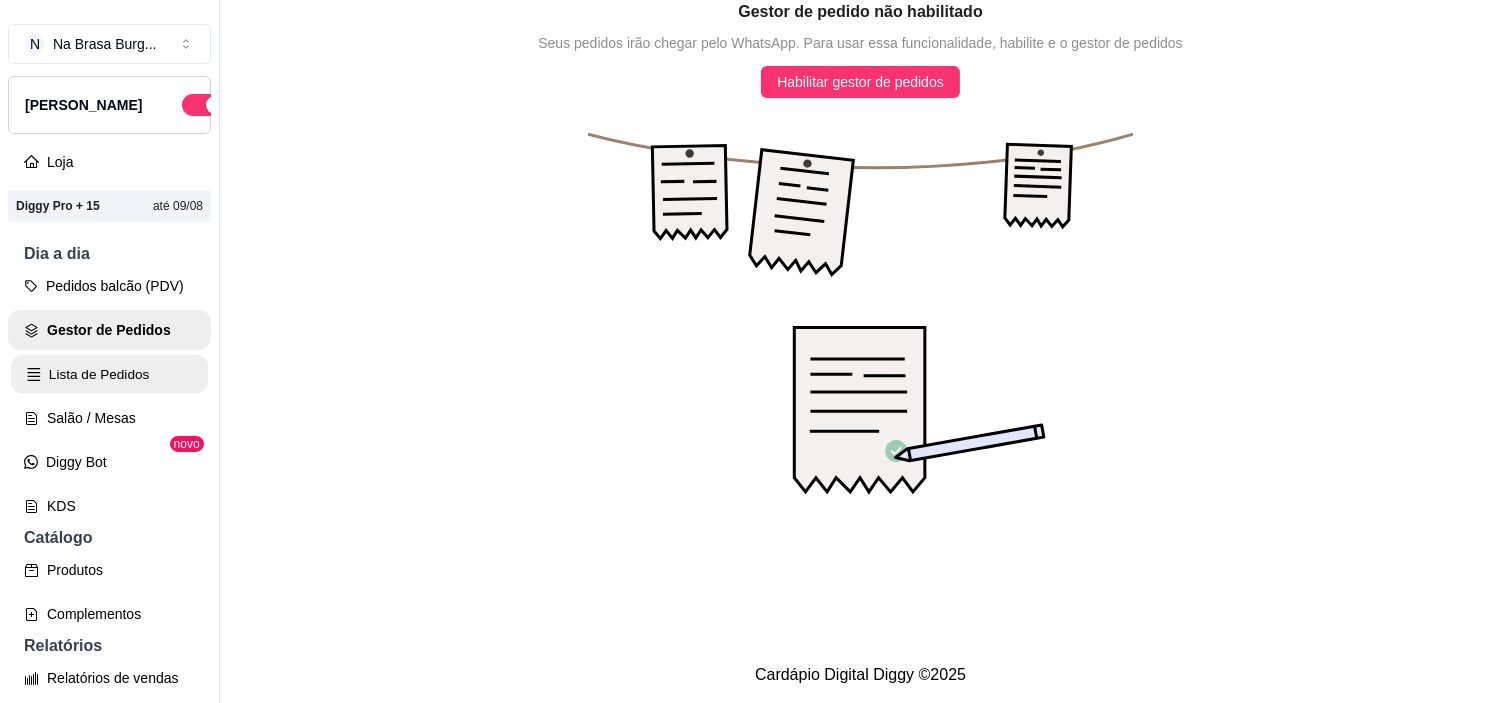 click on "Lista de Pedidos" at bounding box center [109, 374] 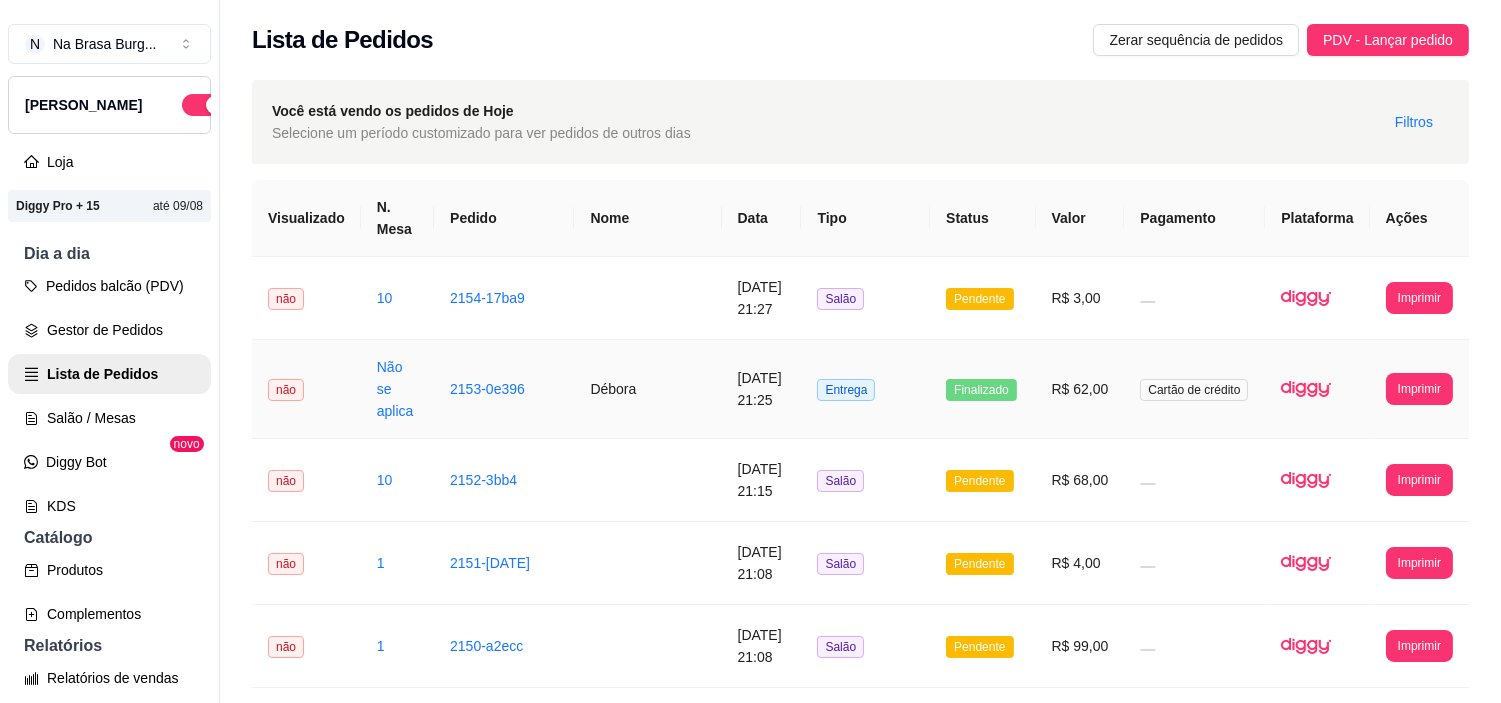 click on "Débora" at bounding box center [647, 389] 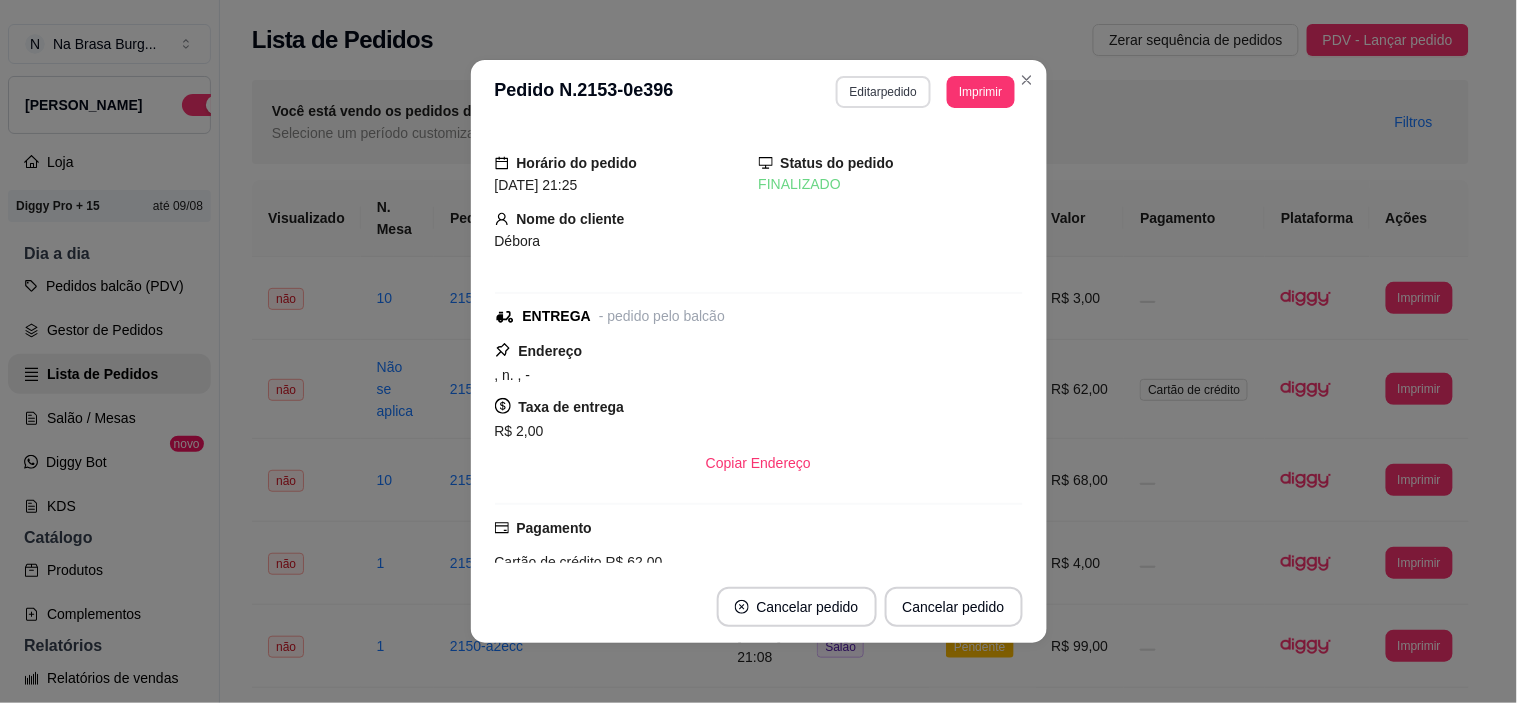 click on "Editar  pedido" at bounding box center (883, 92) 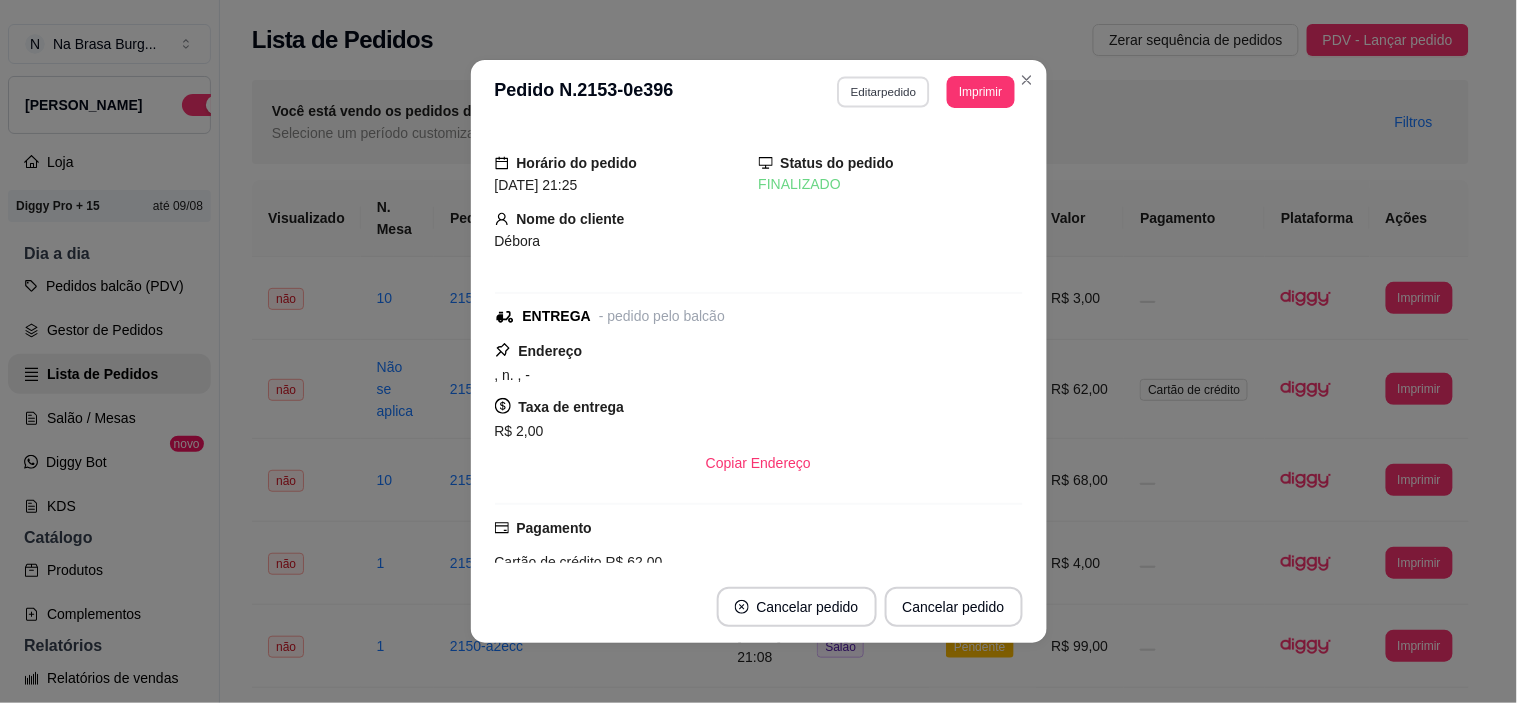 click on "Editar  pedido" at bounding box center (883, 91) 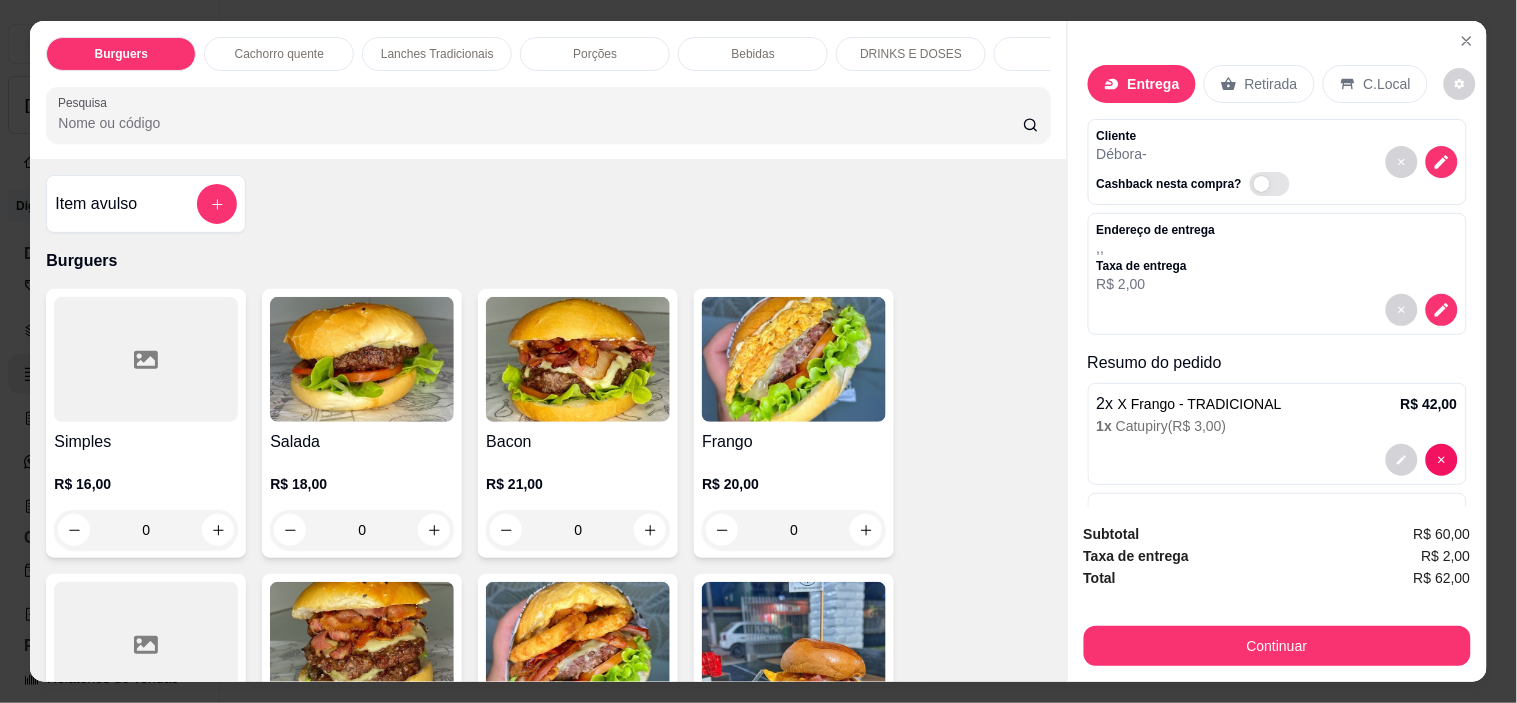 click on "Lanches Tradicionais" at bounding box center [437, 54] 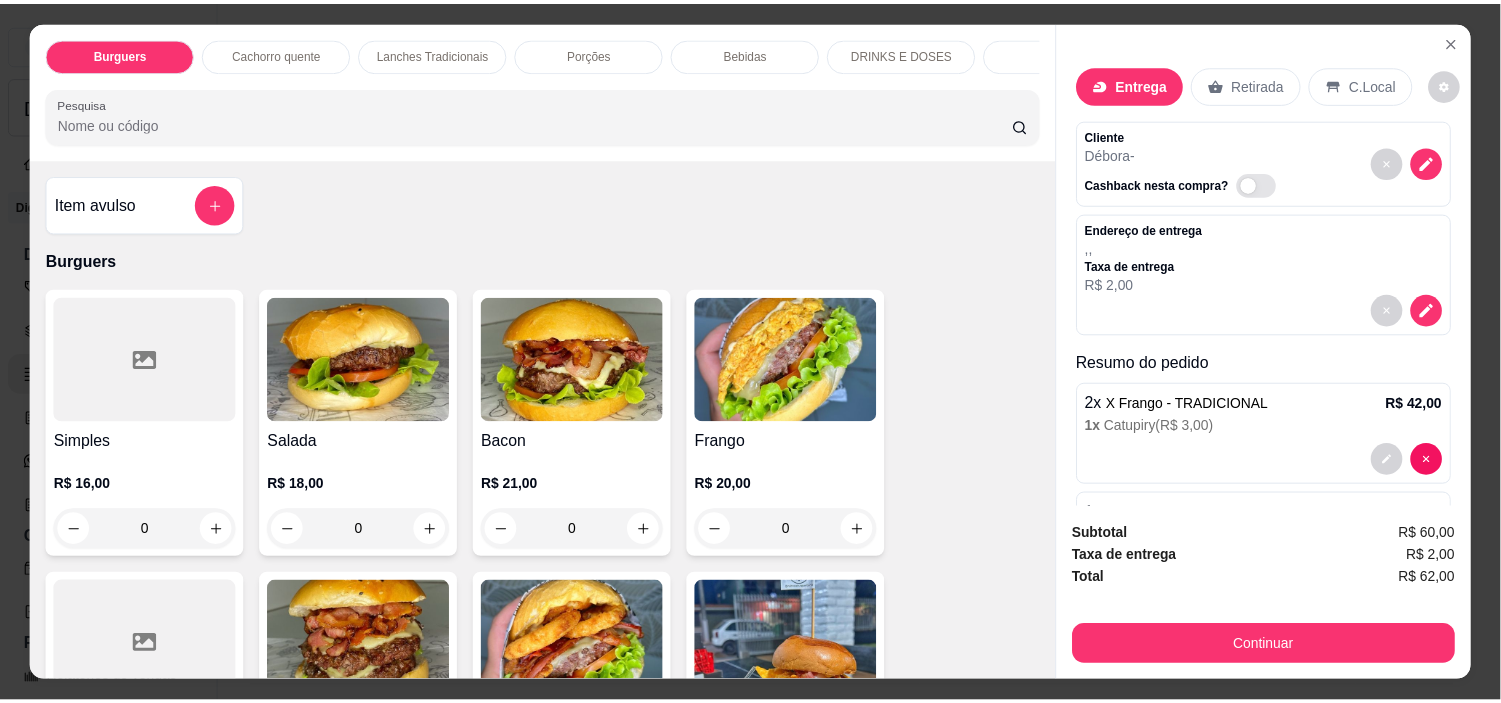 scroll, scrollTop: 51, scrollLeft: 0, axis: vertical 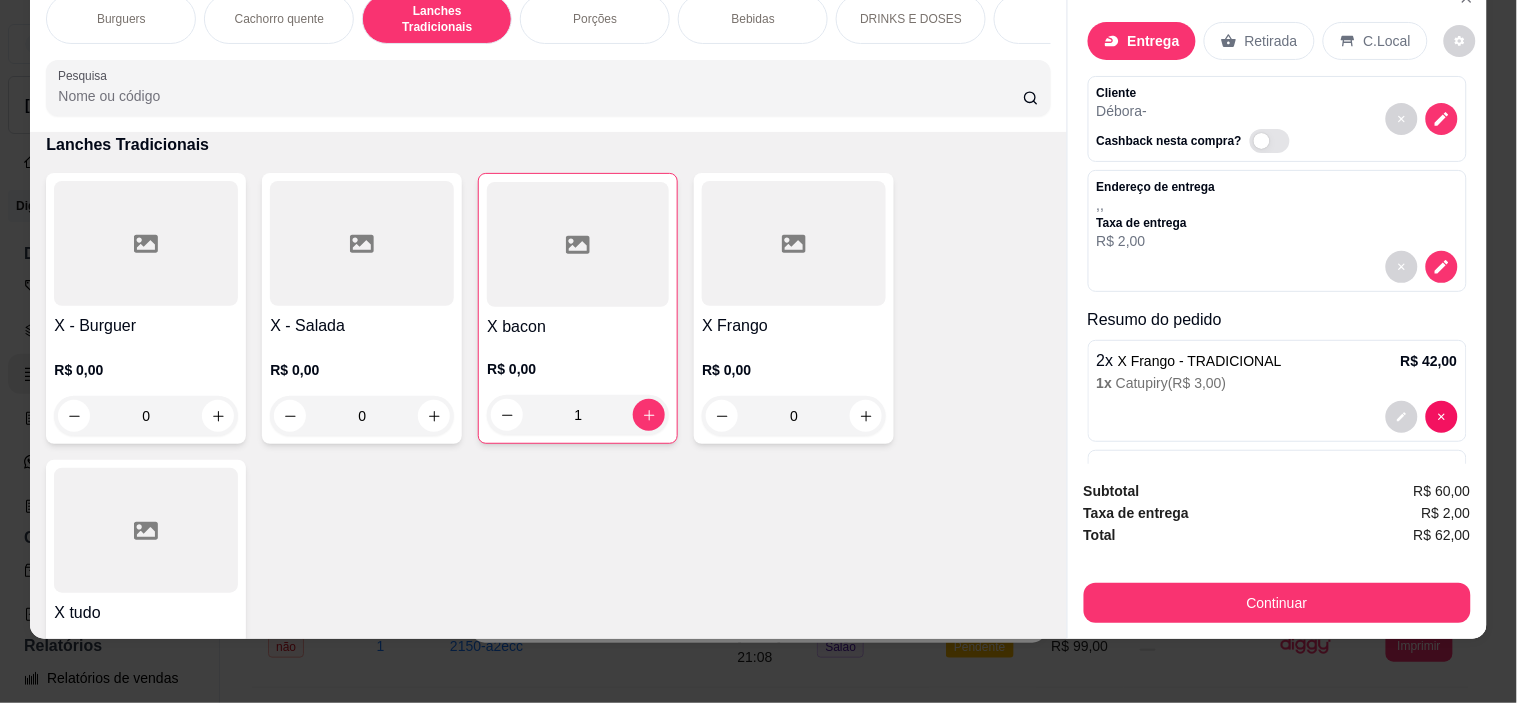 click on "0" at bounding box center (146, 416) 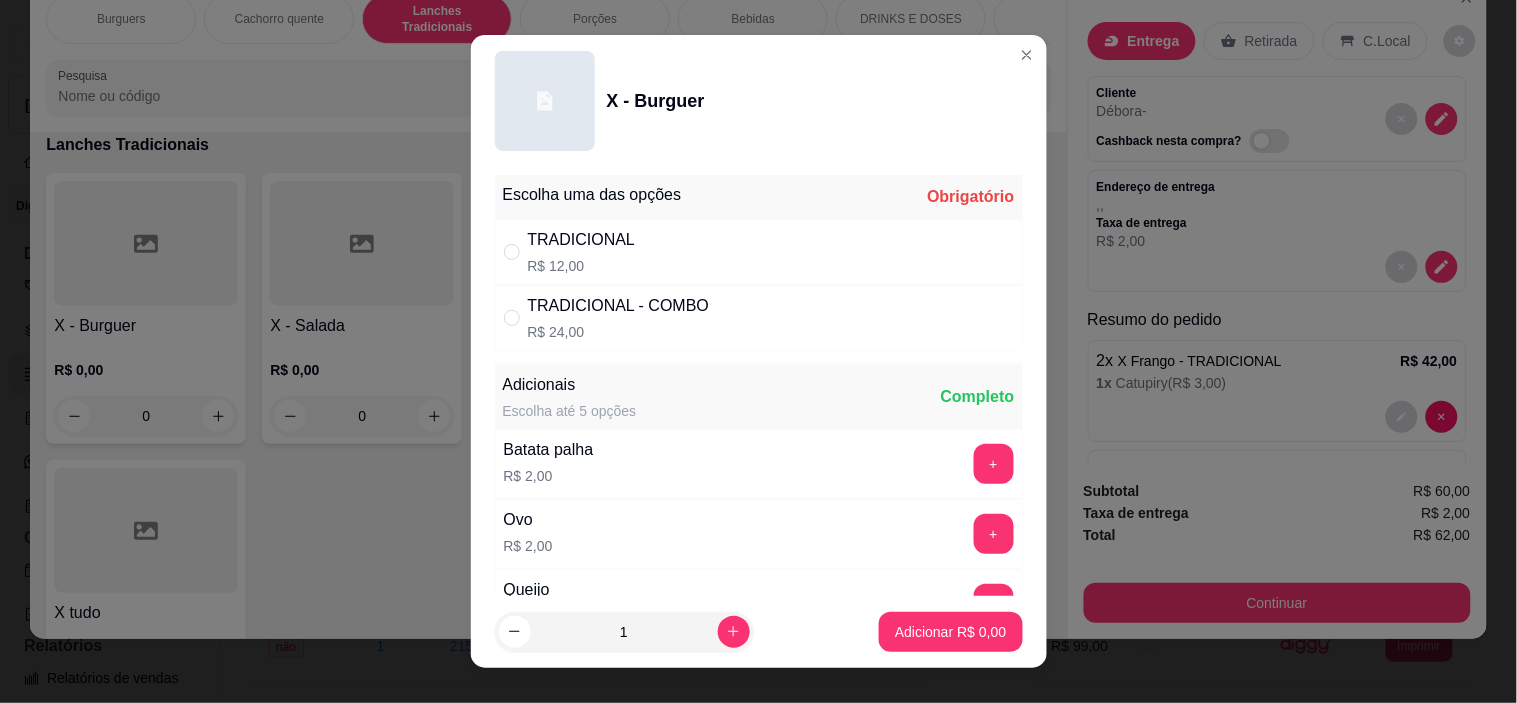 click on "TRADICIONAL R$ 12,00" at bounding box center [759, 252] 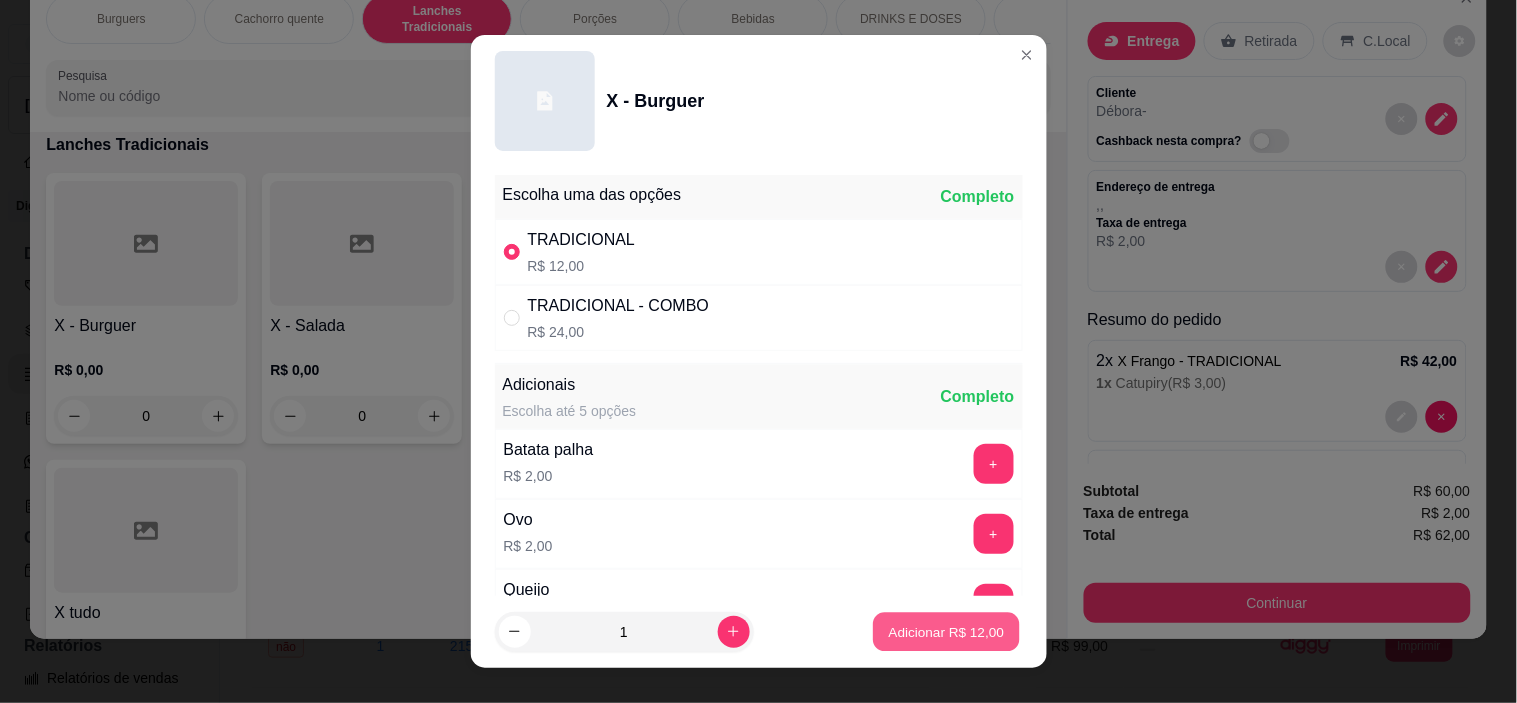 click on "Adicionar   R$ 12,00" at bounding box center [947, 631] 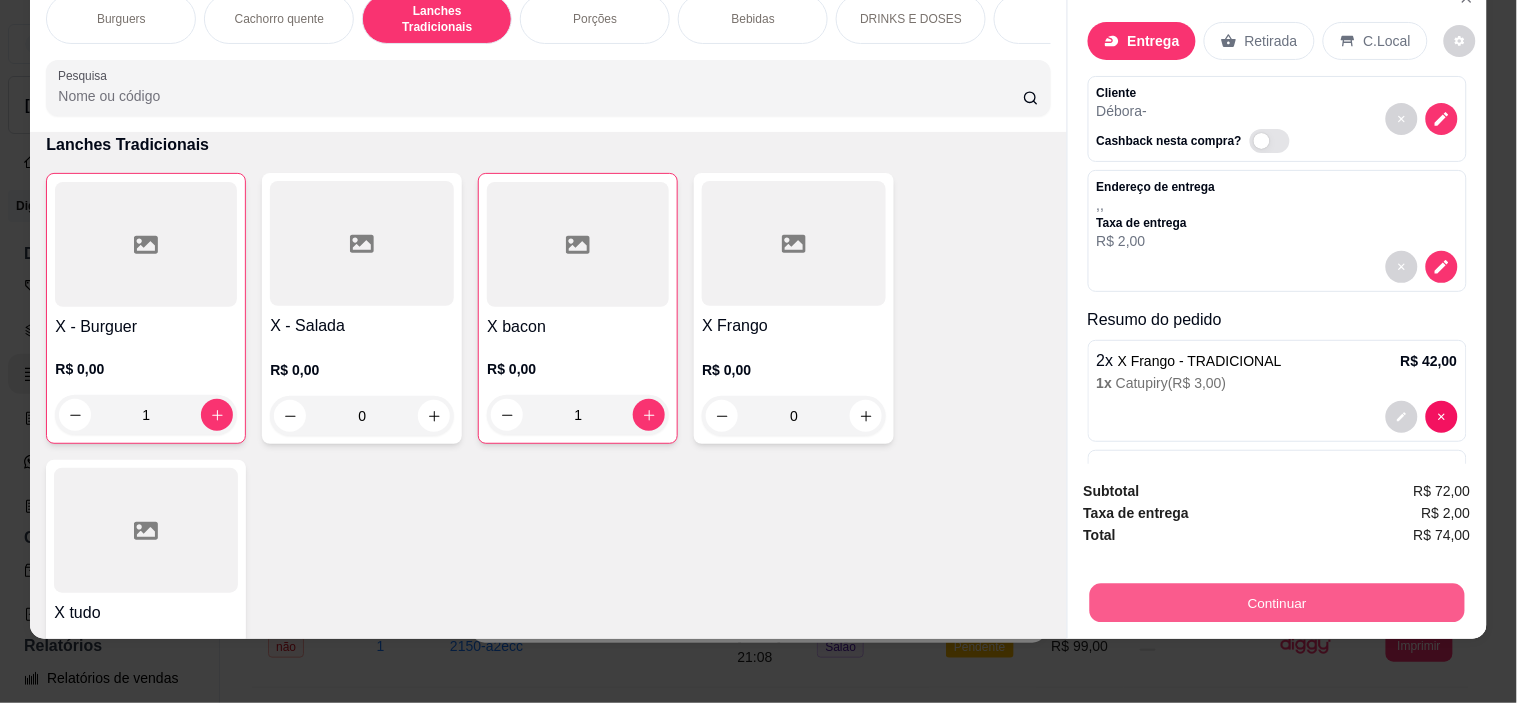 click on "Continuar" at bounding box center [1276, 603] 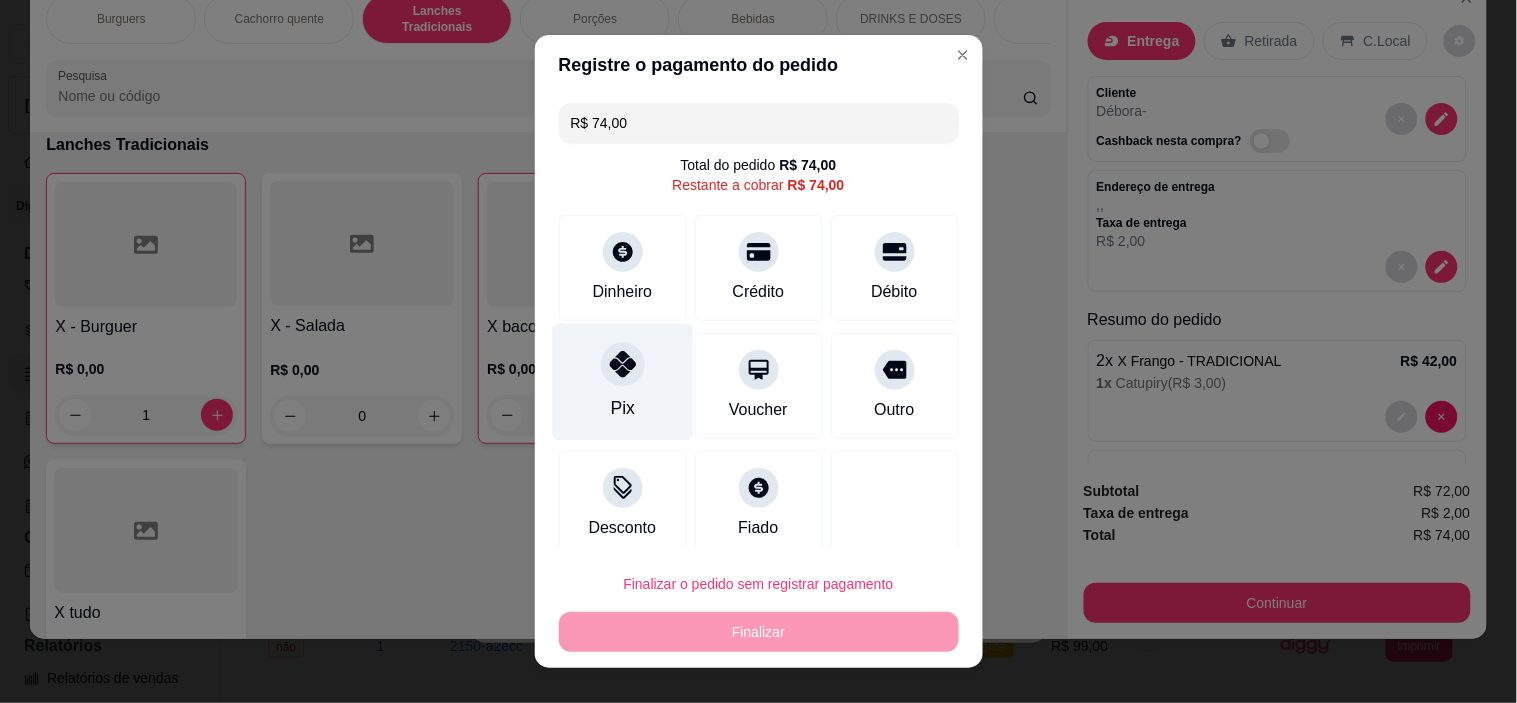 click on "Pix" at bounding box center (622, 408) 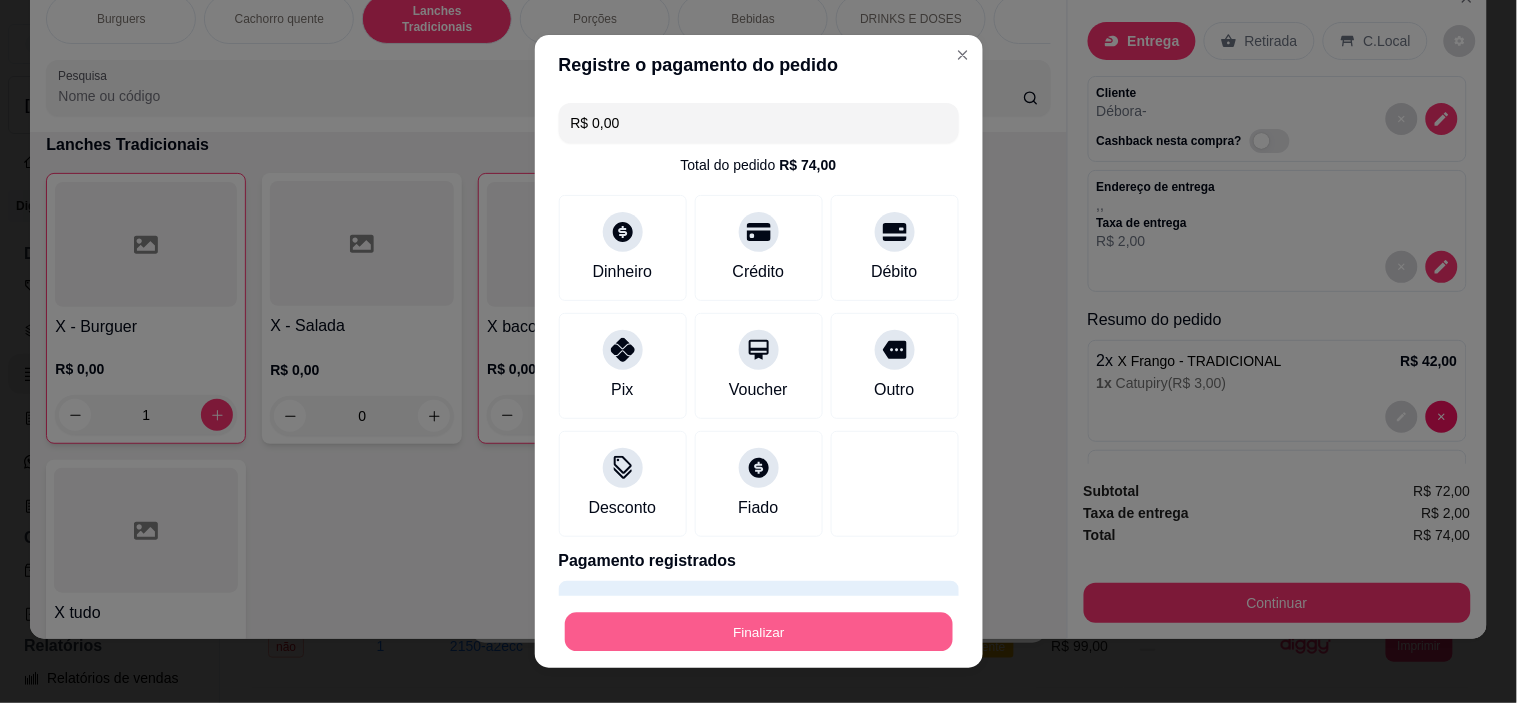 click on "Finalizar" at bounding box center (759, 631) 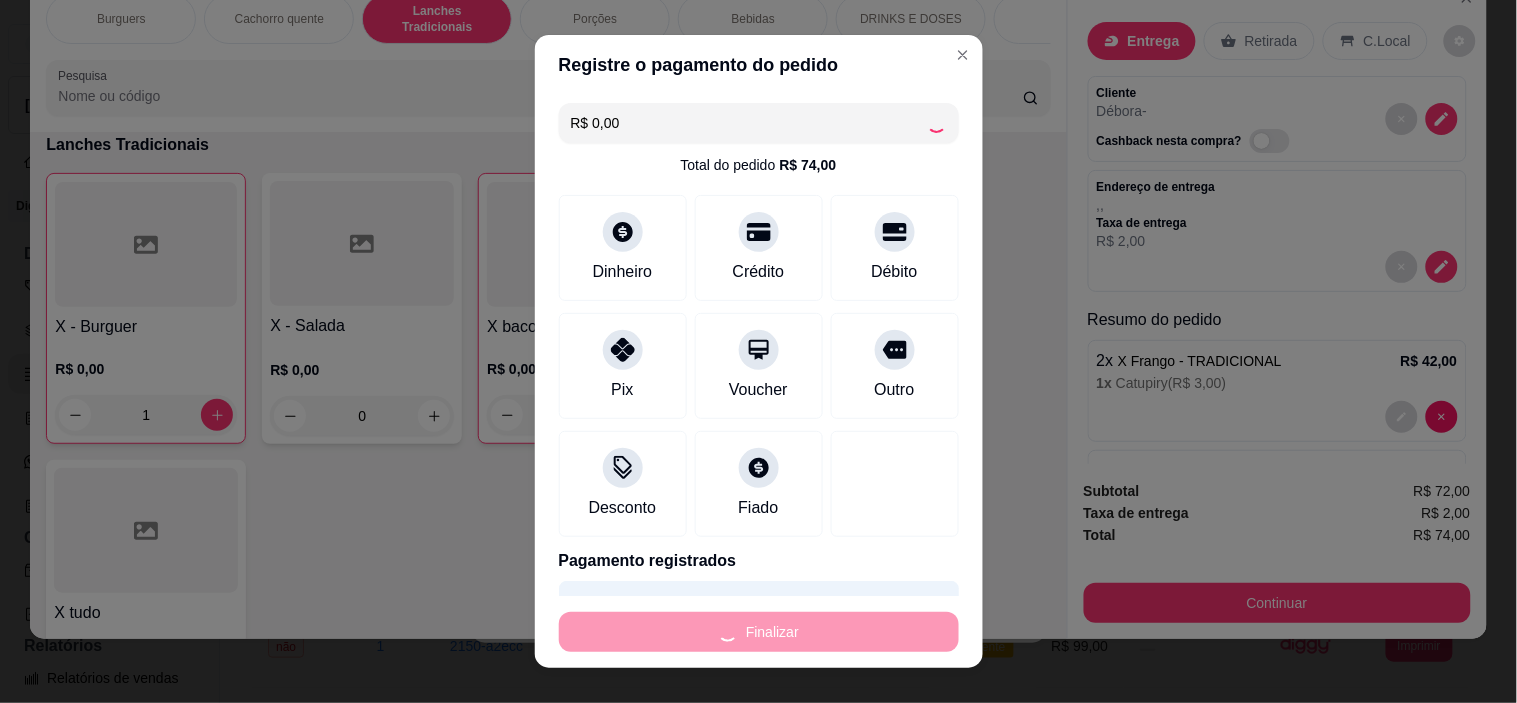 type on "0" 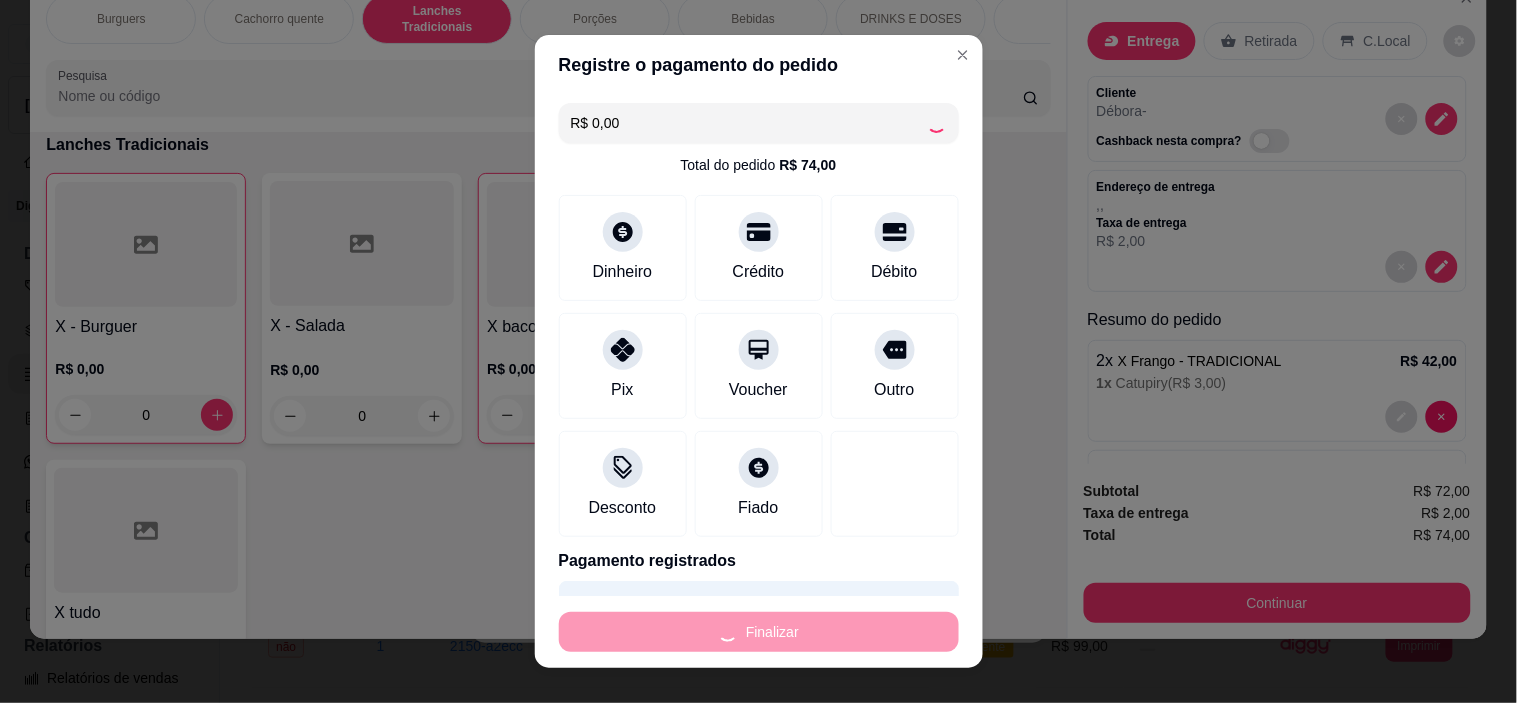 type on "-R$ 74,00" 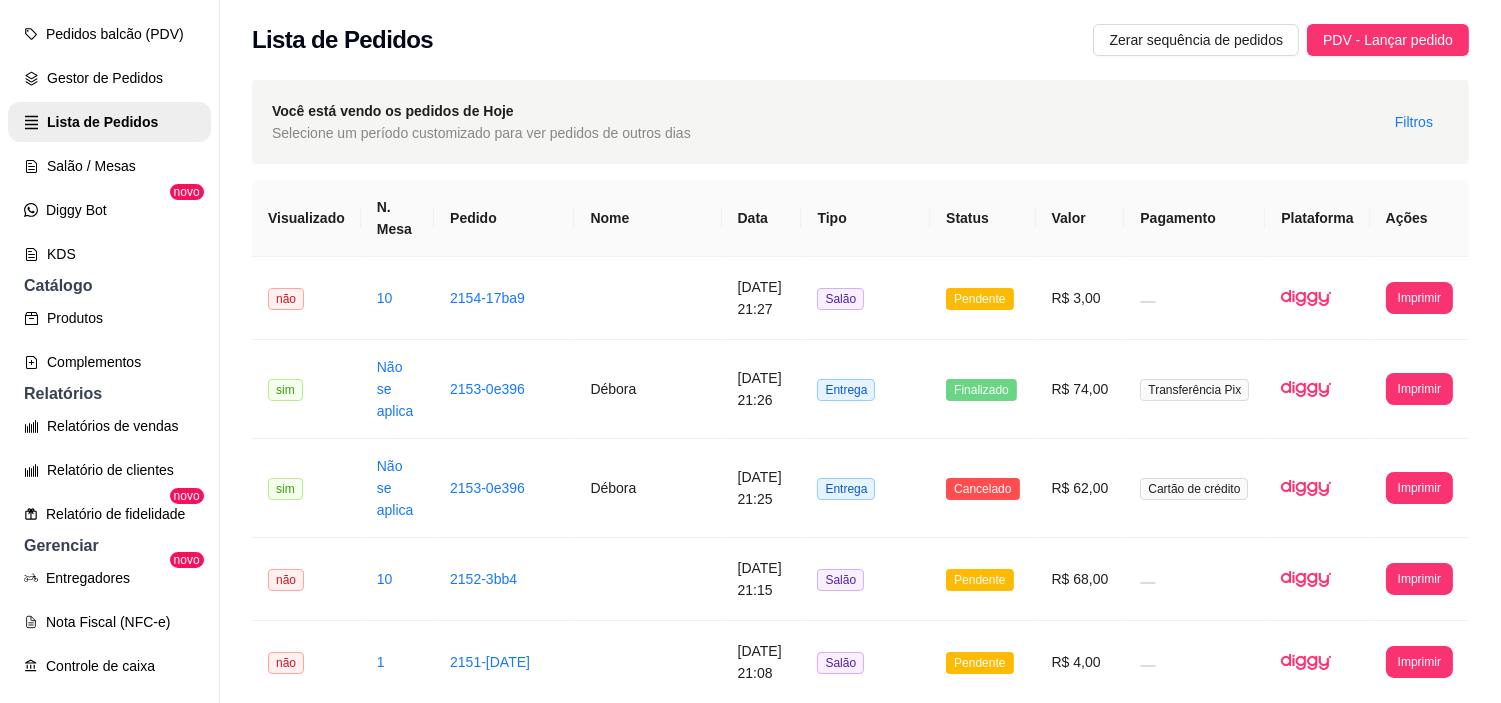 scroll, scrollTop: 254, scrollLeft: 0, axis: vertical 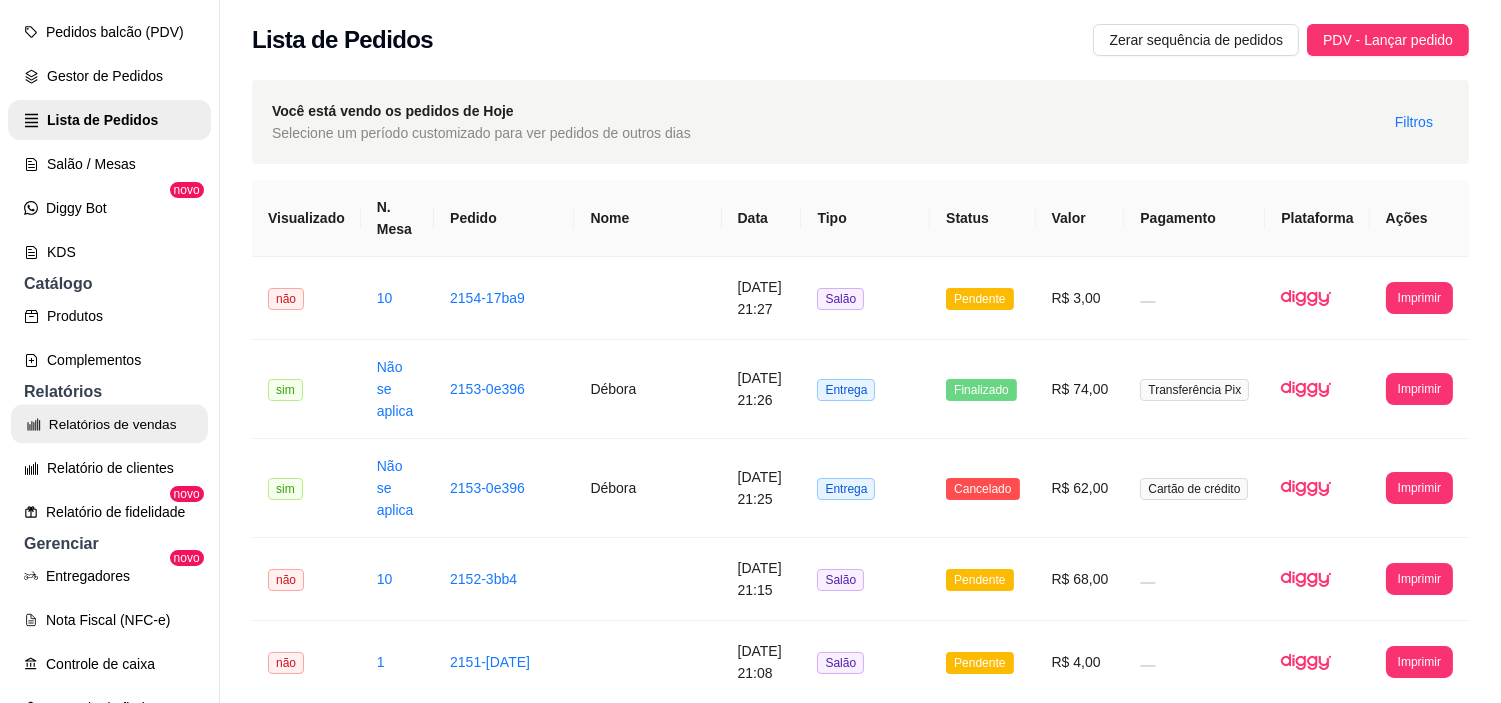 click on "Relatórios de vendas" at bounding box center [109, 424] 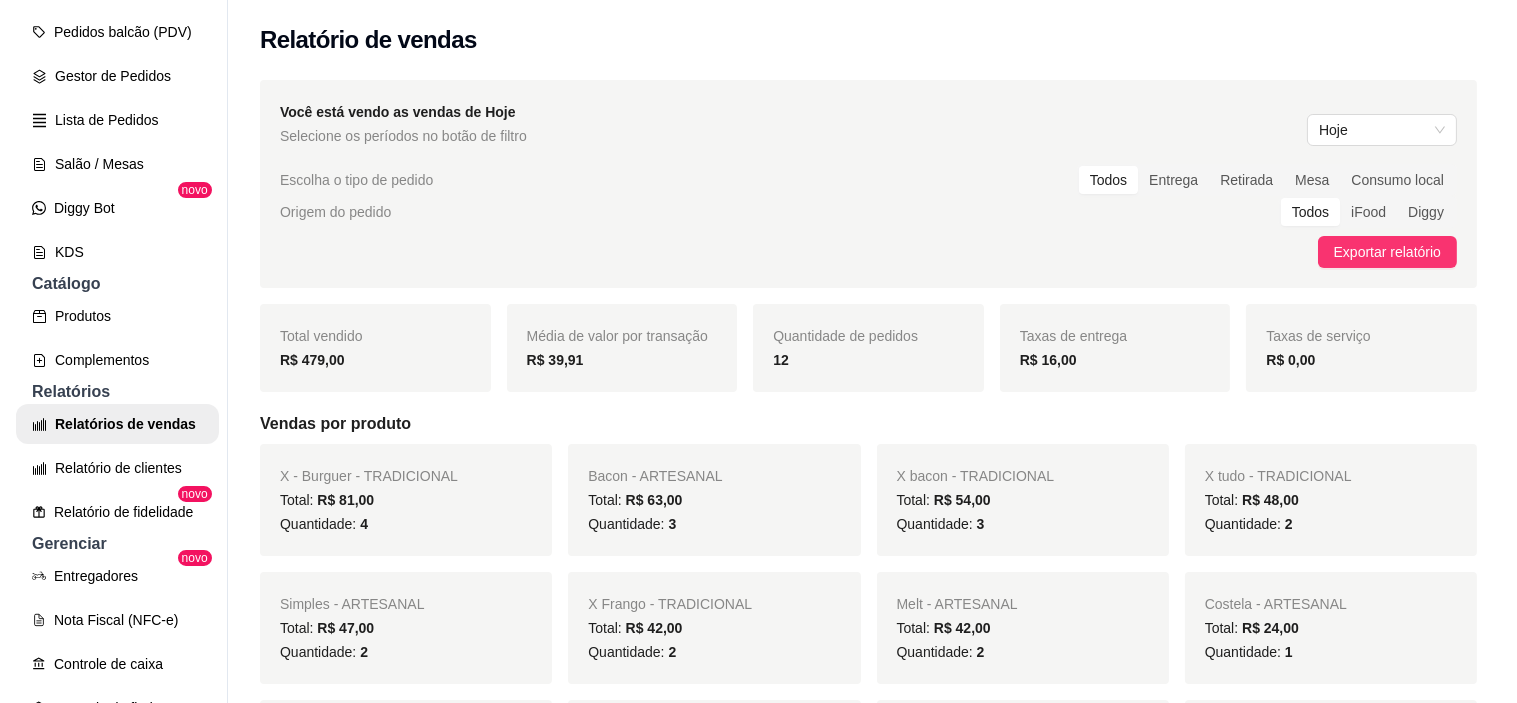 scroll, scrollTop: 0, scrollLeft: 0, axis: both 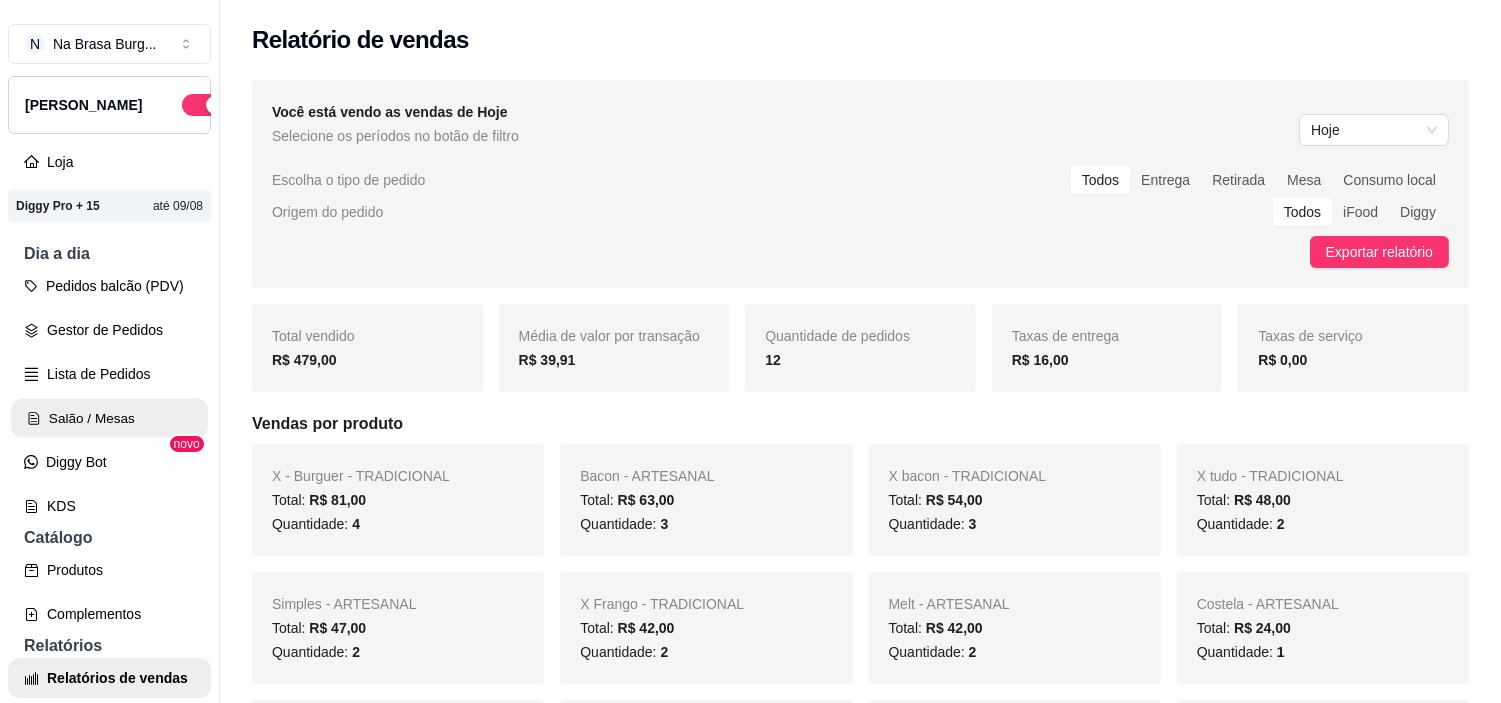 click on "Salão / Mesas" at bounding box center (109, 418) 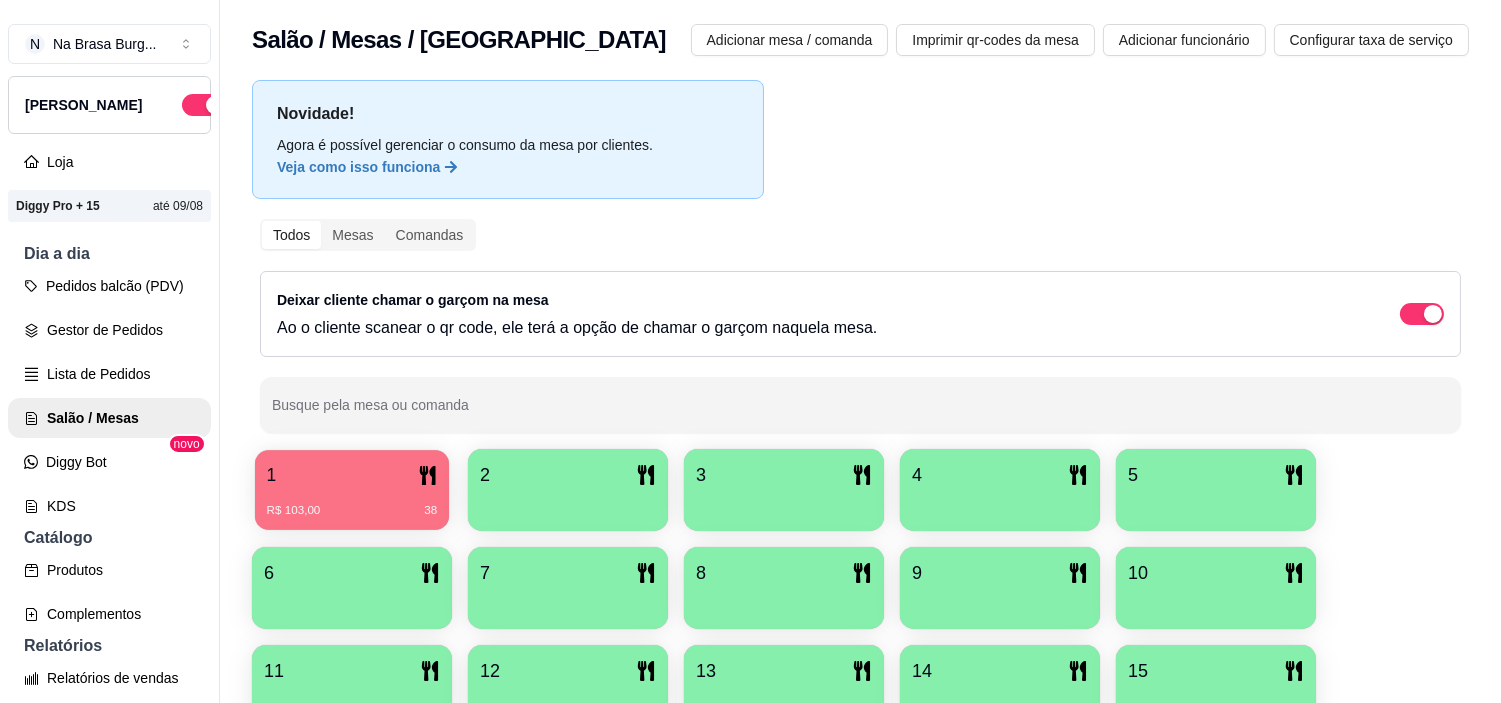 click on "1" at bounding box center (352, 475) 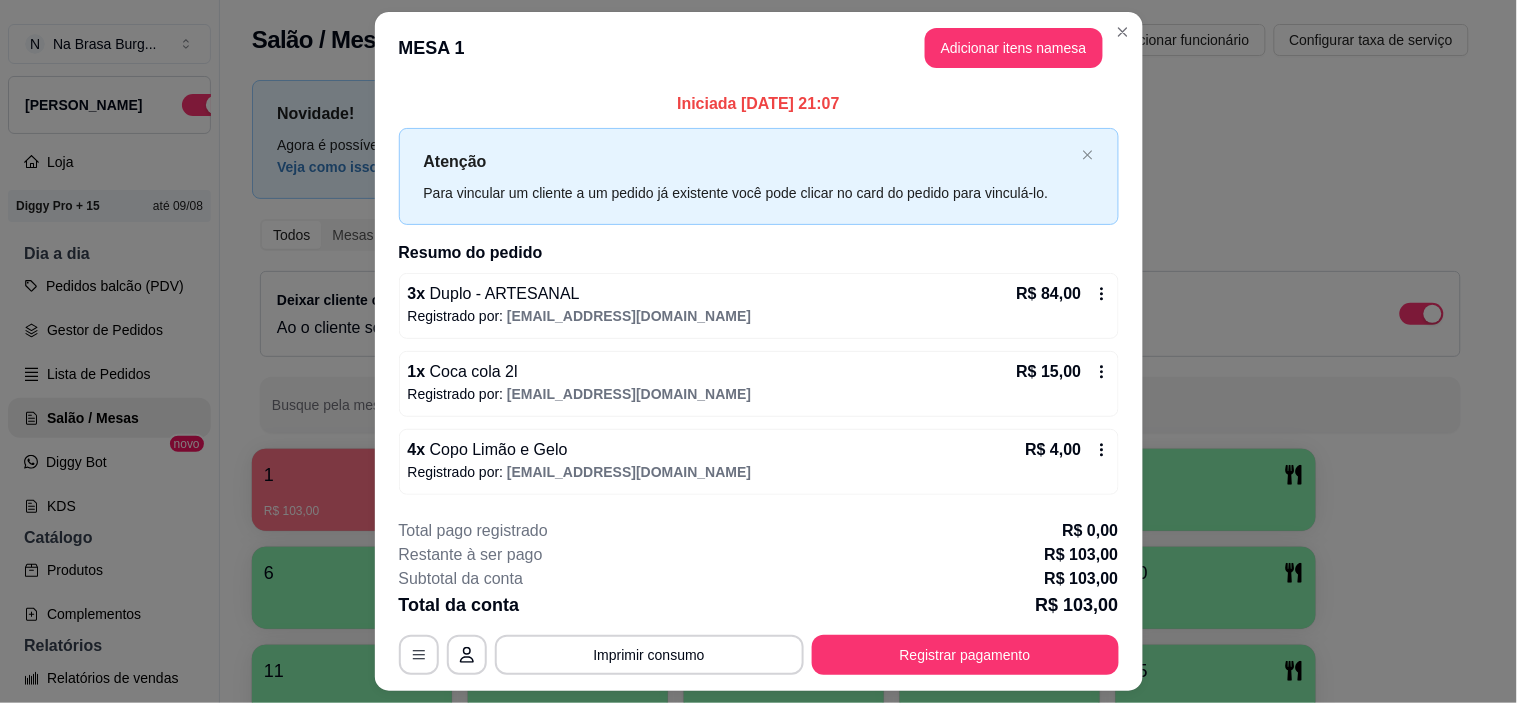 type 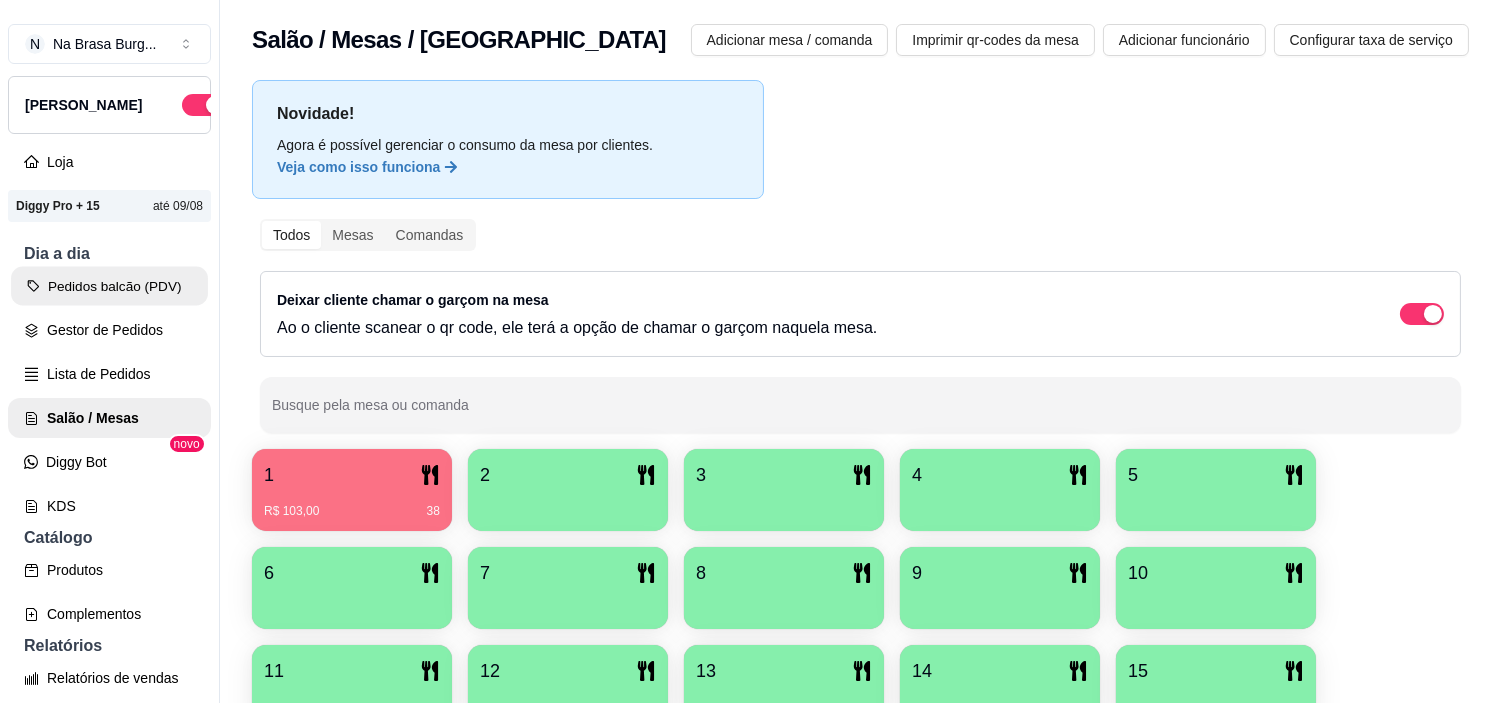 click on "Pedidos balcão (PDV)" at bounding box center (109, 286) 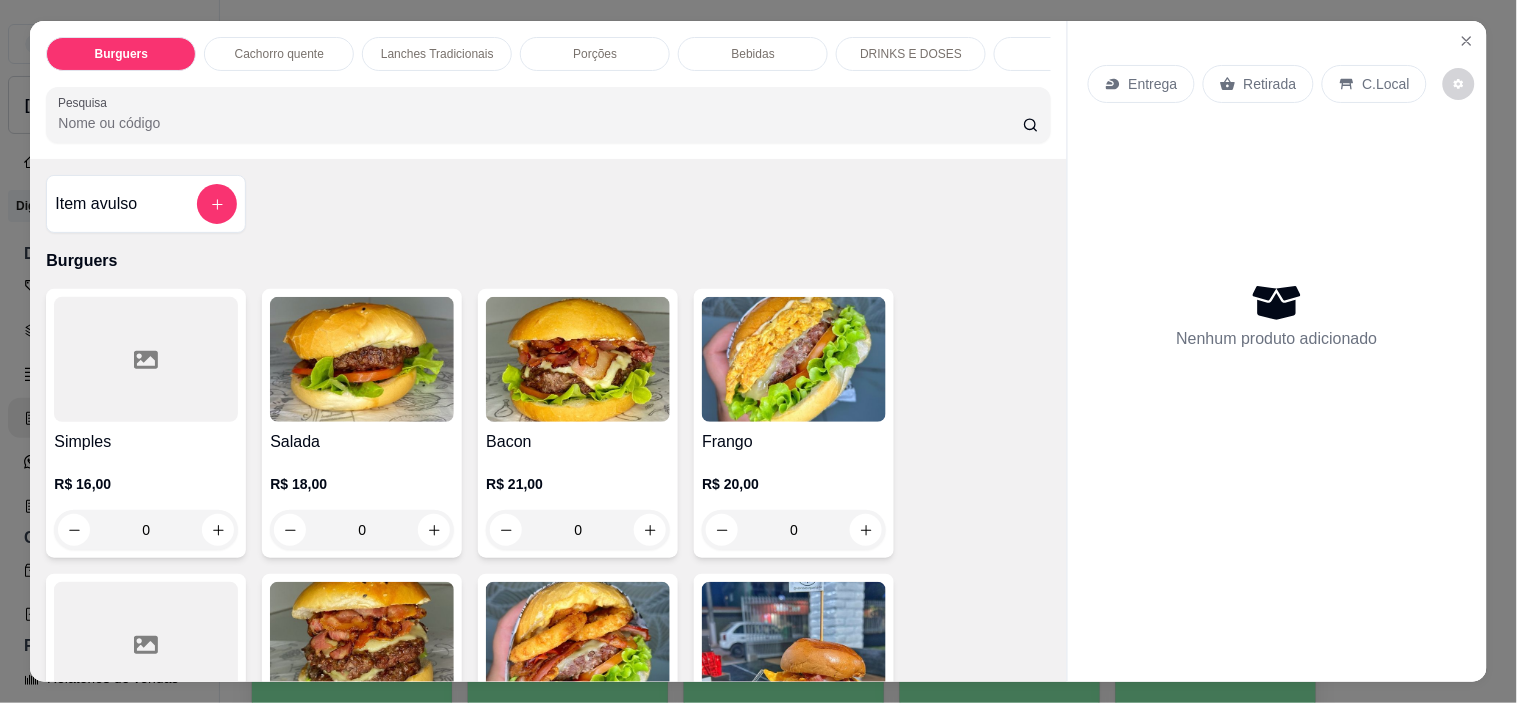click on "Lanches Tradicionais" at bounding box center [437, 54] 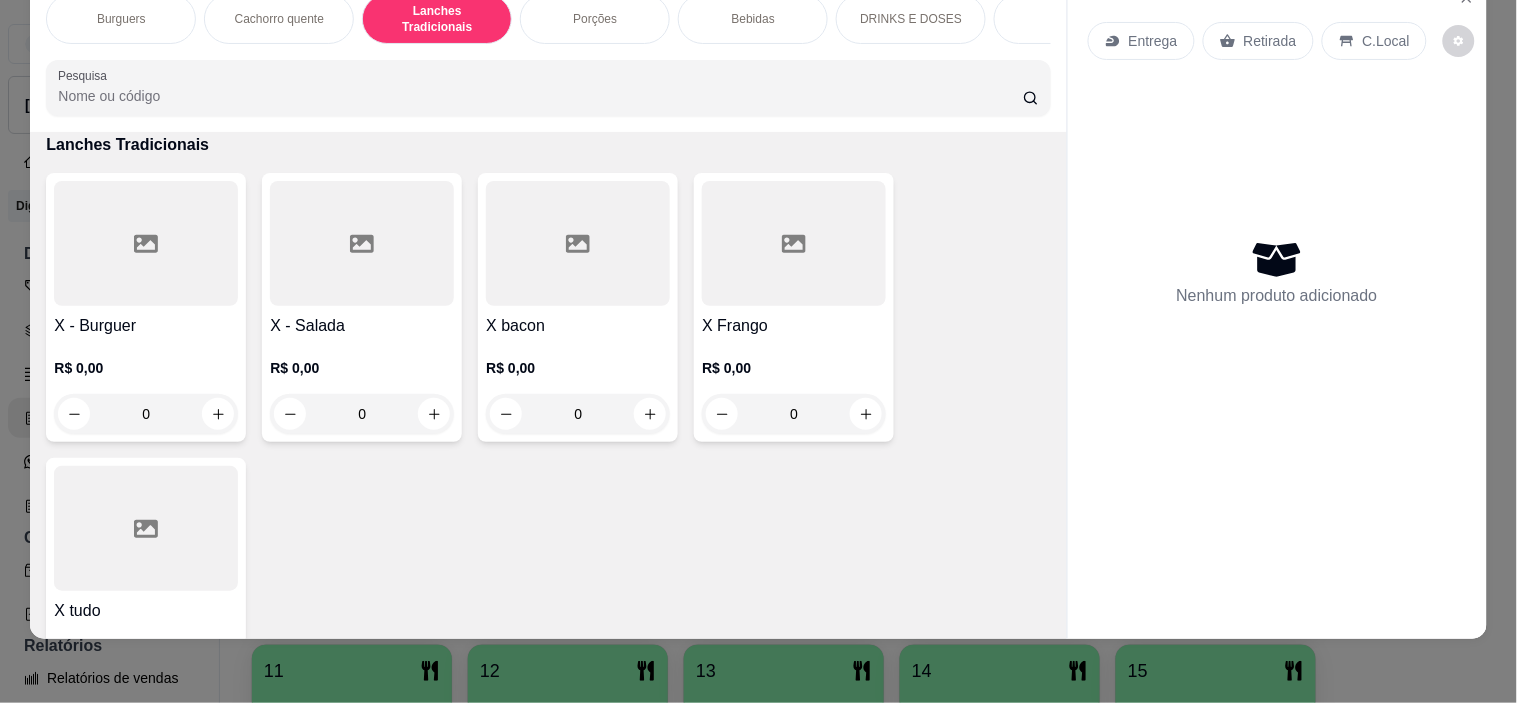 click on "X tudo" at bounding box center [146, 611] 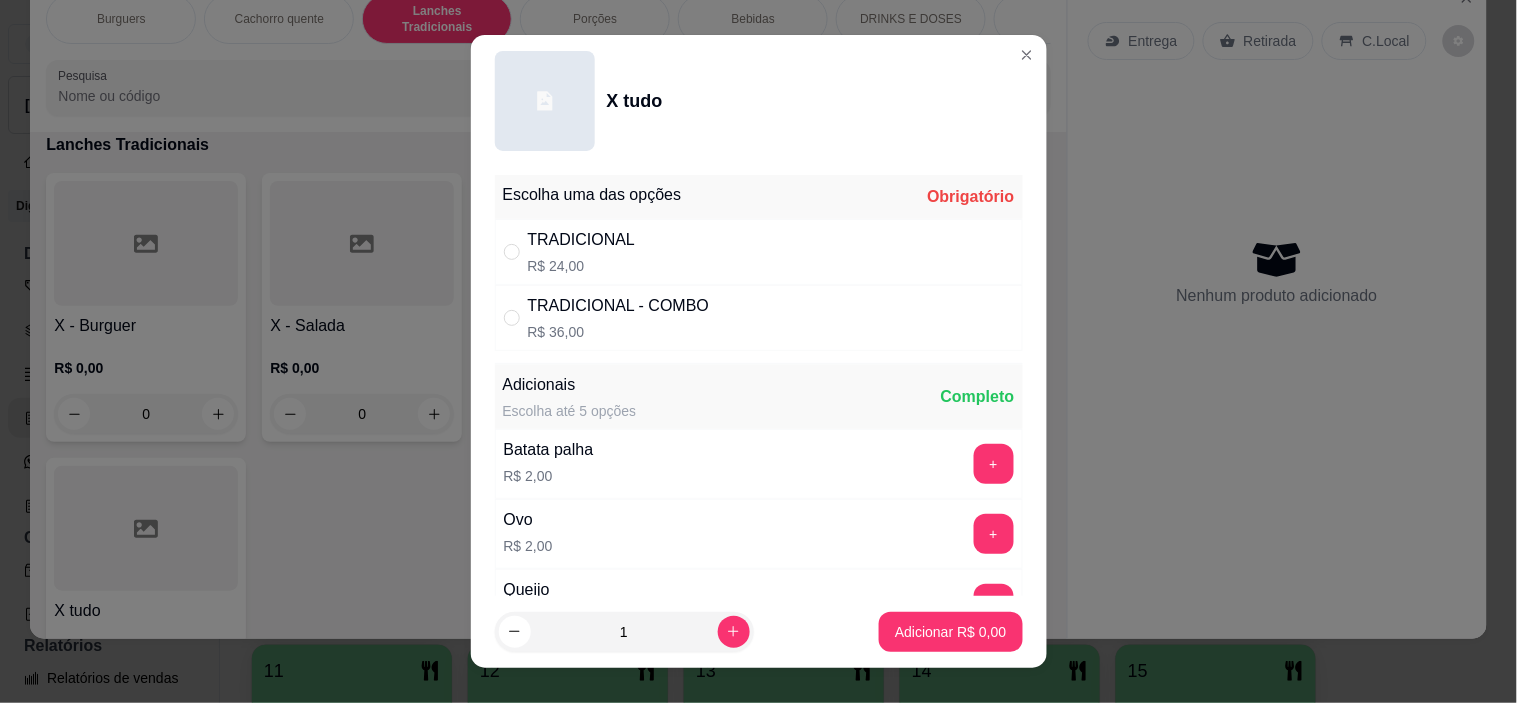 click on "TRADICIONAL R$ 24,00" at bounding box center [759, 252] 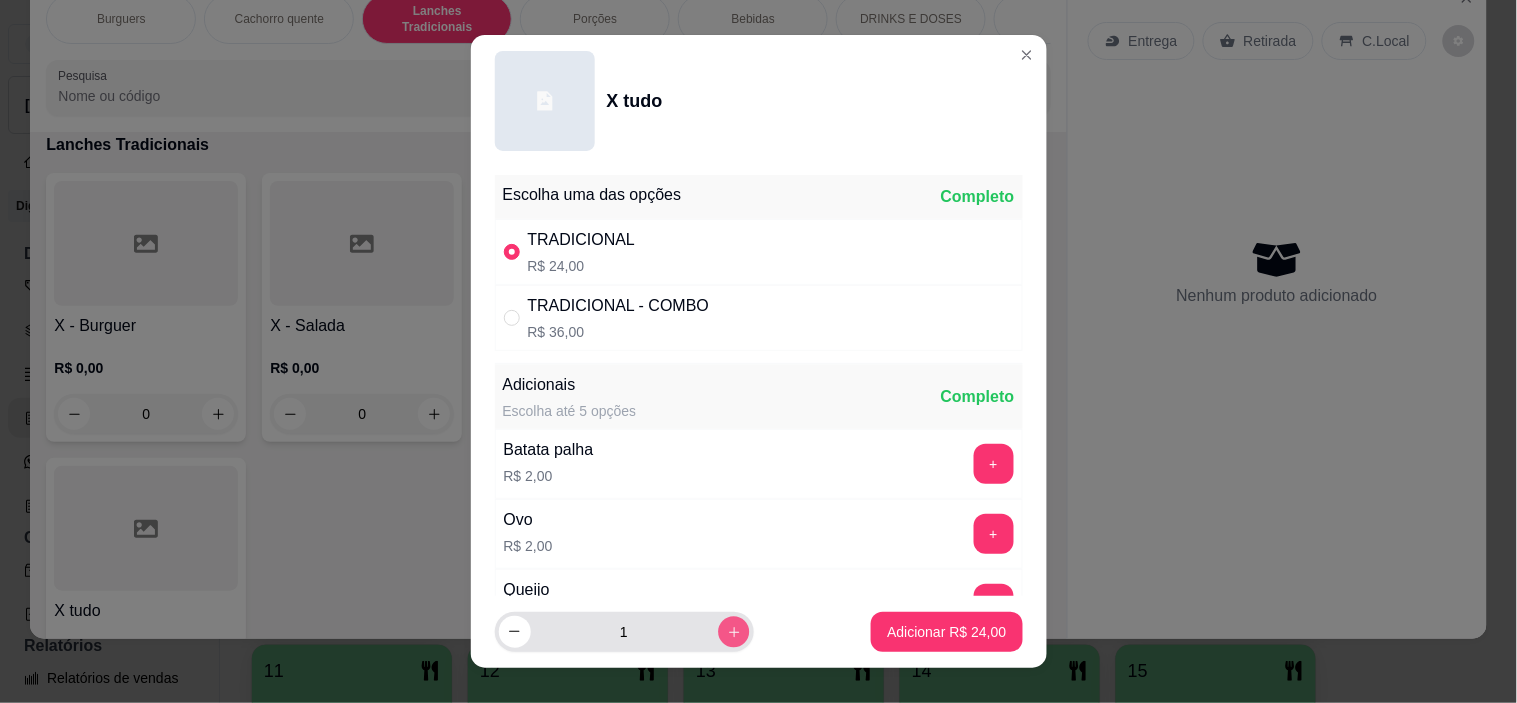 click 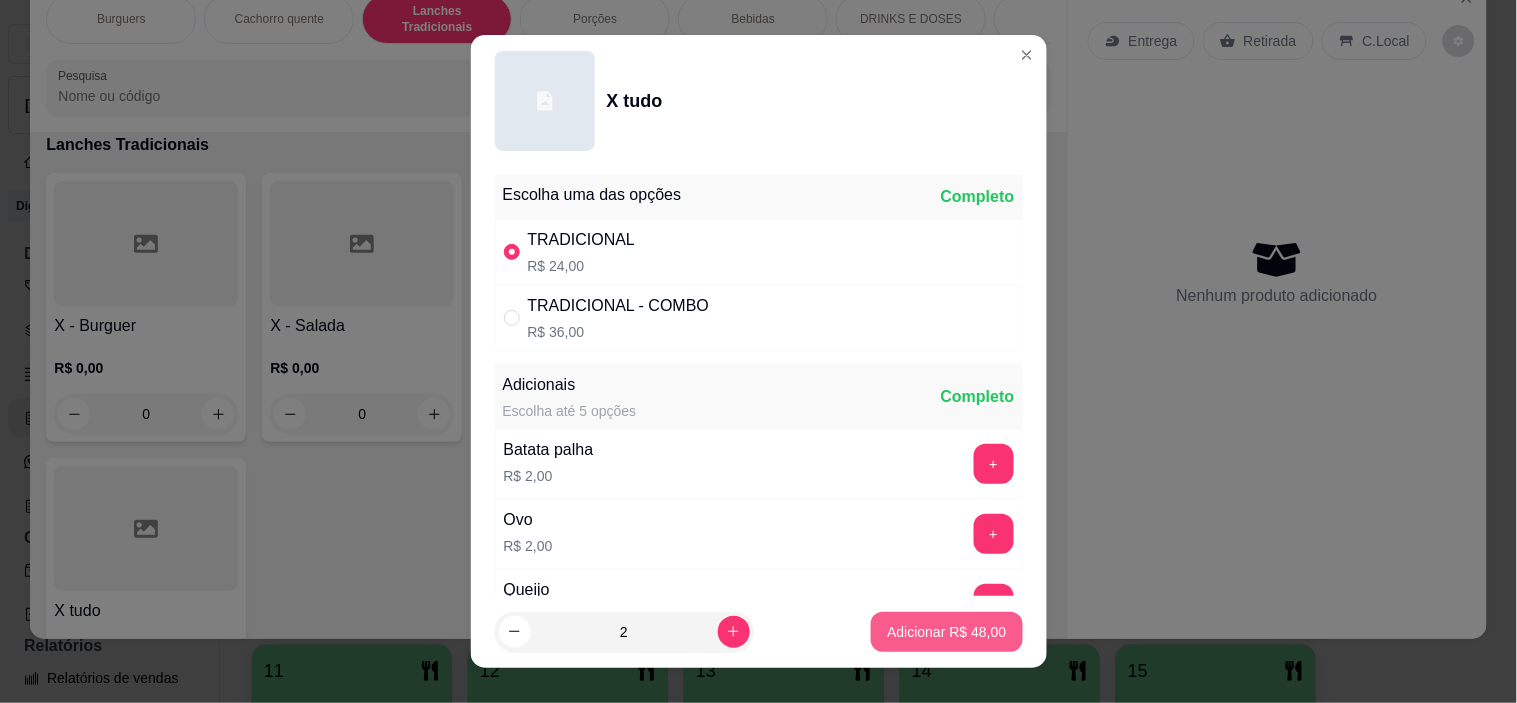 click on "Adicionar   R$ 48,00" at bounding box center [946, 632] 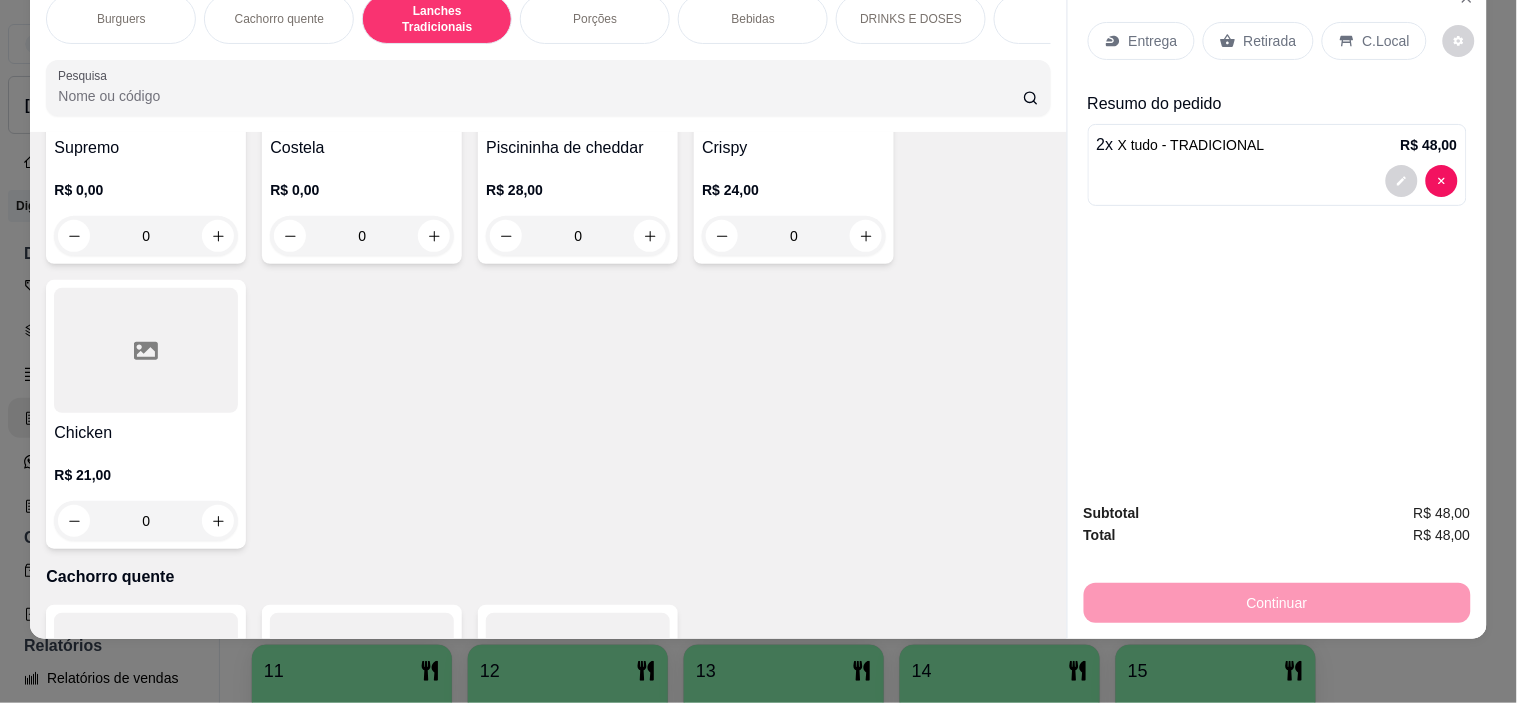 scroll, scrollTop: 406, scrollLeft: 0, axis: vertical 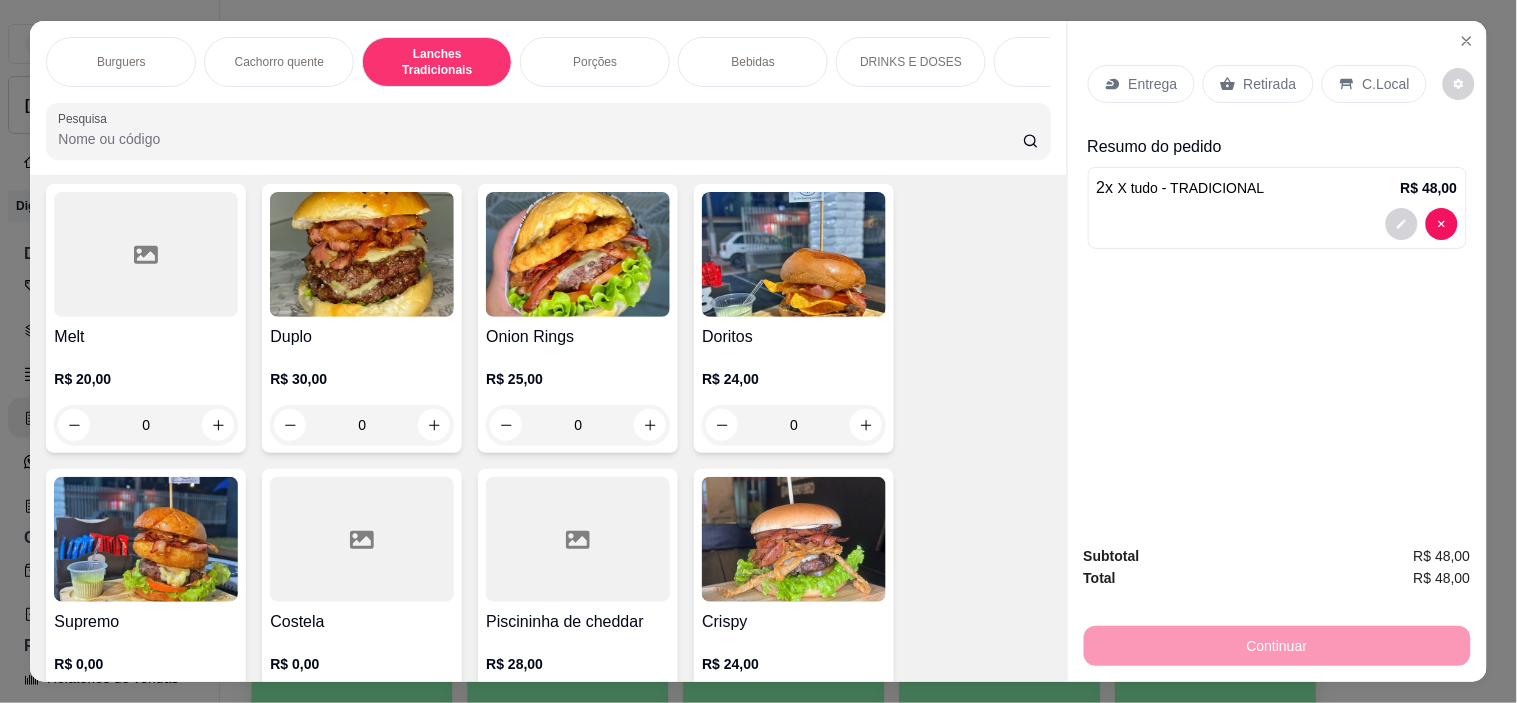 click on "Bebidas" at bounding box center [753, 62] 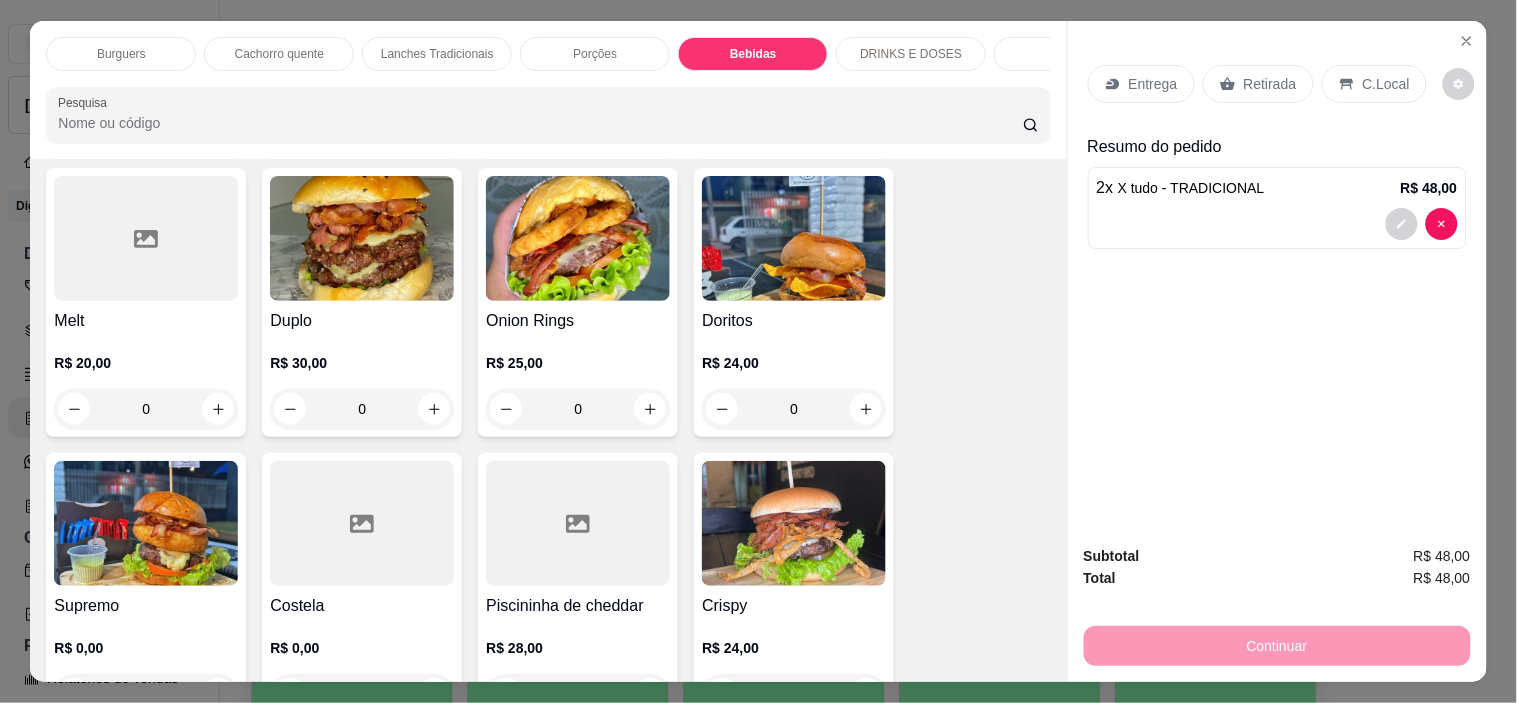 scroll, scrollTop: 2888, scrollLeft: 0, axis: vertical 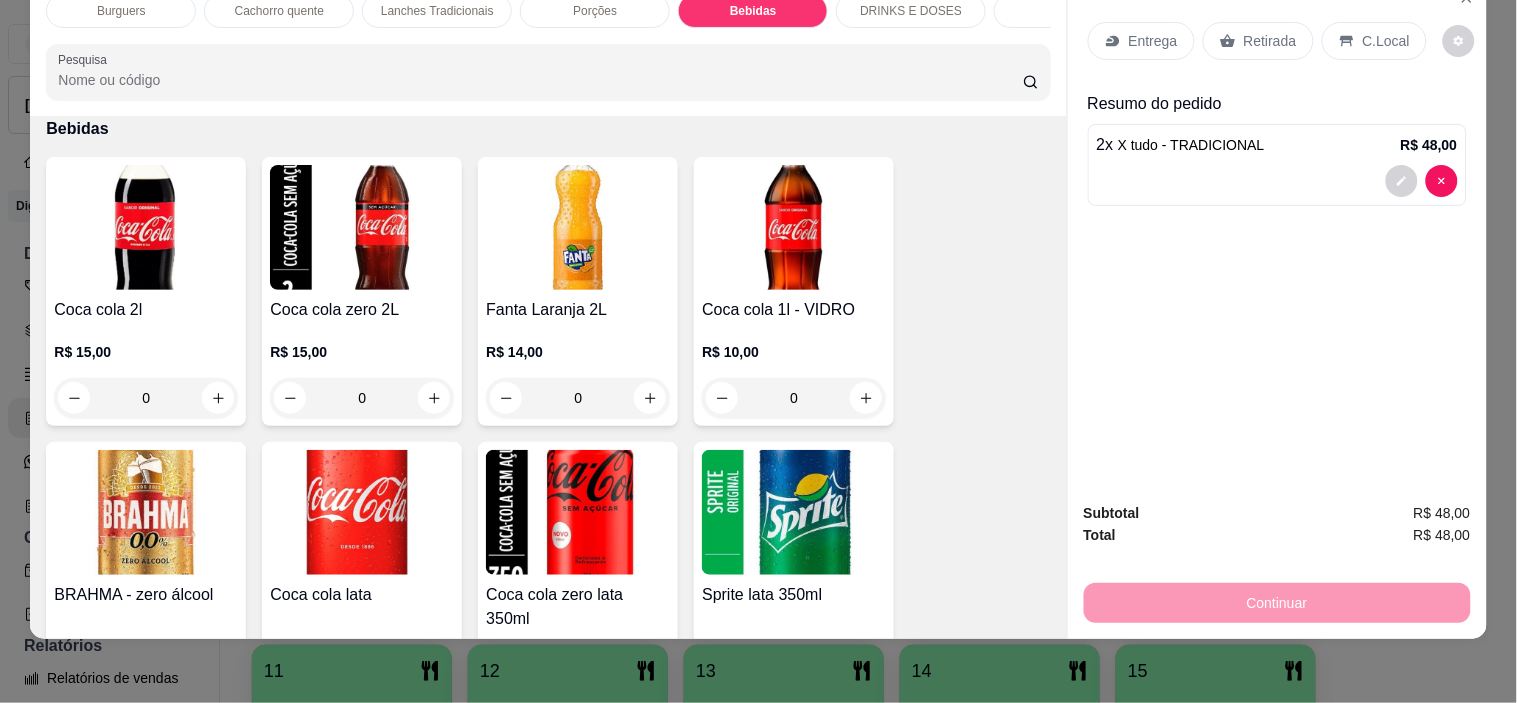 click on "Coca cola 2l" at bounding box center (146, 310) 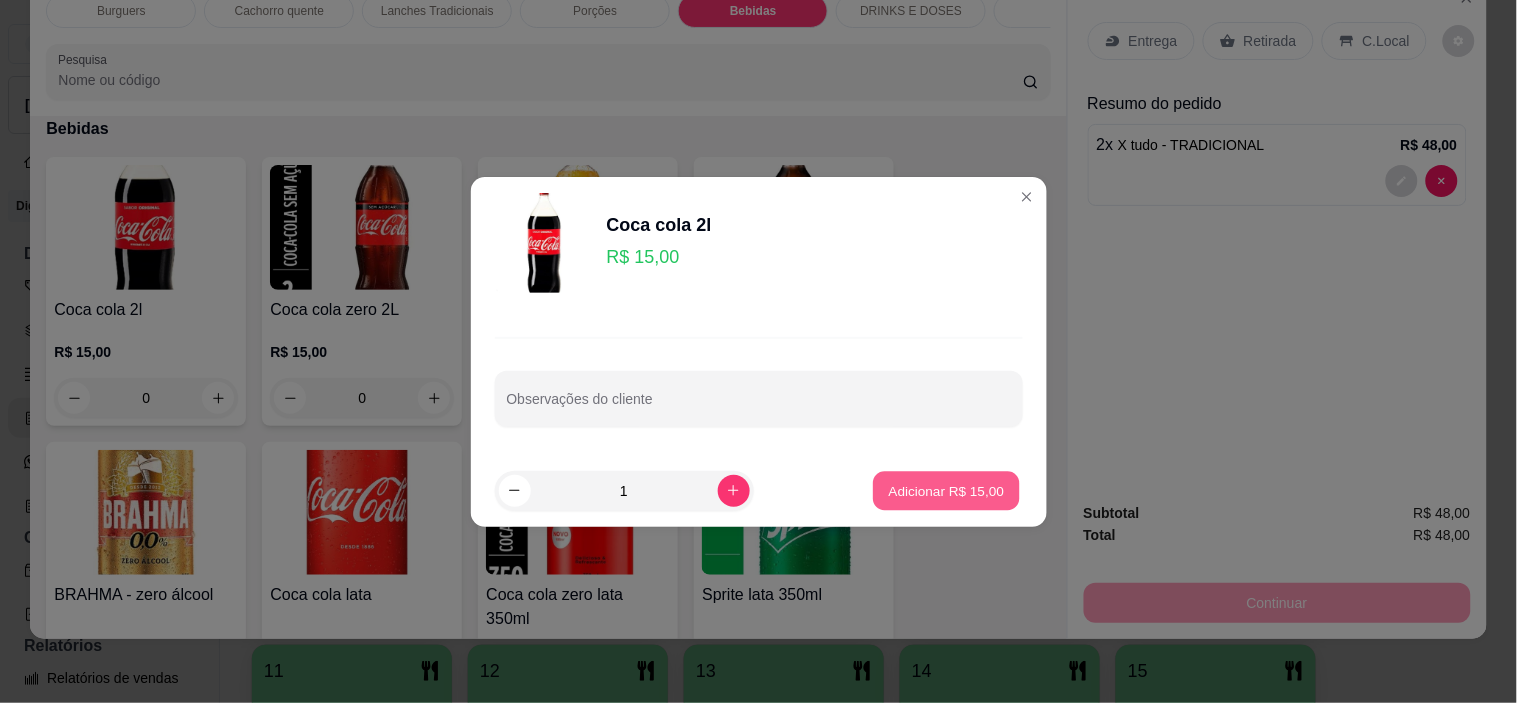 click on "Adicionar   R$ 15,00" at bounding box center (947, 490) 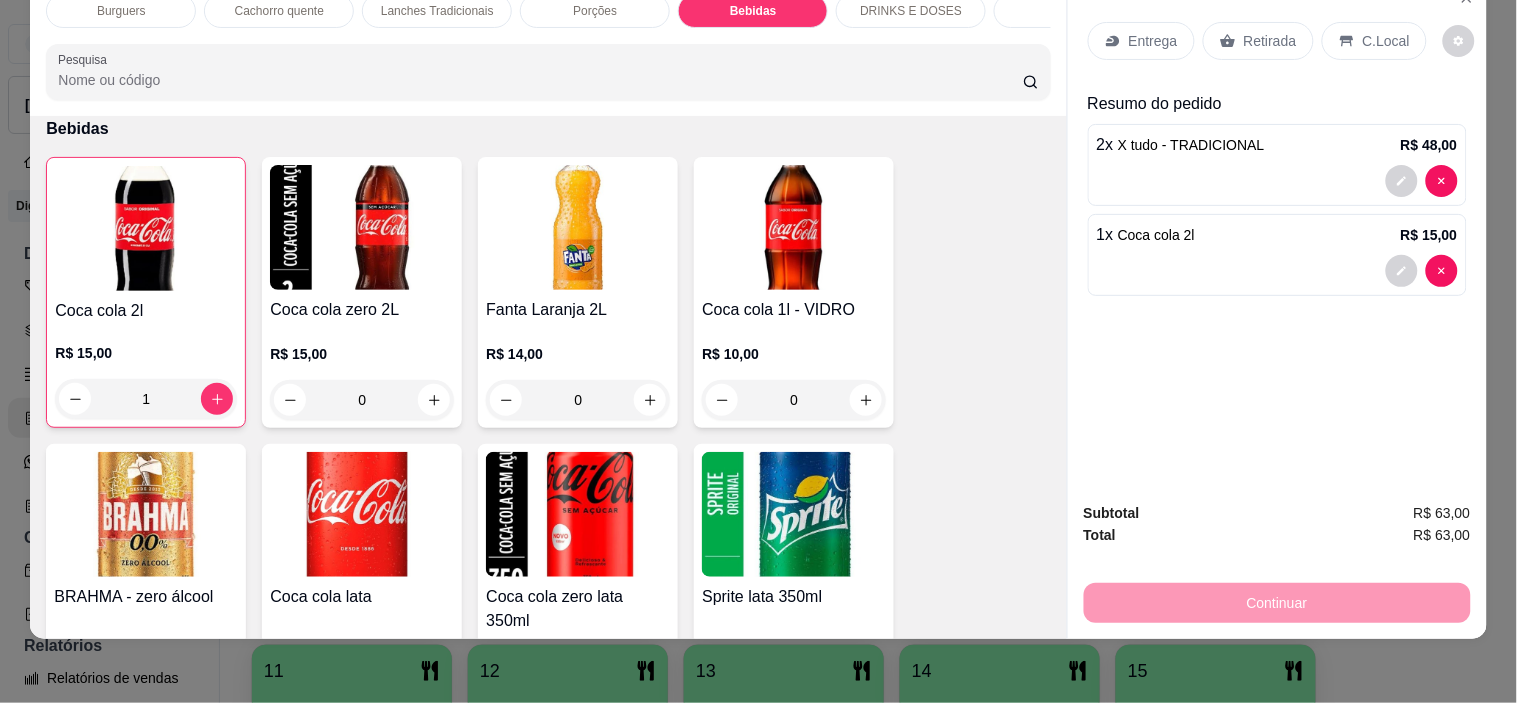 click on "Entrega" at bounding box center [1153, 41] 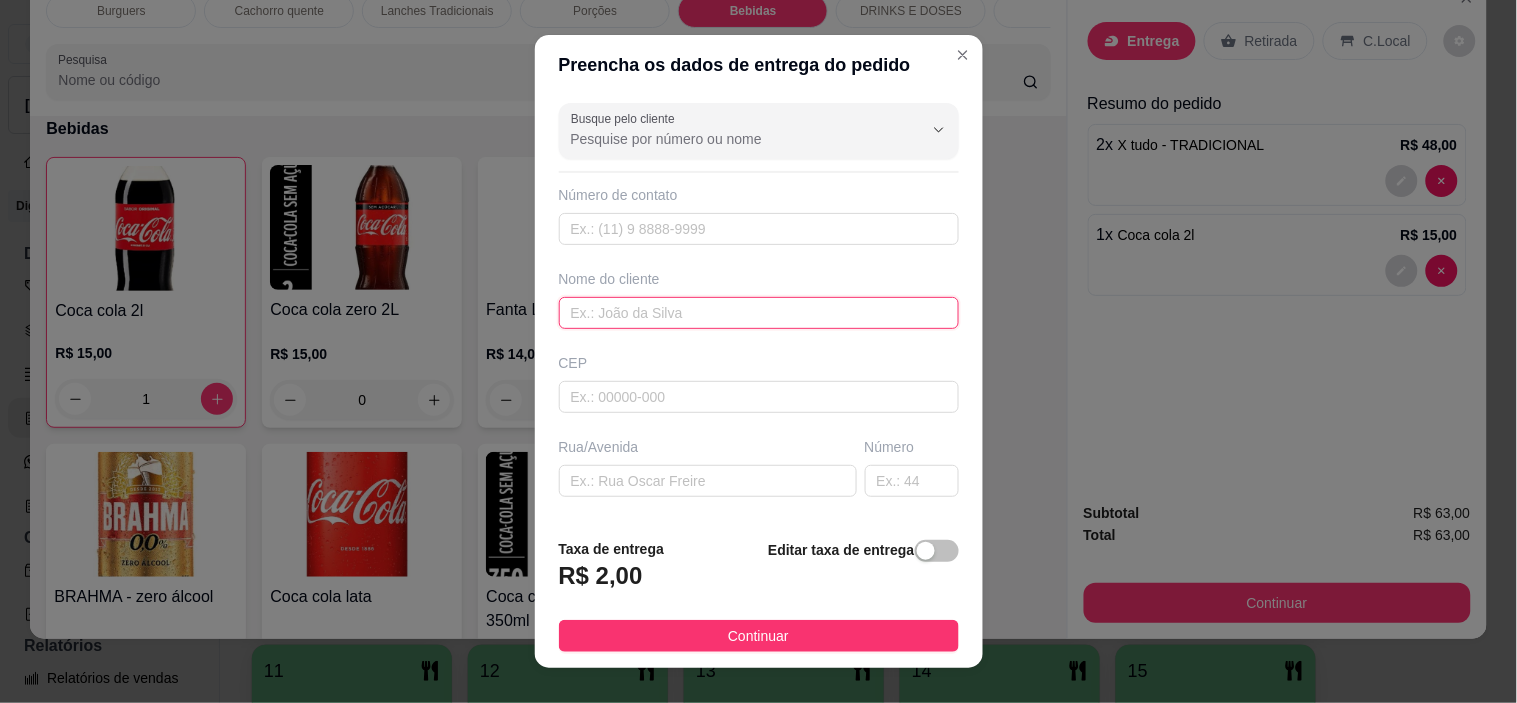 click at bounding box center (759, 313) 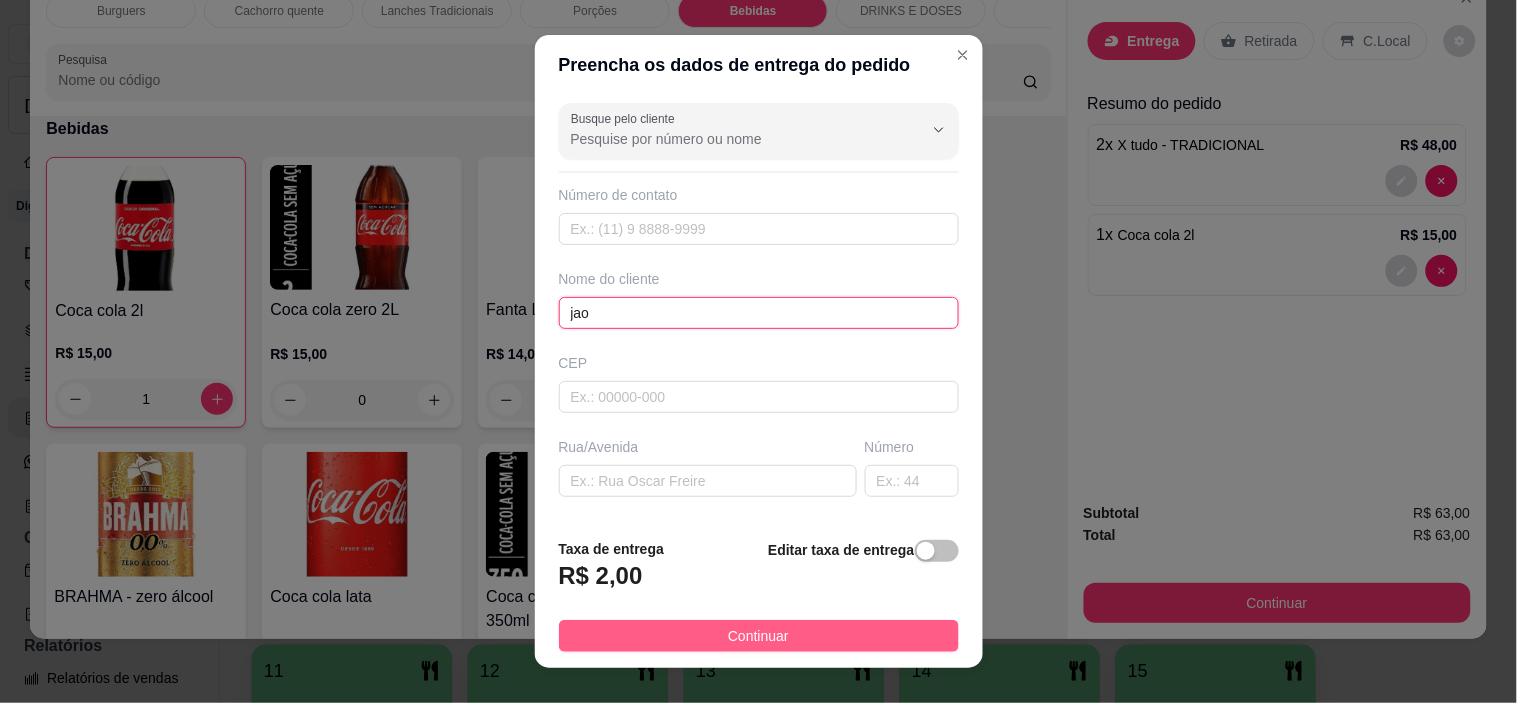 type on "jao" 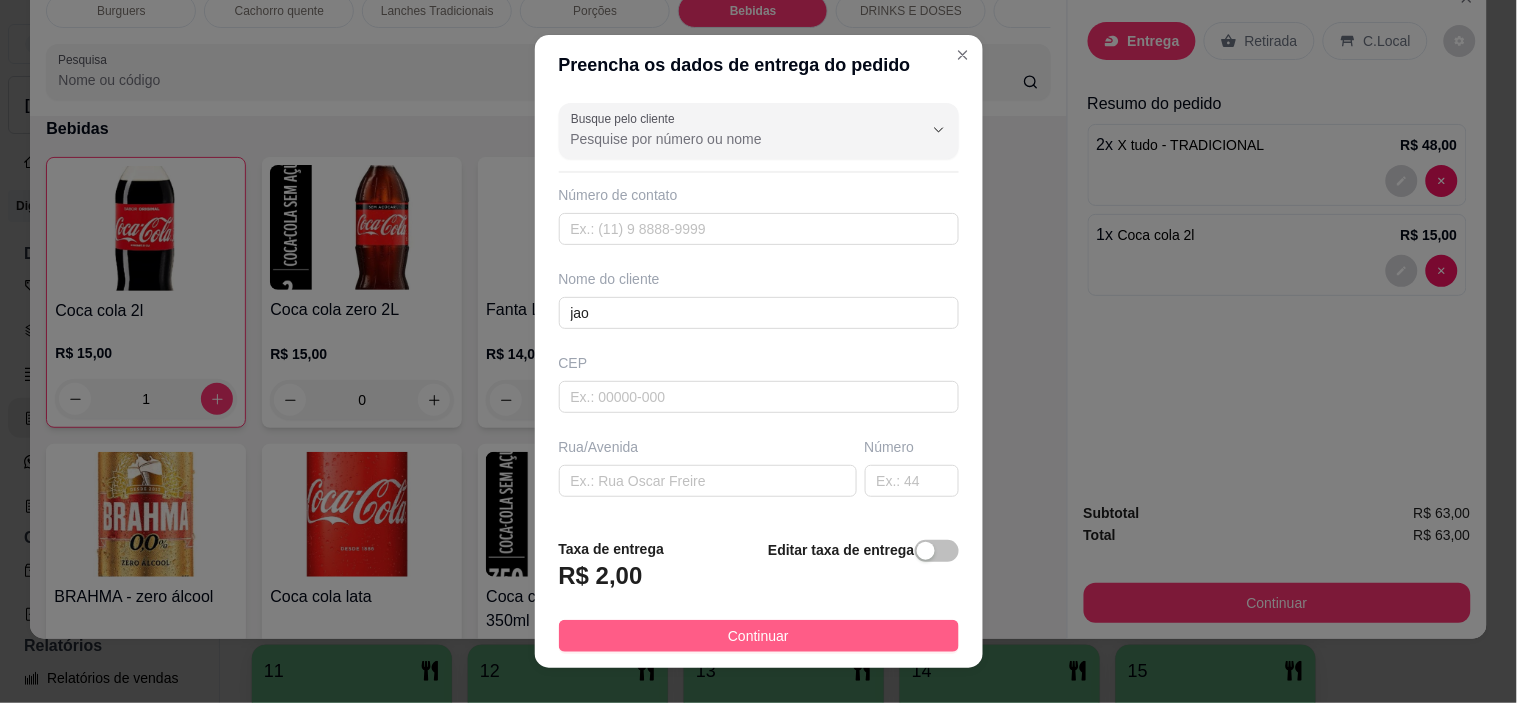 click on "Continuar" at bounding box center (759, 636) 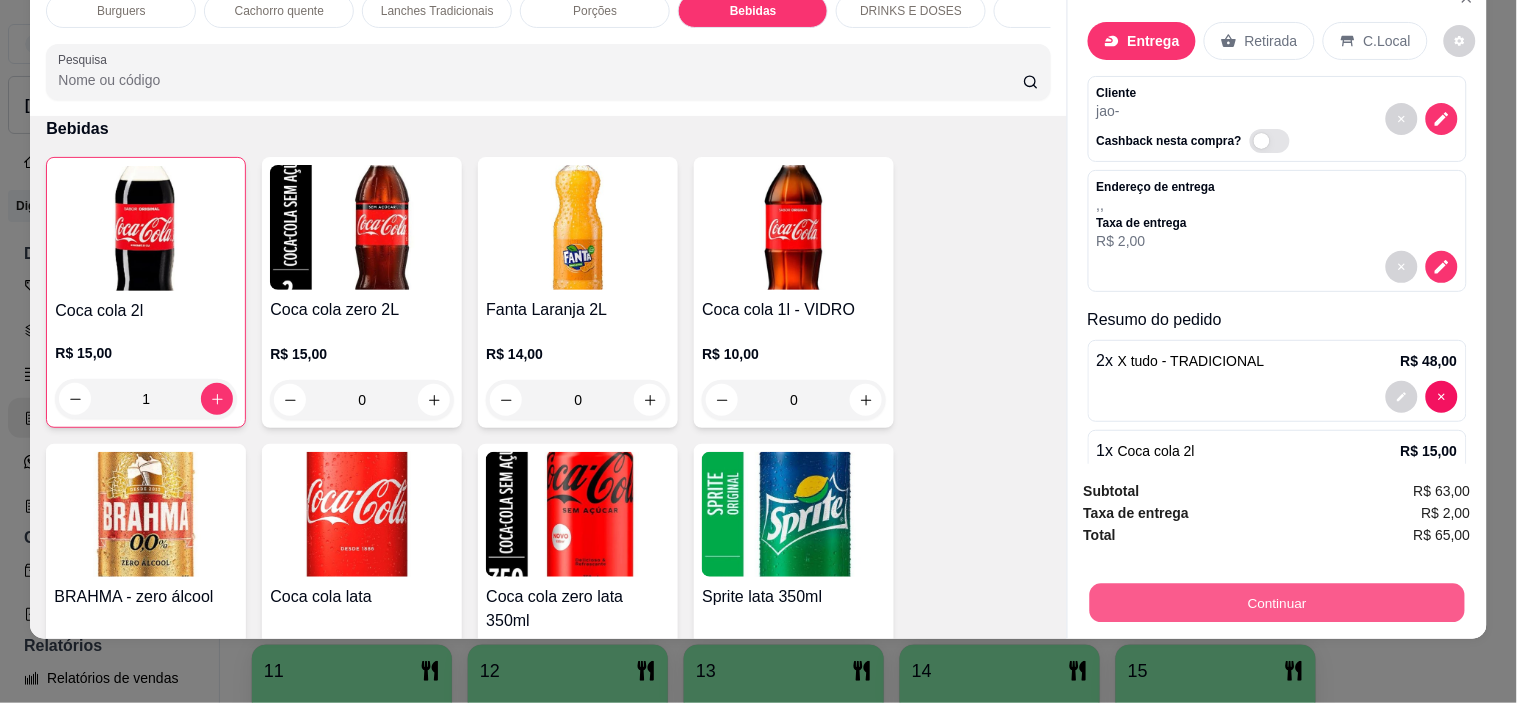 click on "Continuar" at bounding box center (1276, 603) 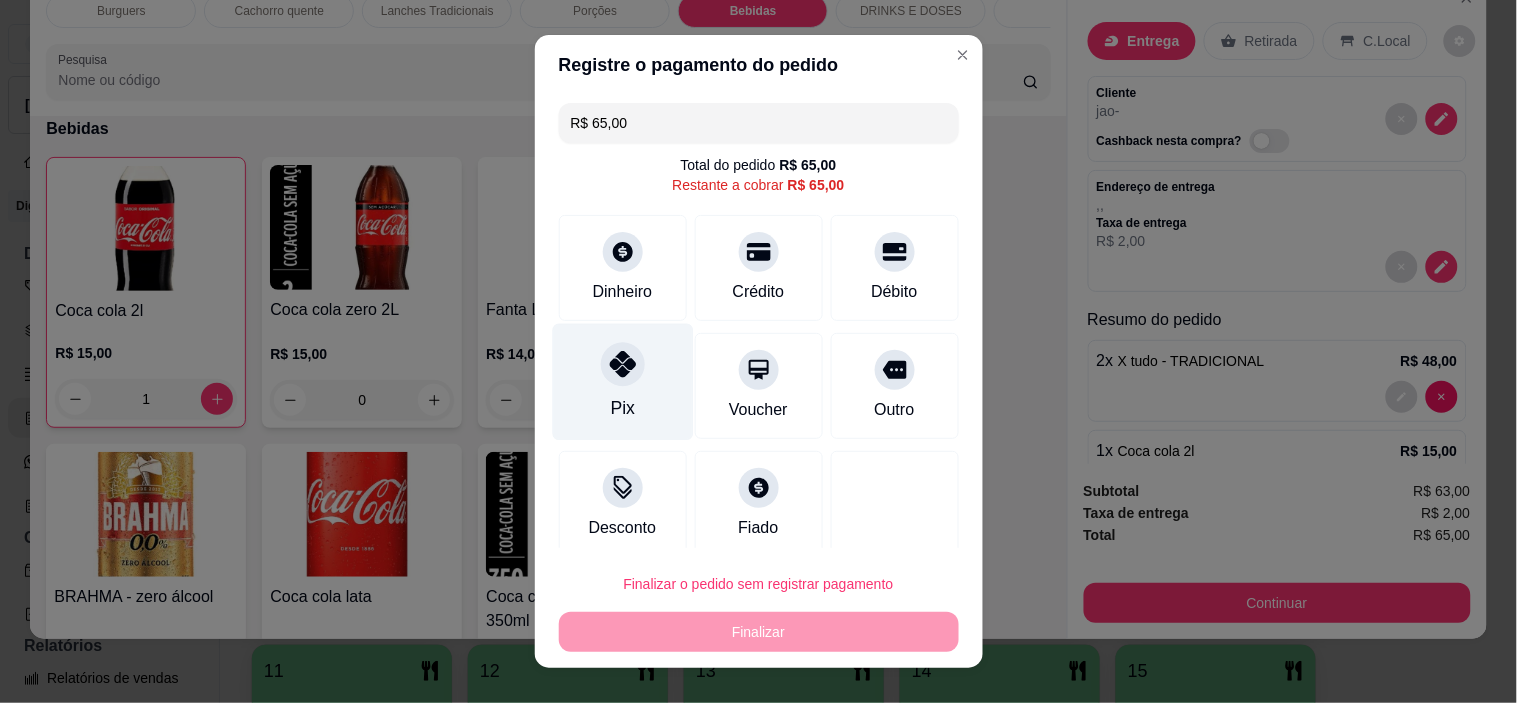 click on "Pix" at bounding box center [622, 382] 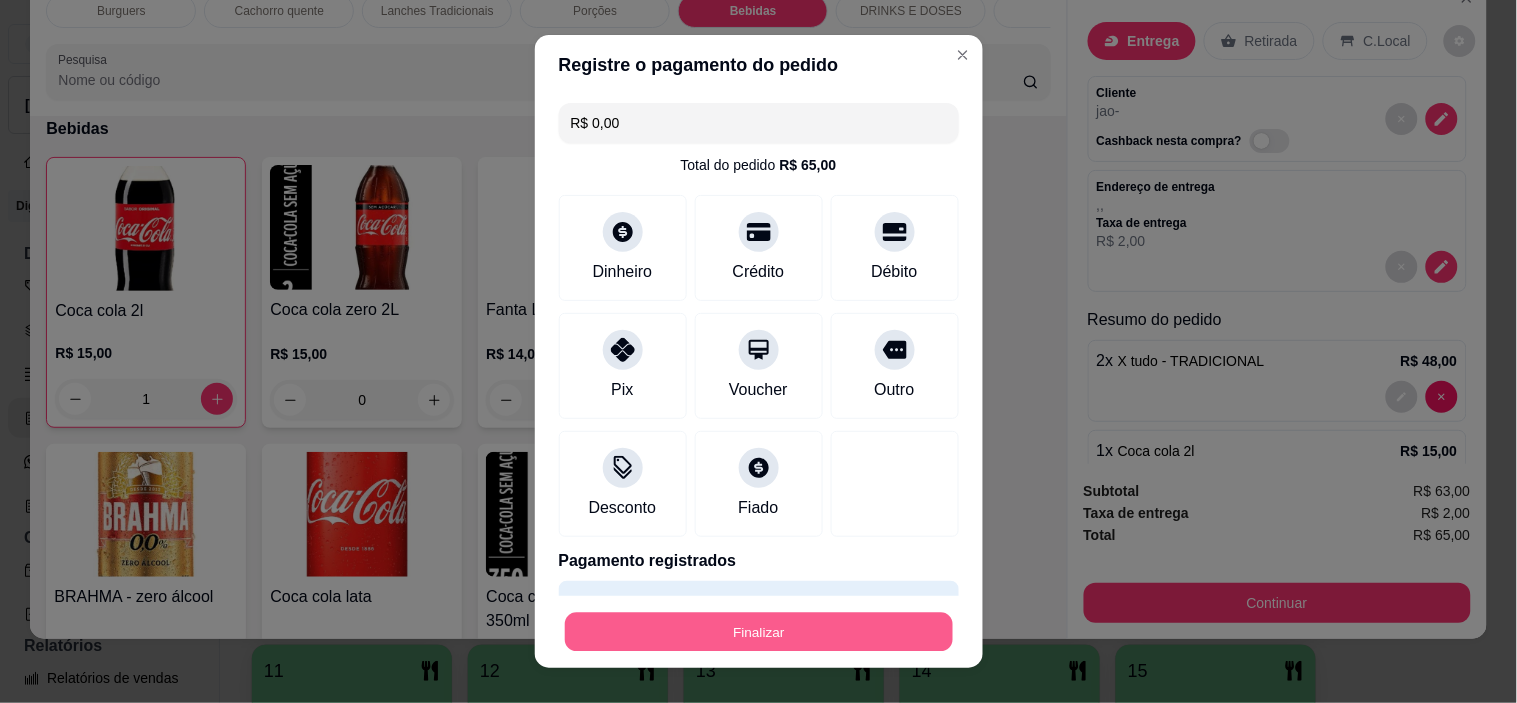 click on "Finalizar" at bounding box center [759, 631] 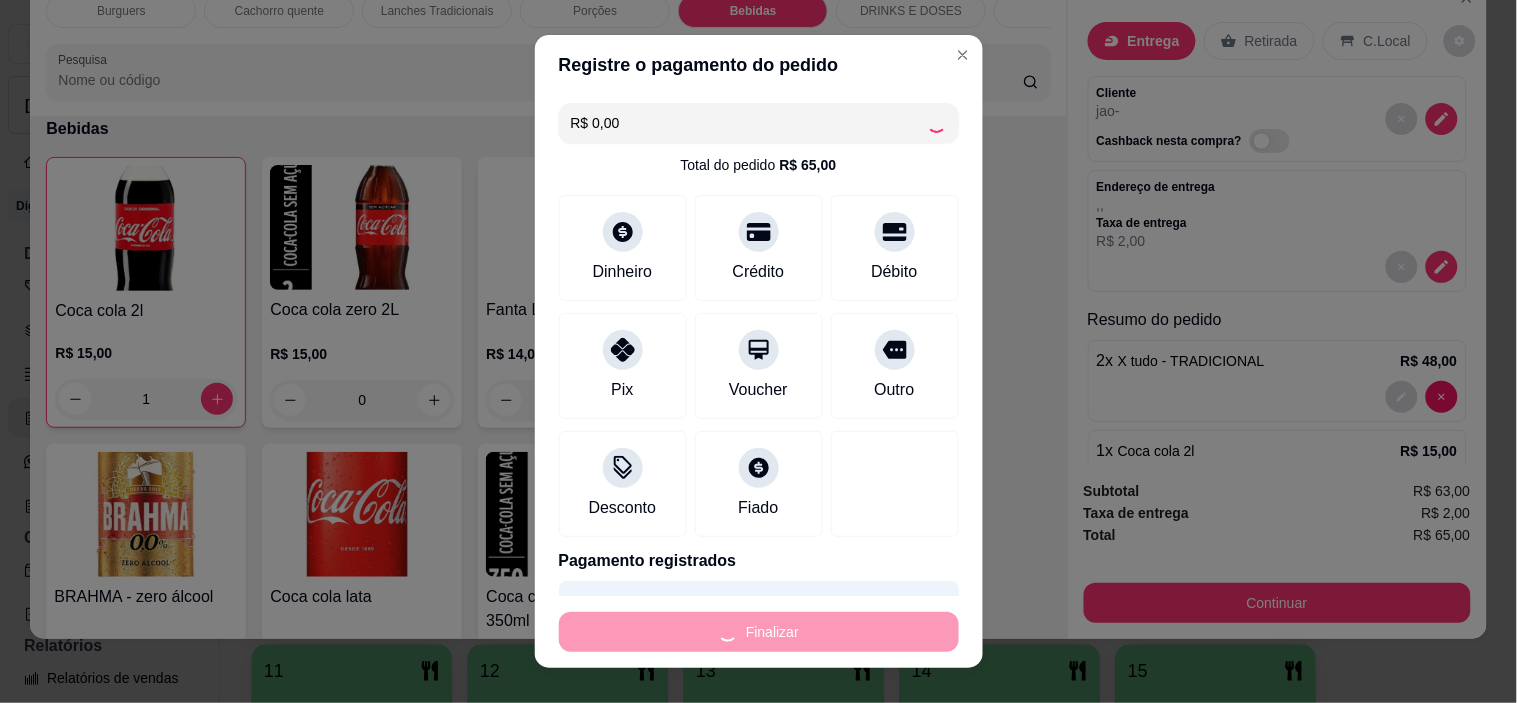 type on "0" 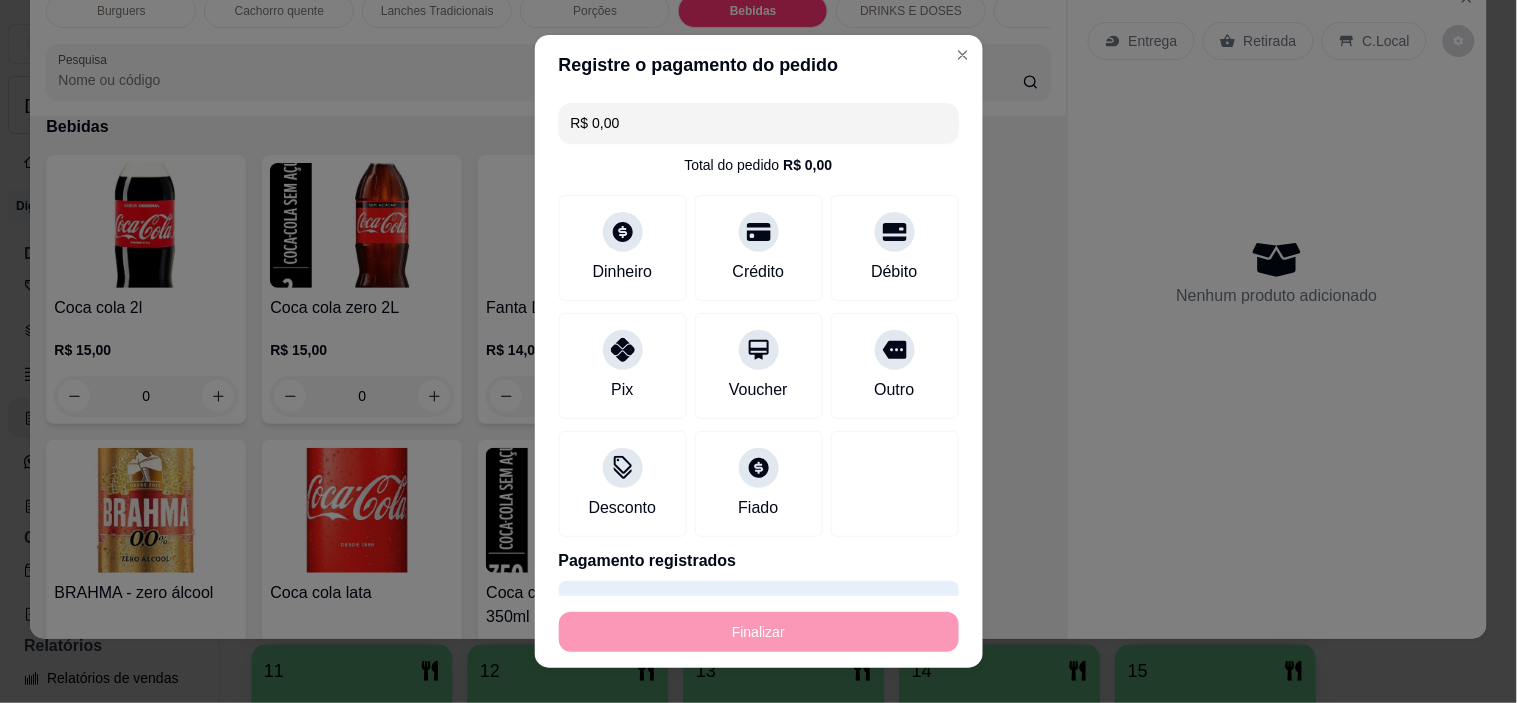 type on "-R$ 65,00" 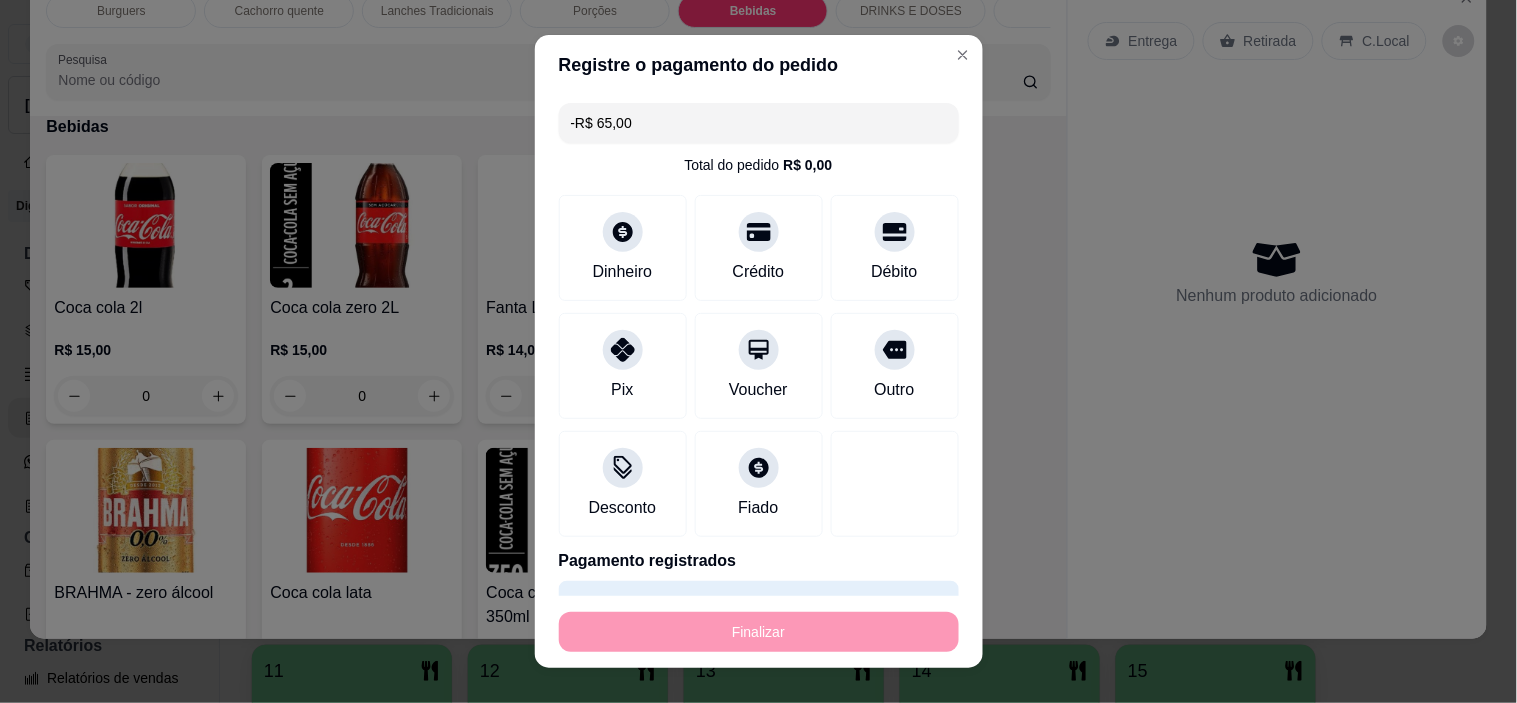 scroll, scrollTop: 2886, scrollLeft: 0, axis: vertical 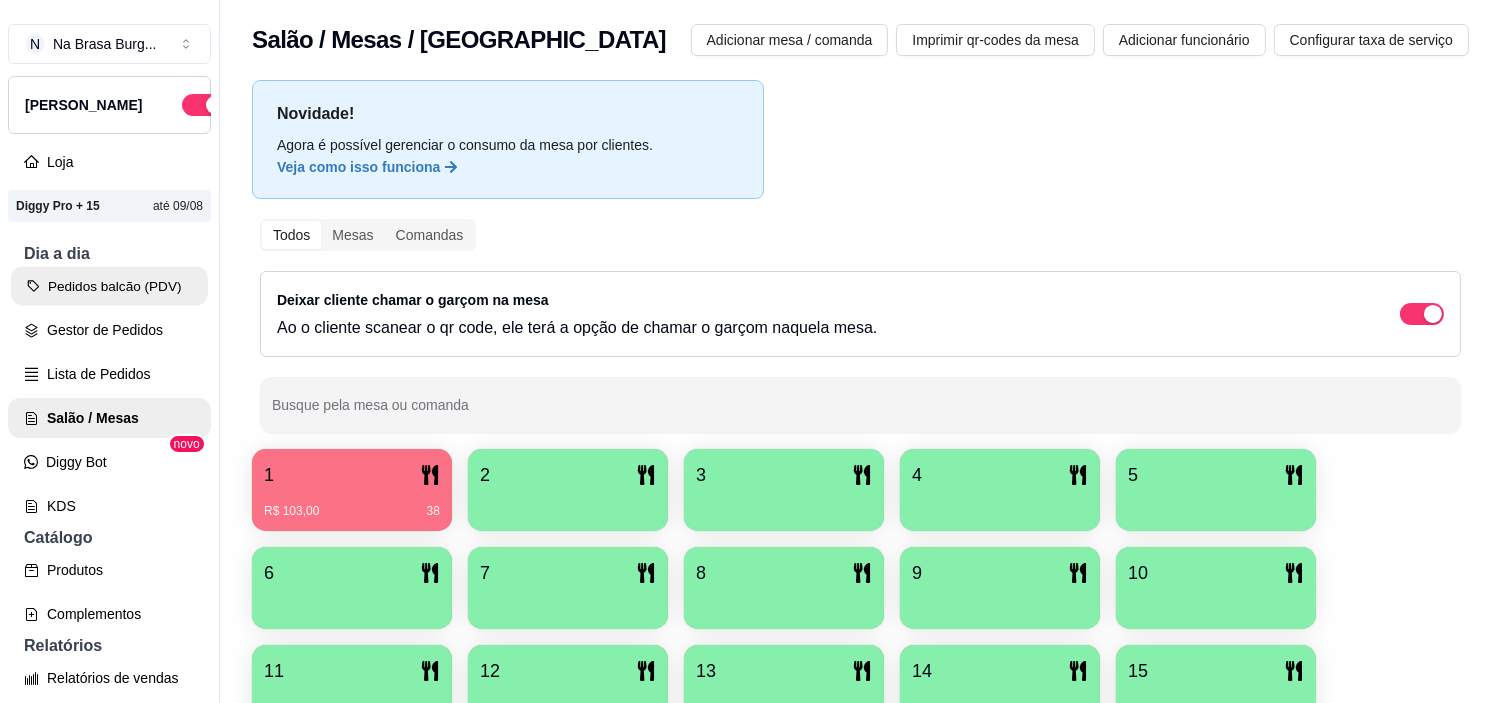 click on "Pedidos balcão (PDV)" at bounding box center (109, 286) 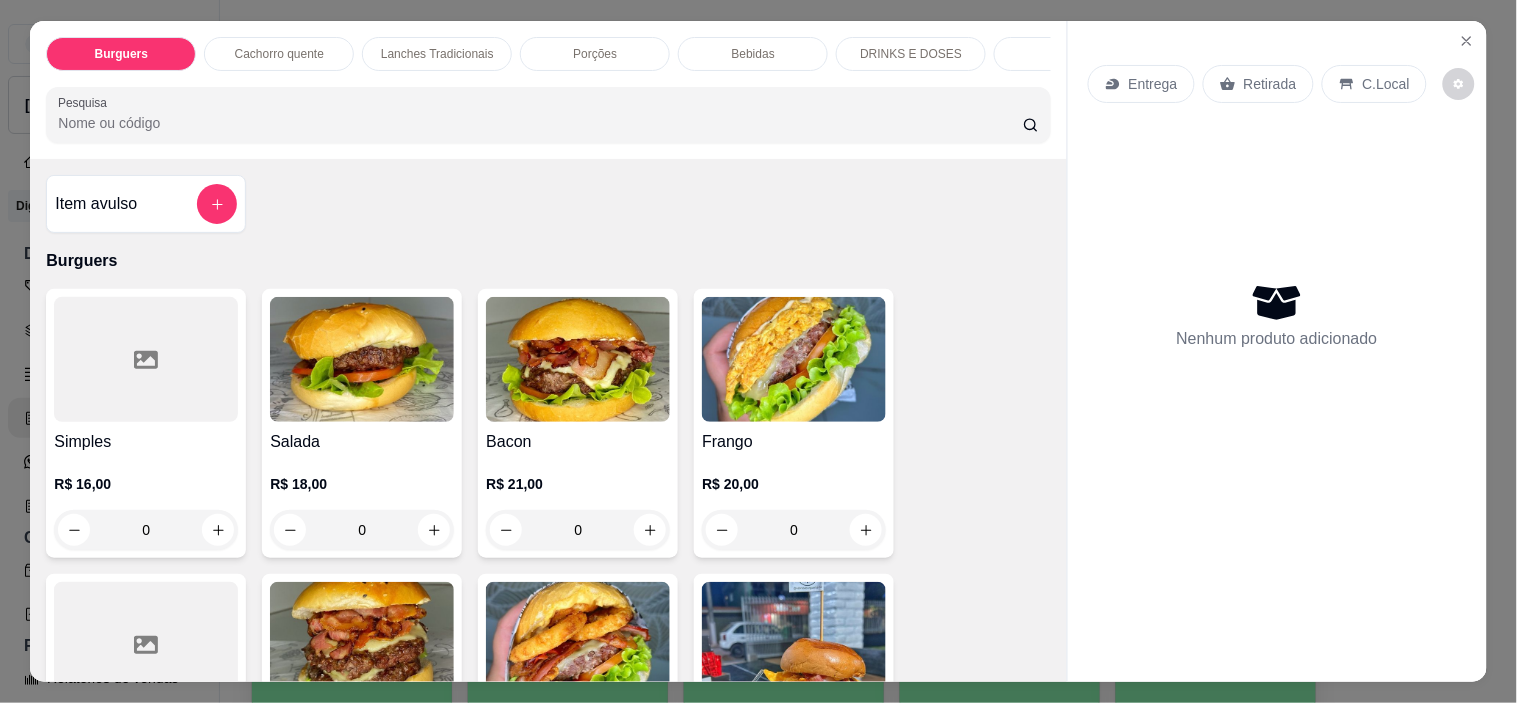 click on "Bebidas" at bounding box center (753, 54) 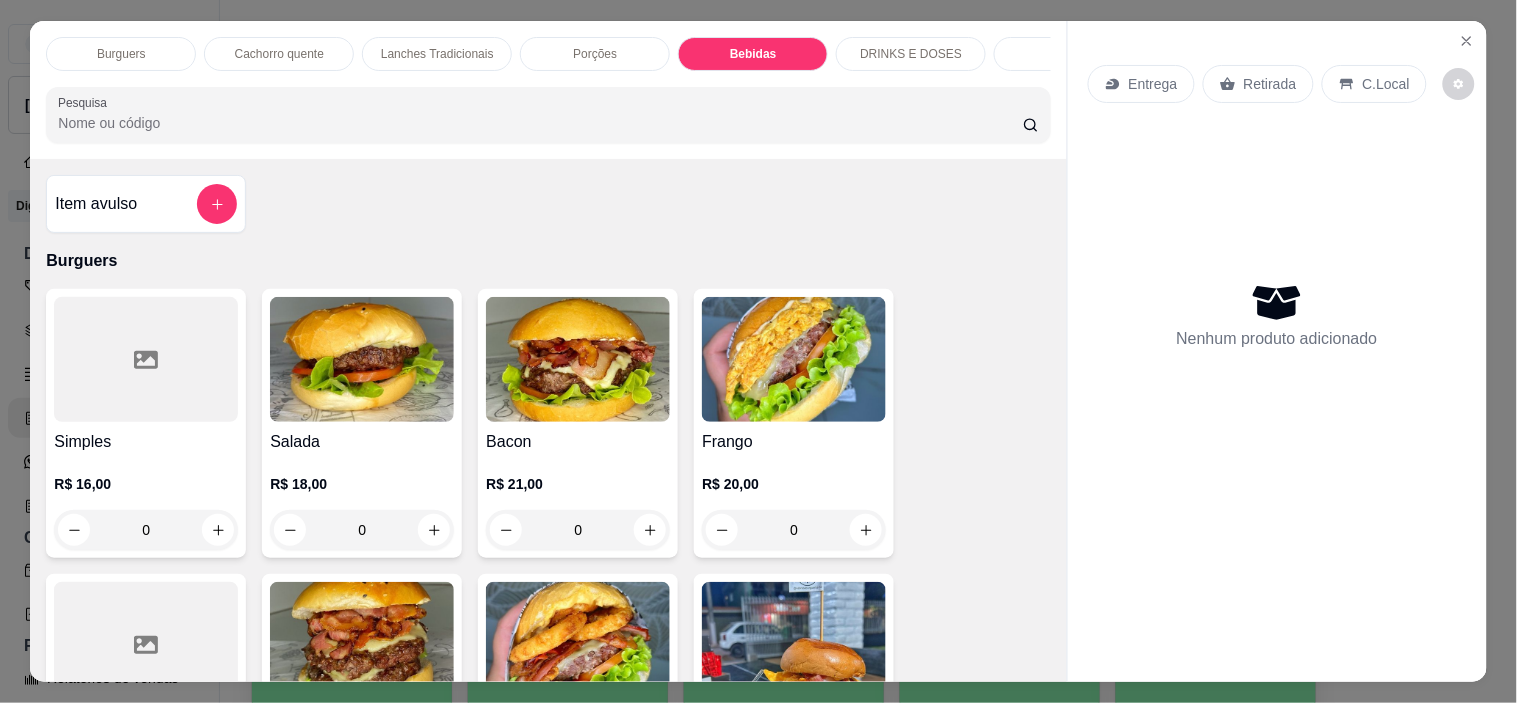 scroll, scrollTop: 2886, scrollLeft: 0, axis: vertical 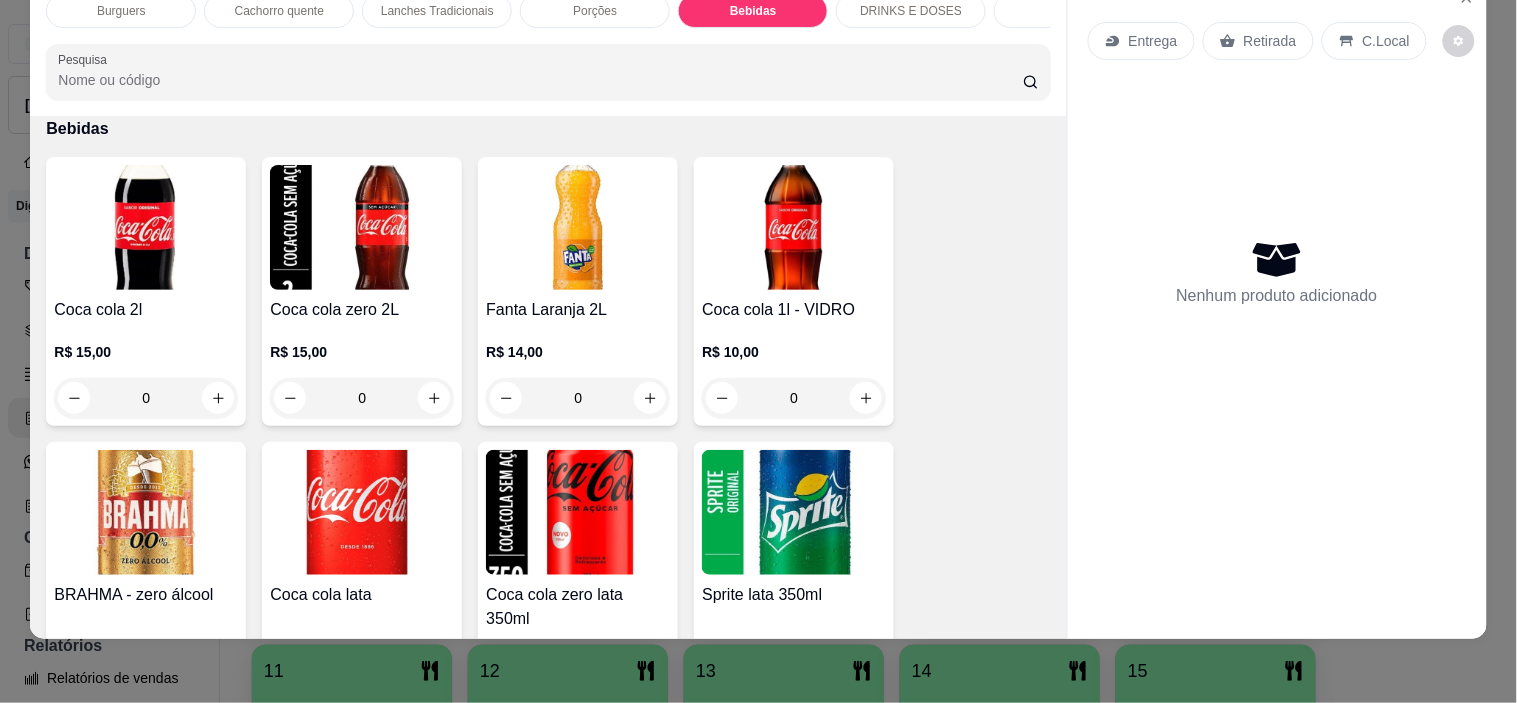 click at bounding box center [794, 512] 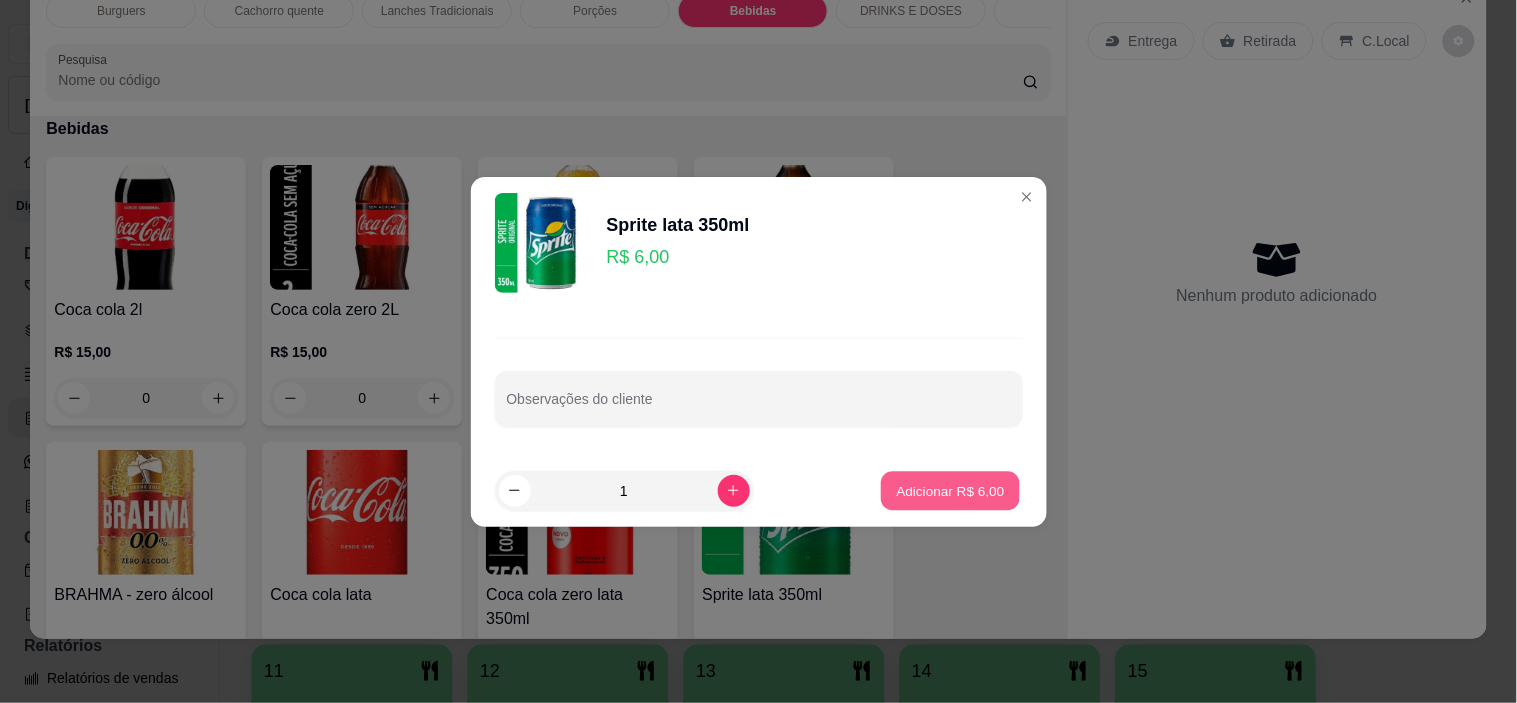 click on "Adicionar   R$ 6,00" at bounding box center [950, 490] 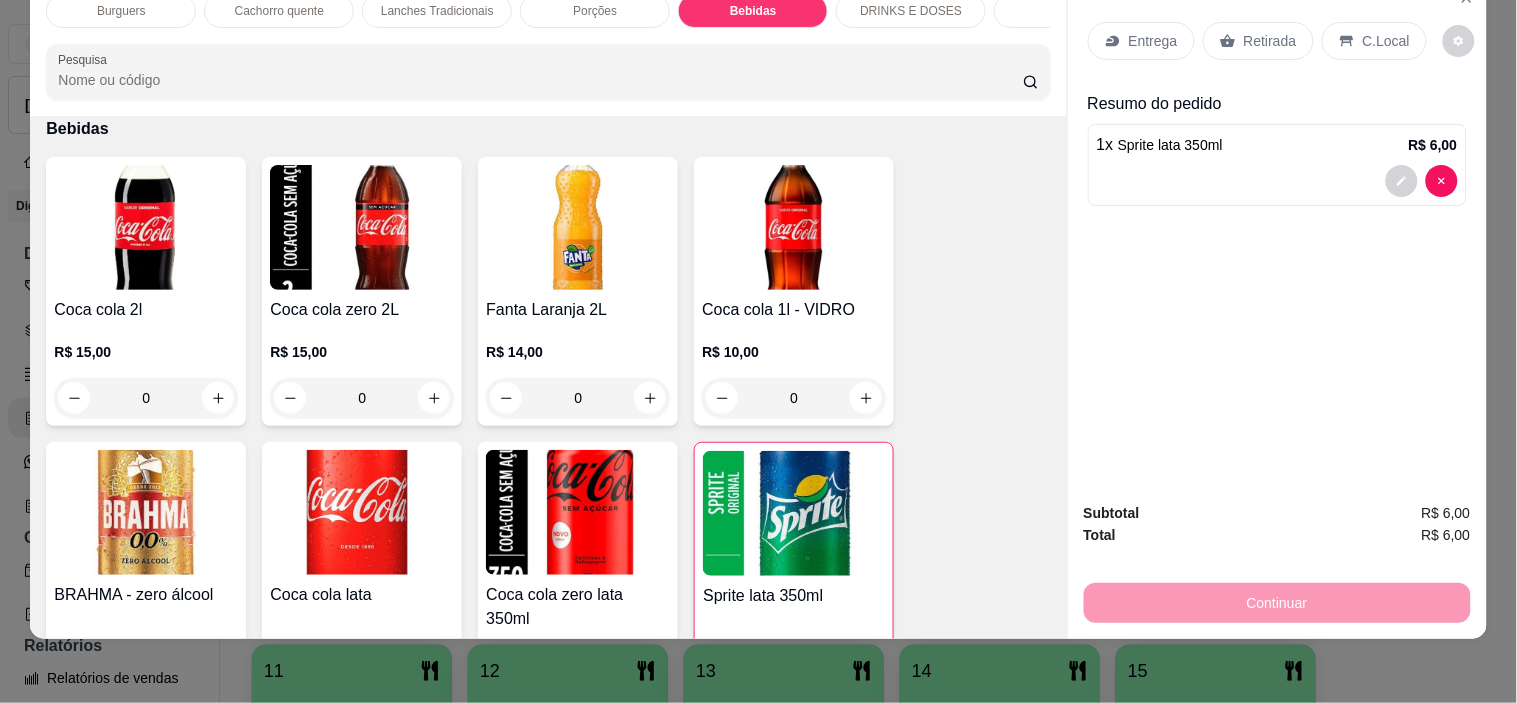 click on "Retirada" at bounding box center [1270, 41] 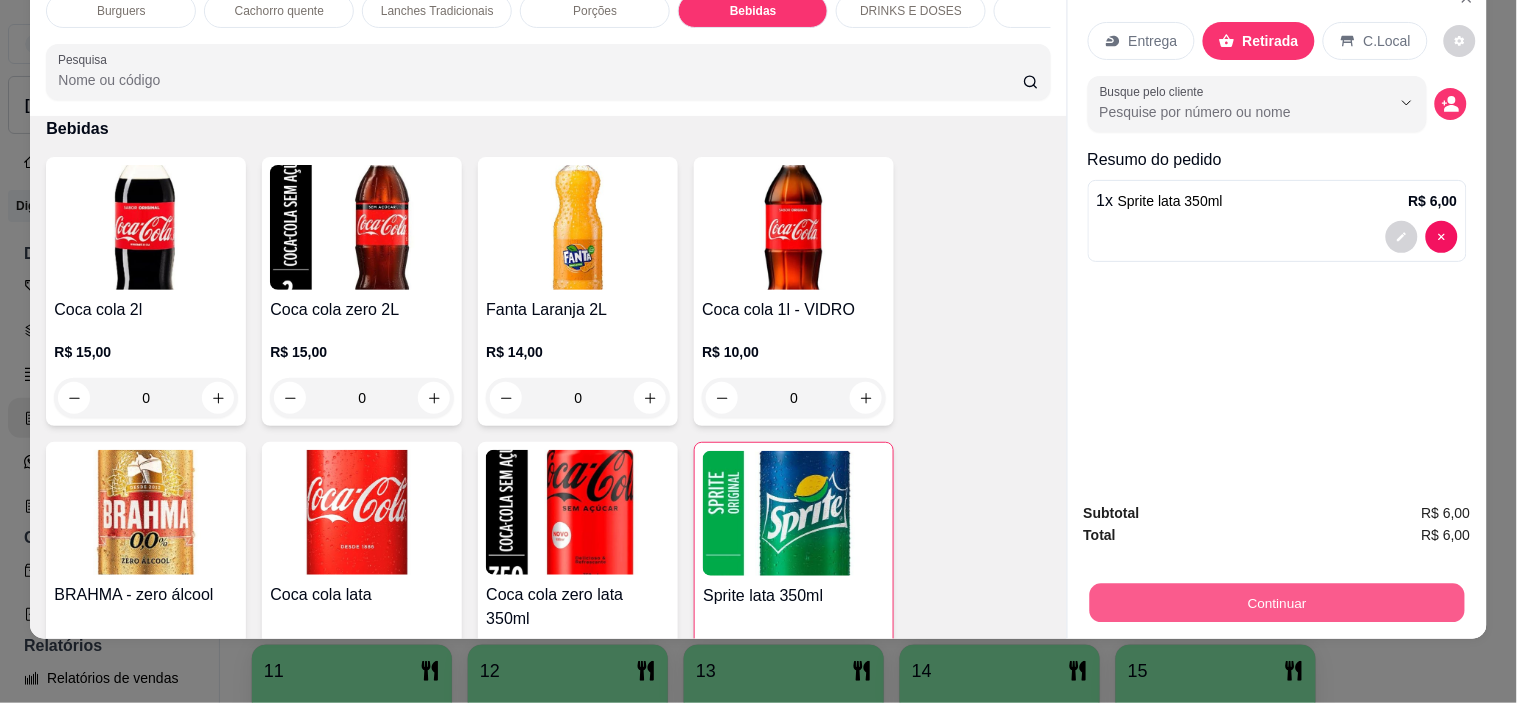 click on "Continuar" at bounding box center (1276, 603) 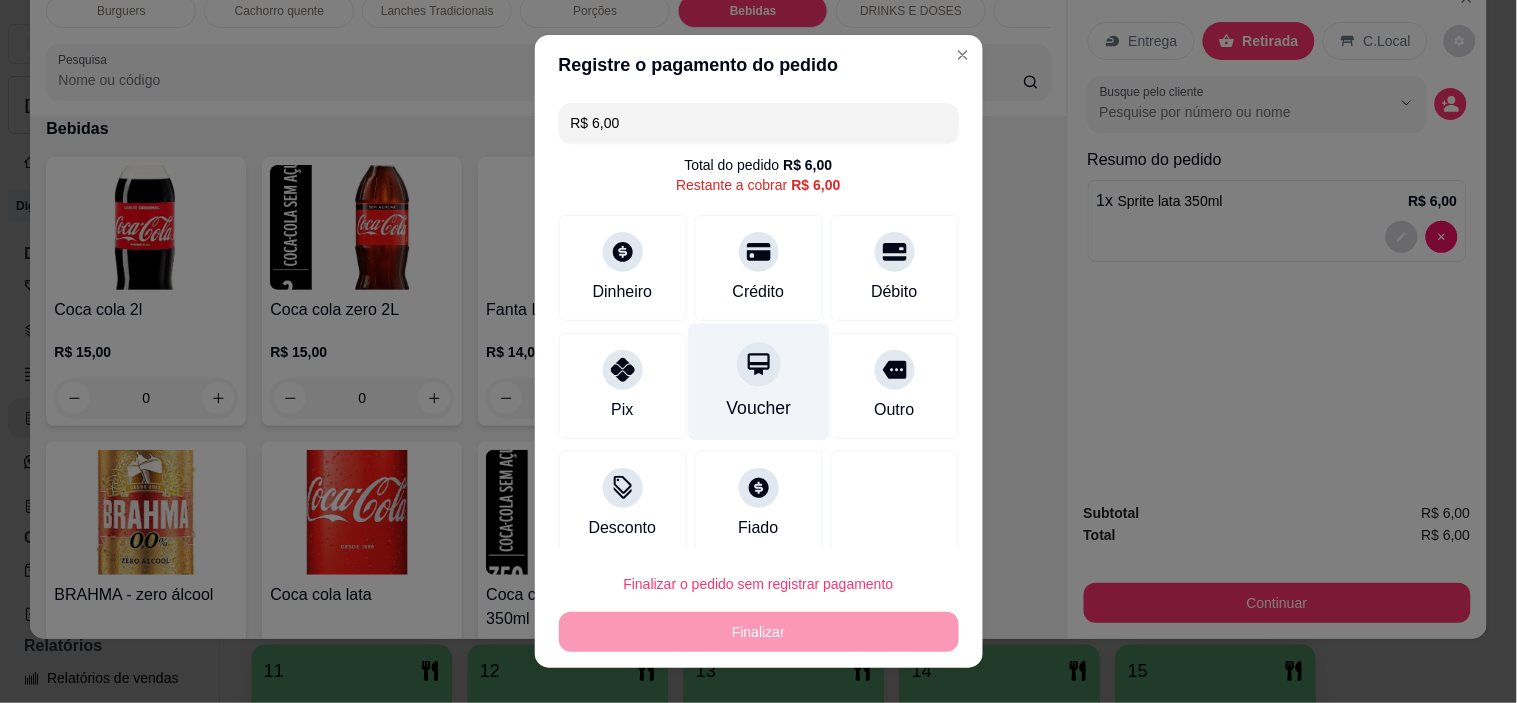 click on "Voucher" at bounding box center (758, 382) 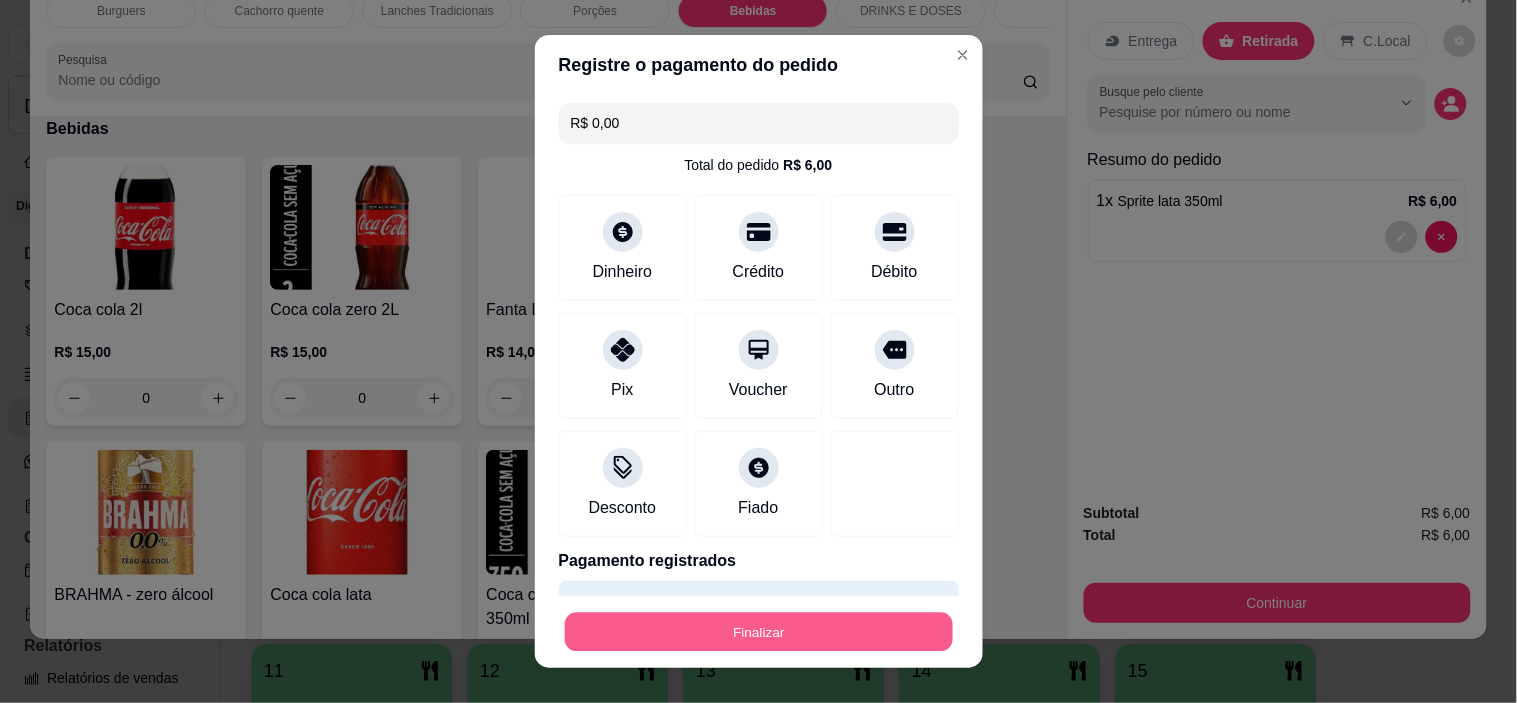 click on "Finalizar" at bounding box center [759, 631] 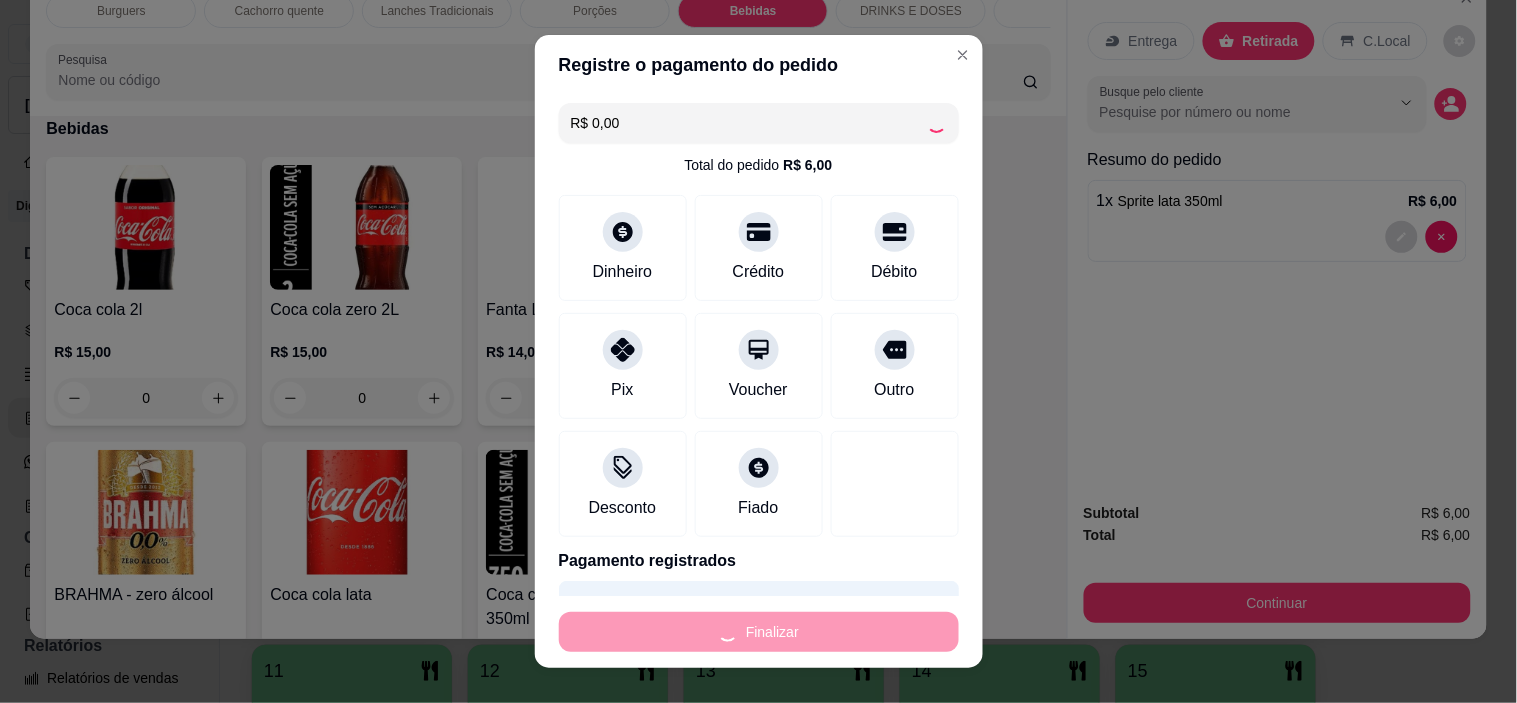 type on "0" 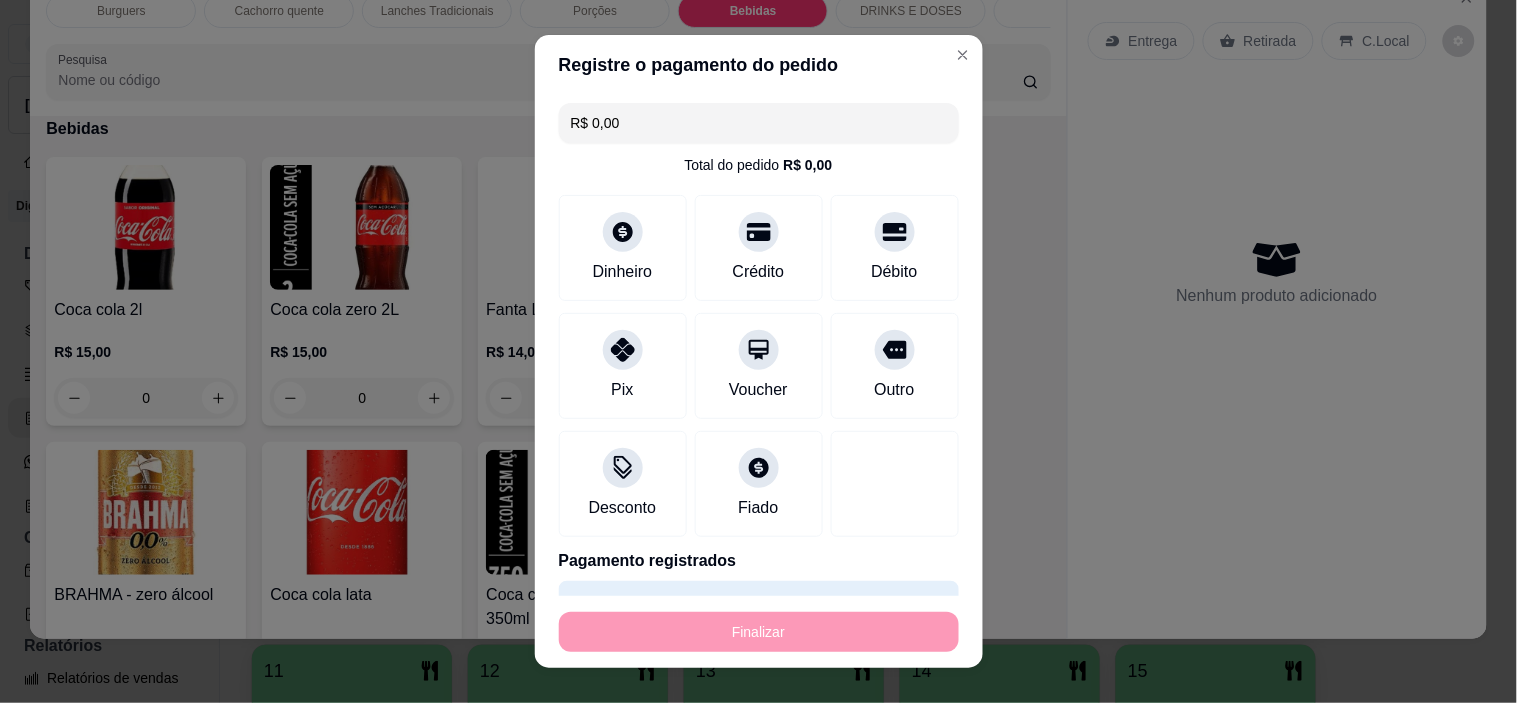 type on "-R$ 6,00" 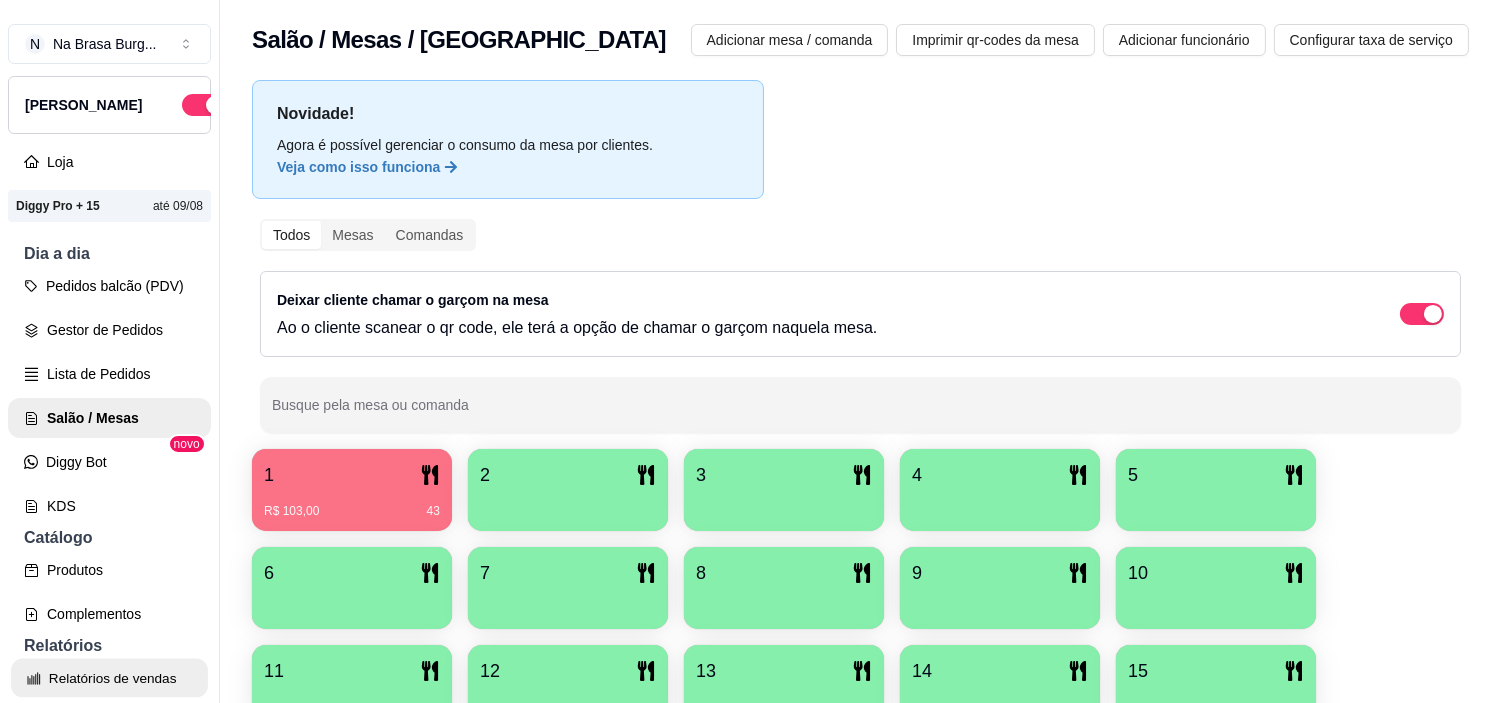 click on "Relatórios de vendas" at bounding box center (109, 678) 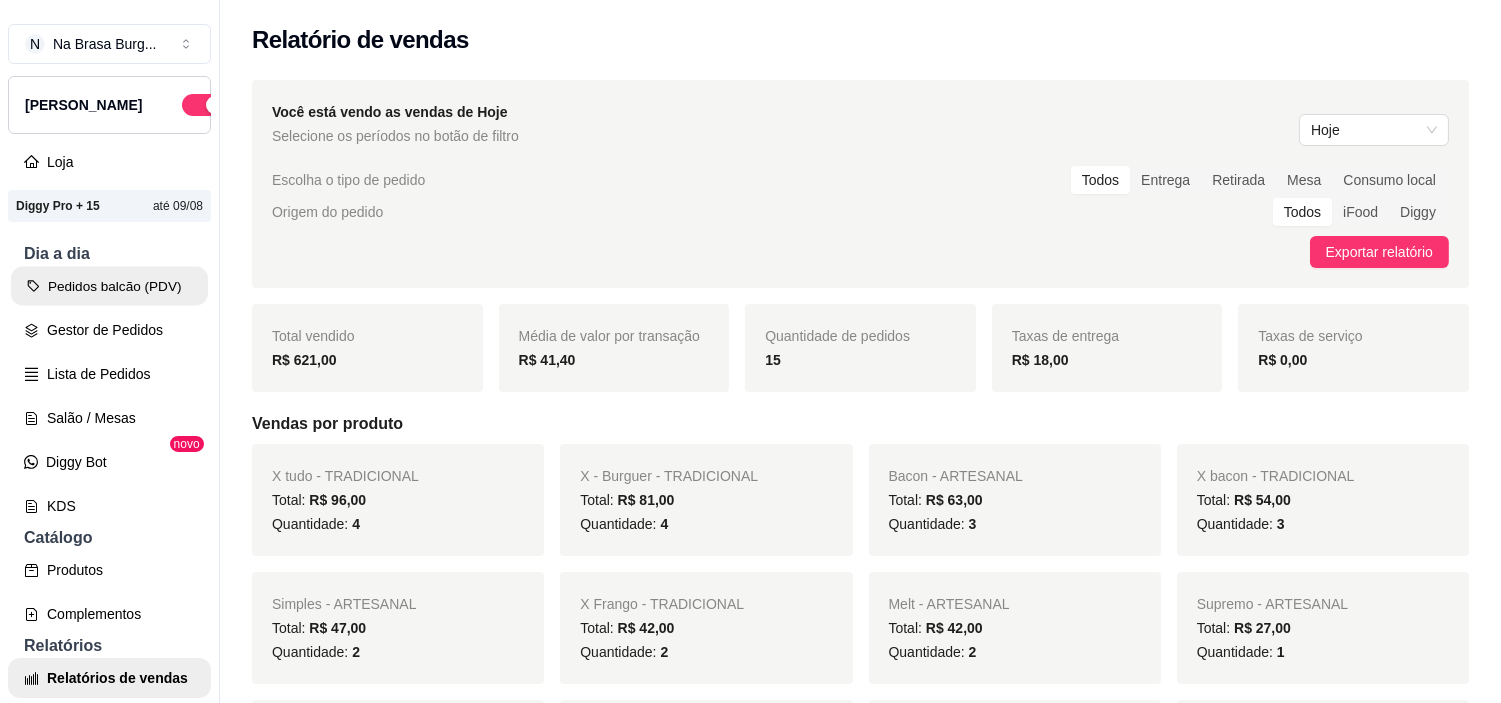click on "Pedidos balcão (PDV)" at bounding box center [109, 286] 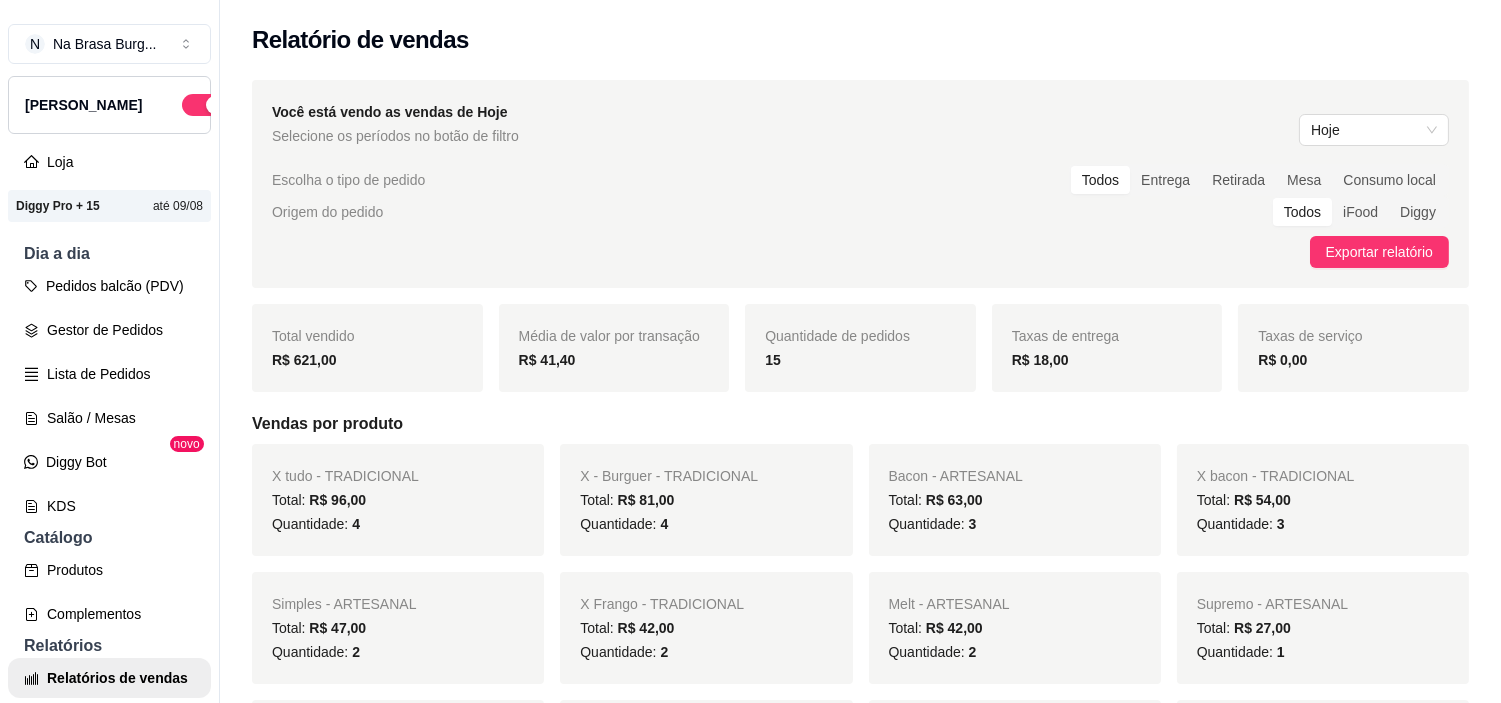 click on "[PERSON_NAME]" at bounding box center (109, 105) 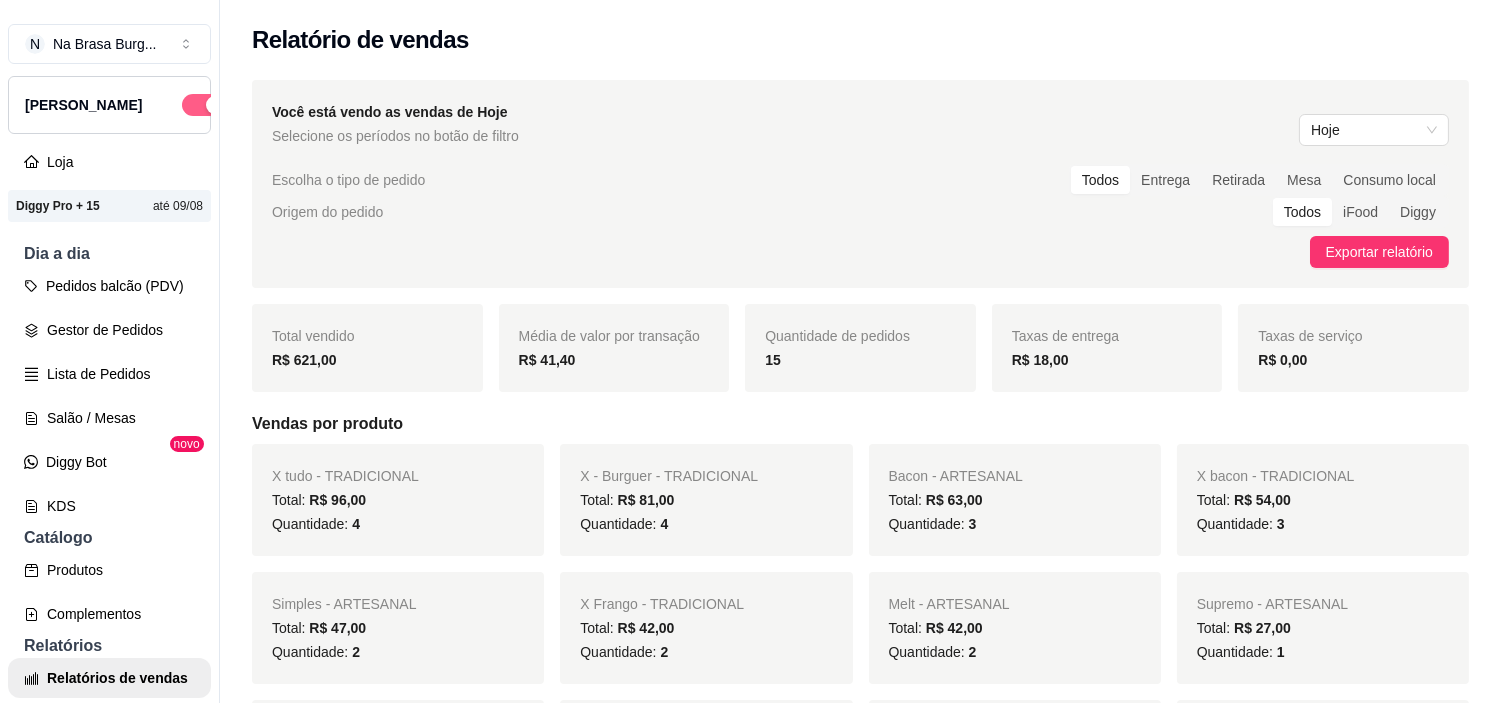 click at bounding box center (215, 105) 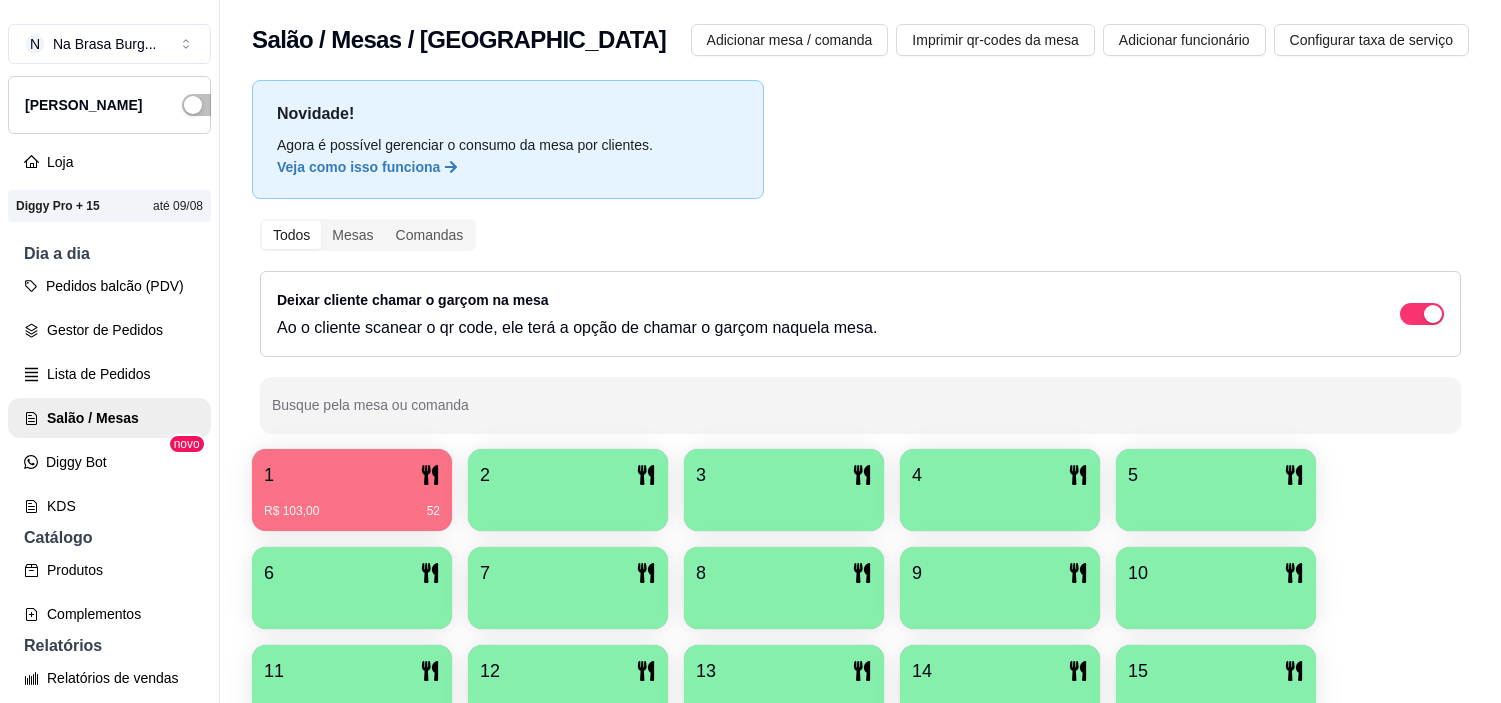 scroll, scrollTop: 0, scrollLeft: 0, axis: both 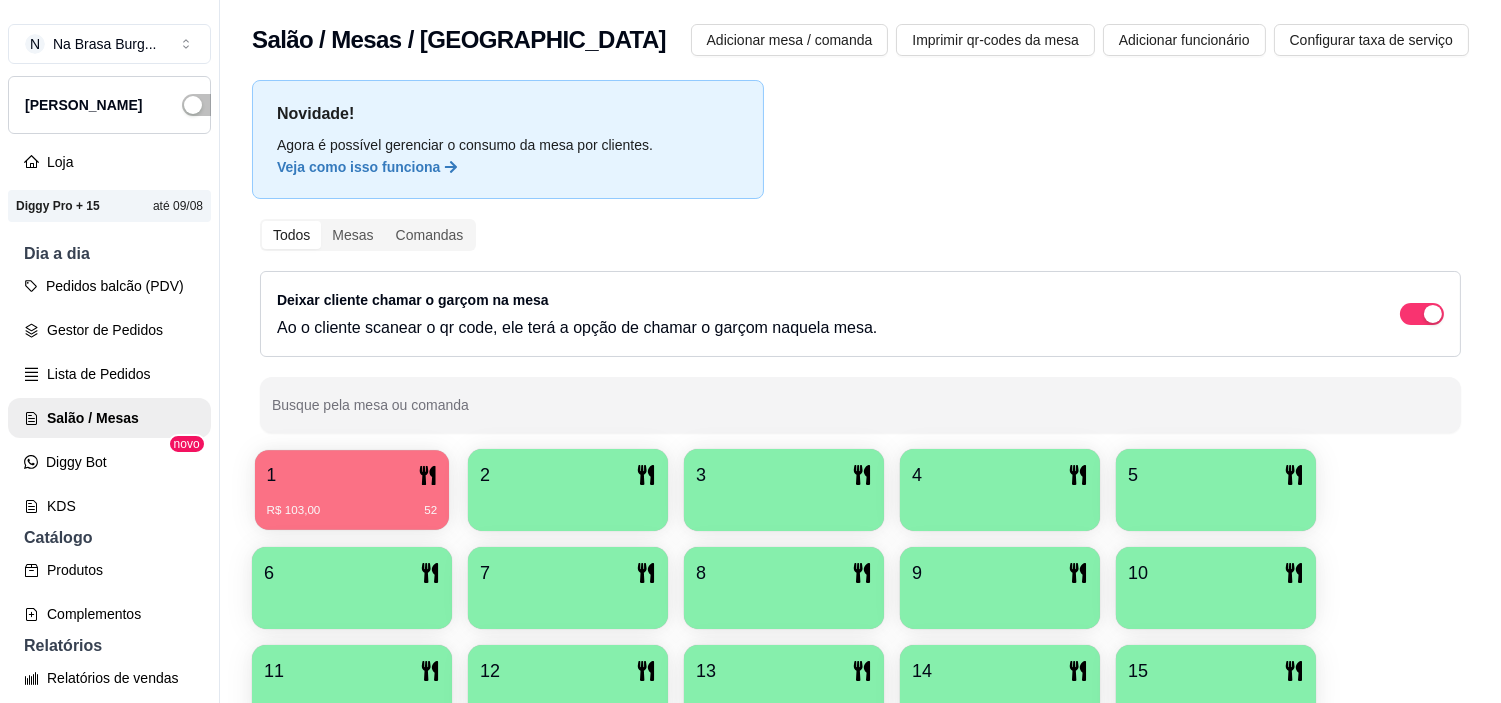 click on "R$ 103,00 52" at bounding box center (352, 511) 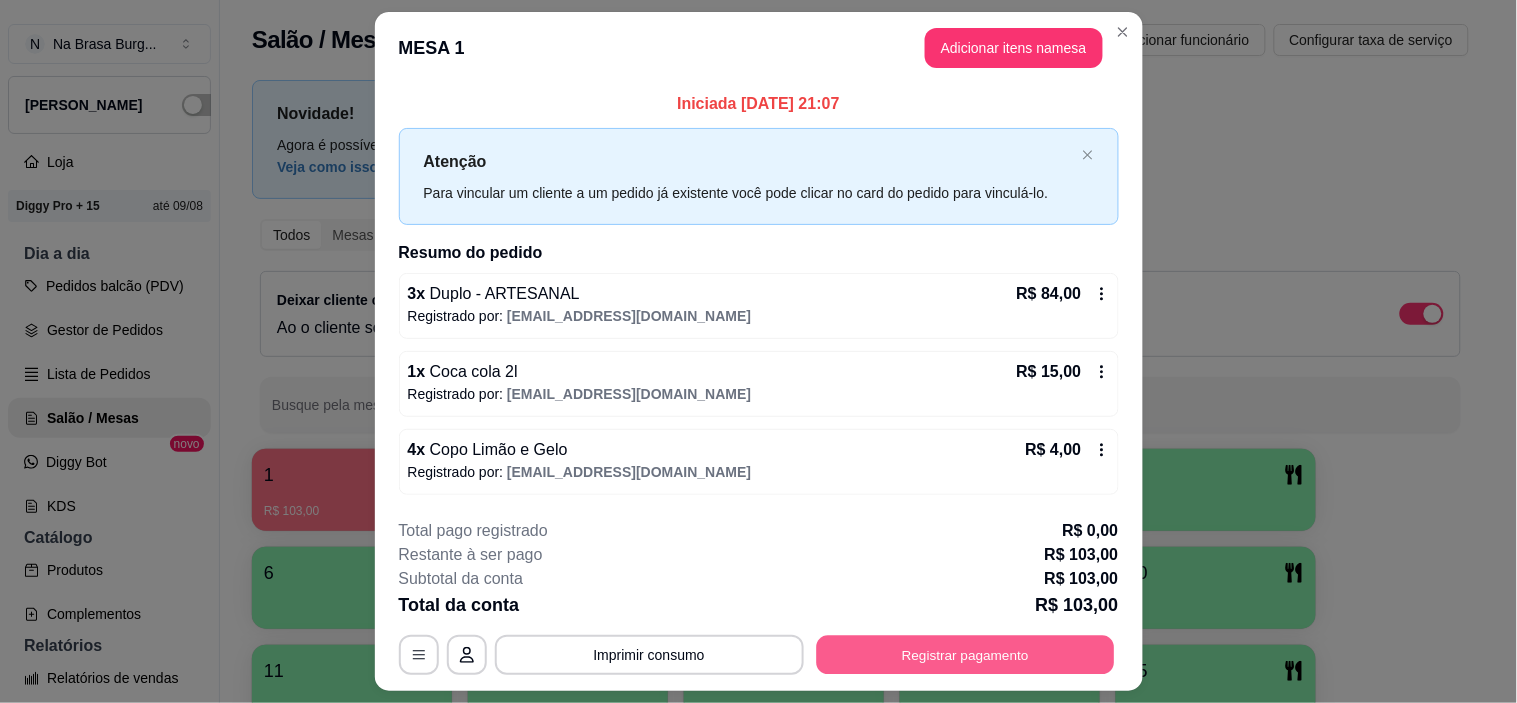 click on "Registrar pagamento" at bounding box center (965, 655) 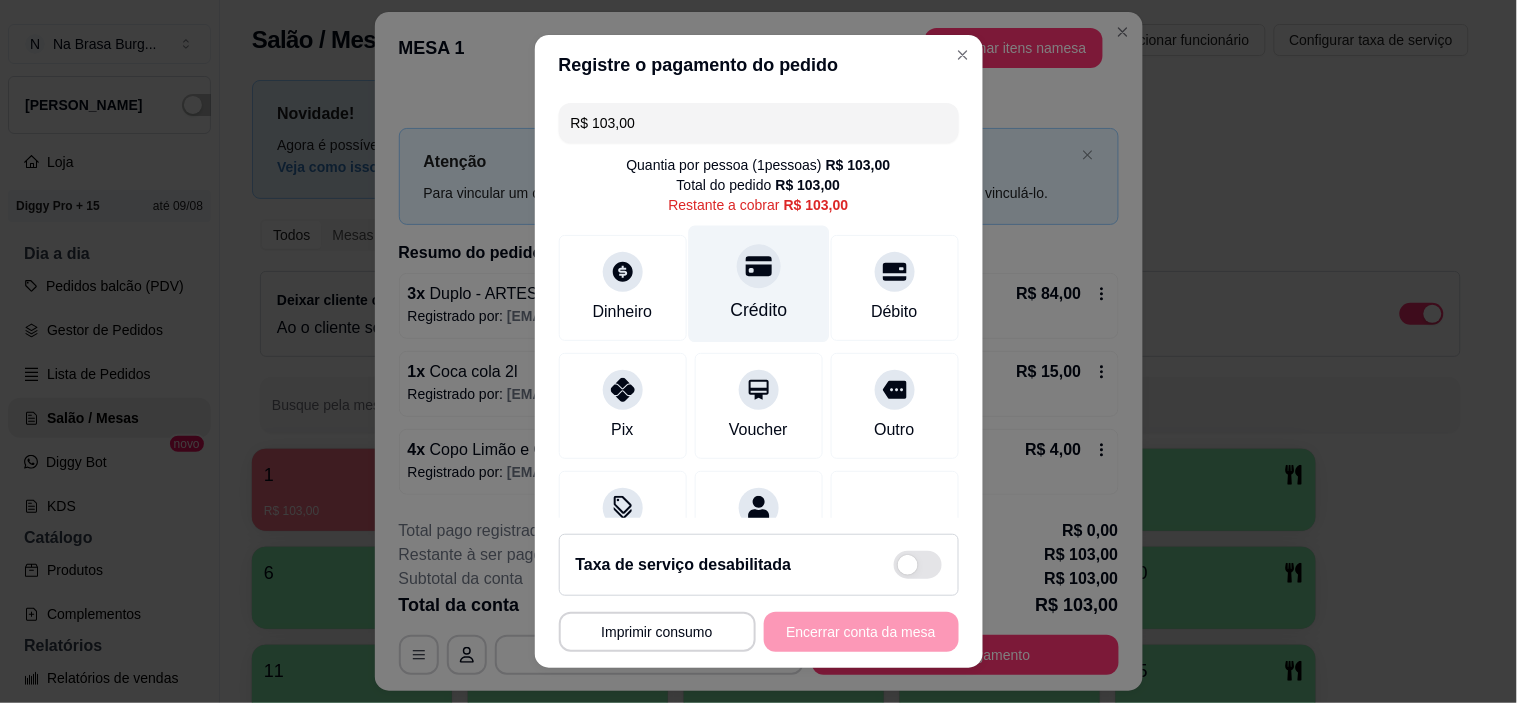 click on "Crédito" at bounding box center (758, 284) 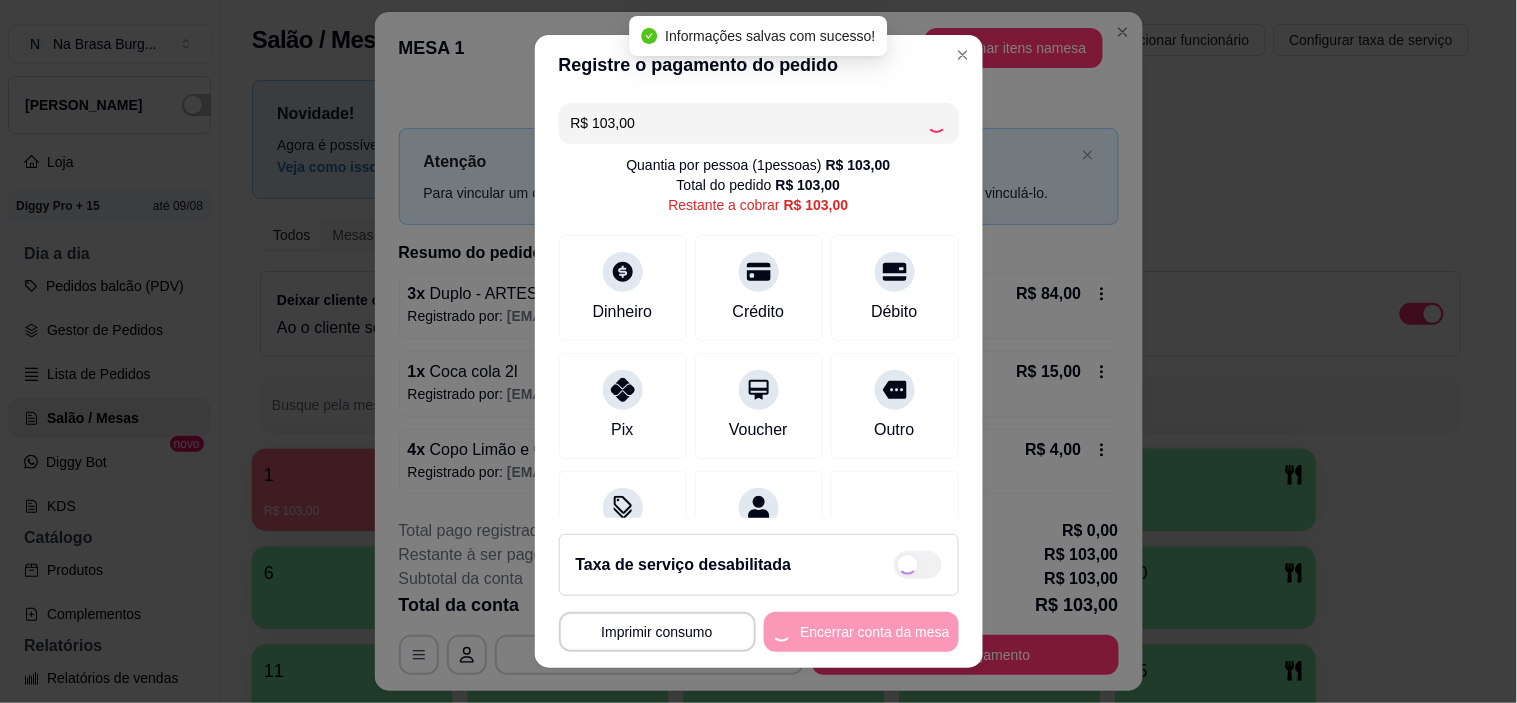 type on "R$ 0,00" 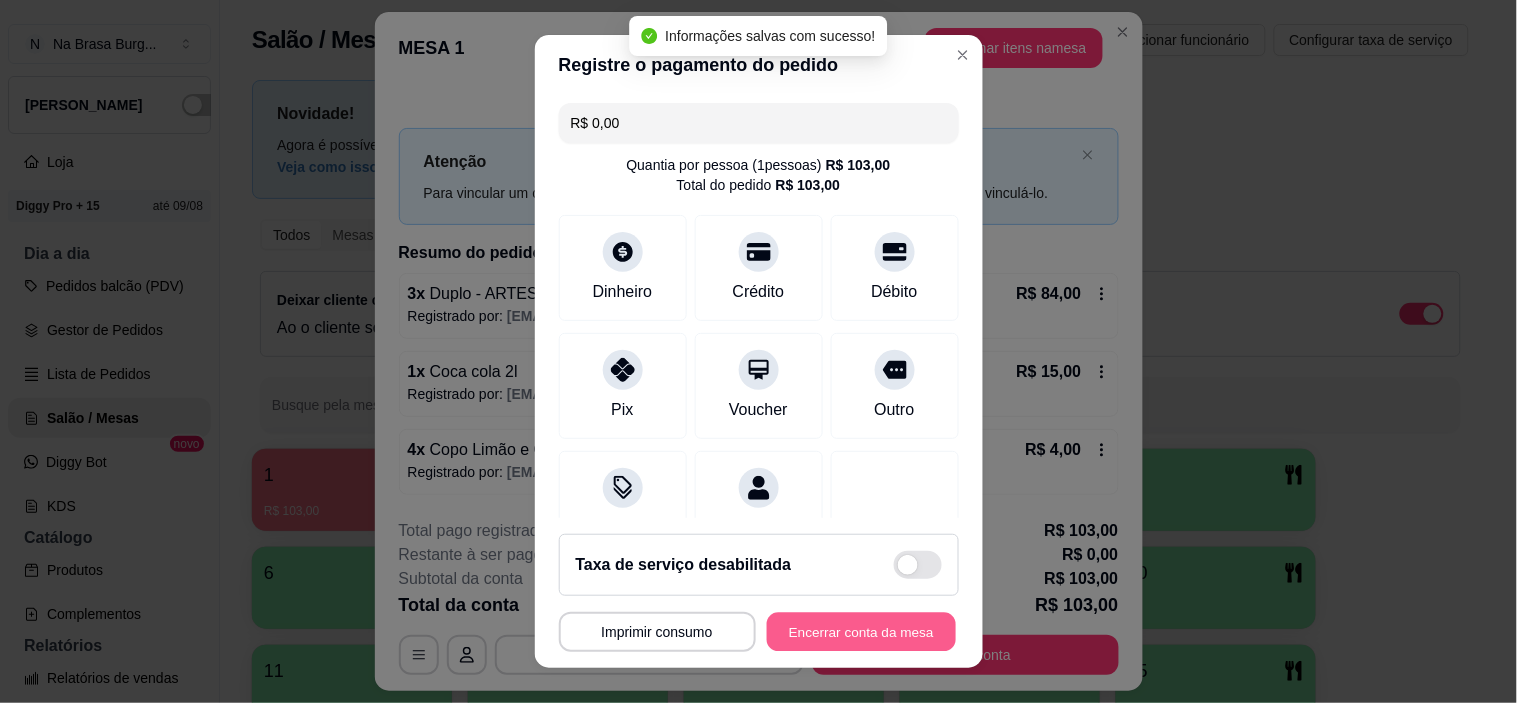 click on "Encerrar conta da mesa" at bounding box center [861, 631] 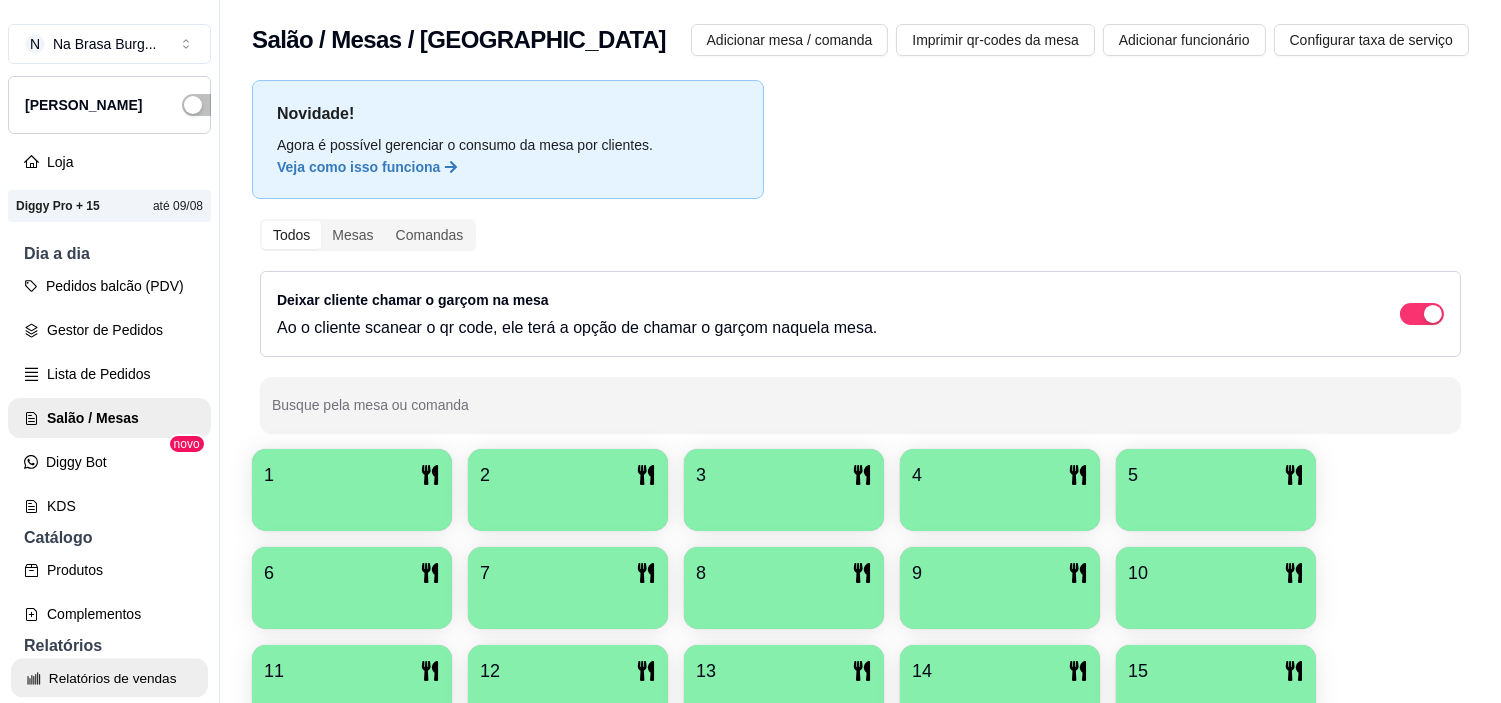 click on "Relatórios de vendas" at bounding box center (109, 678) 